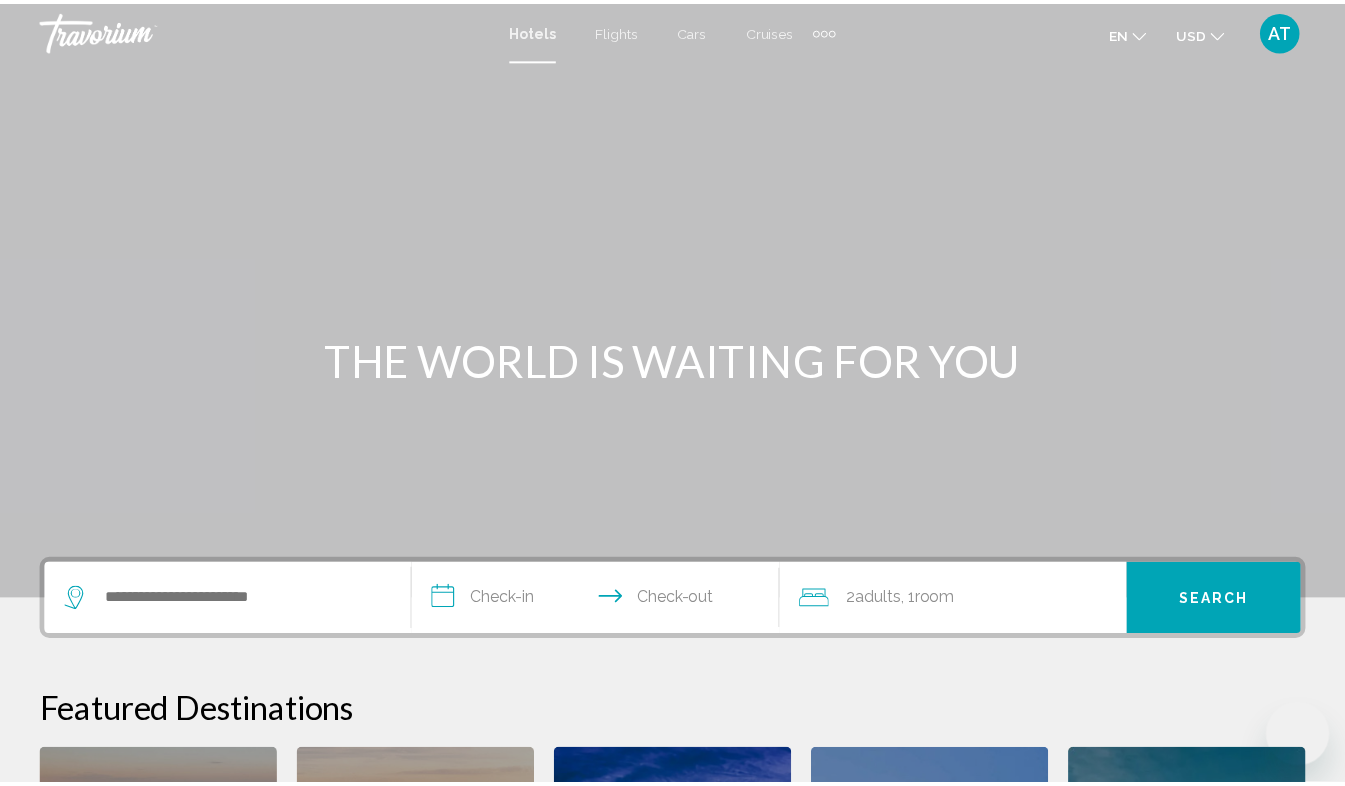 scroll, scrollTop: 0, scrollLeft: 0, axis: both 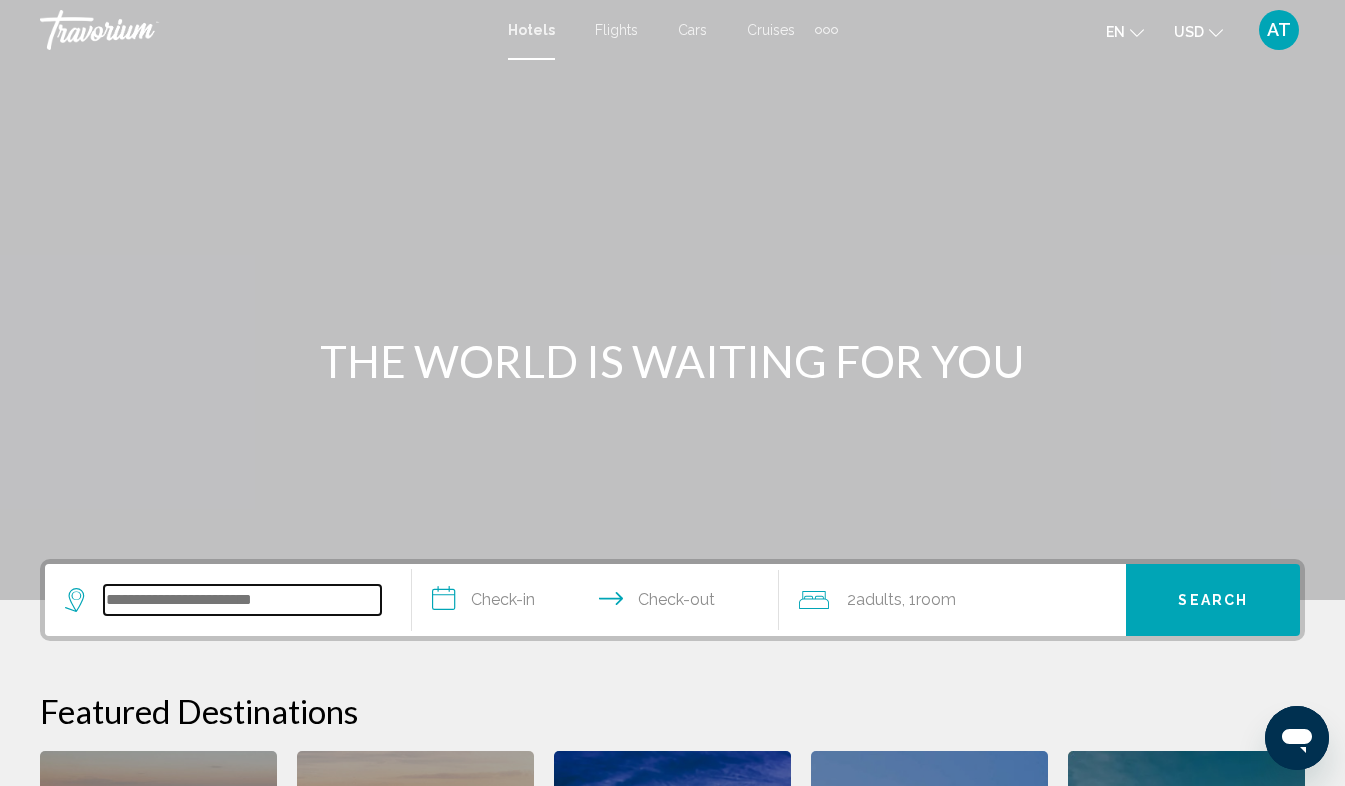 click at bounding box center (242, 600) 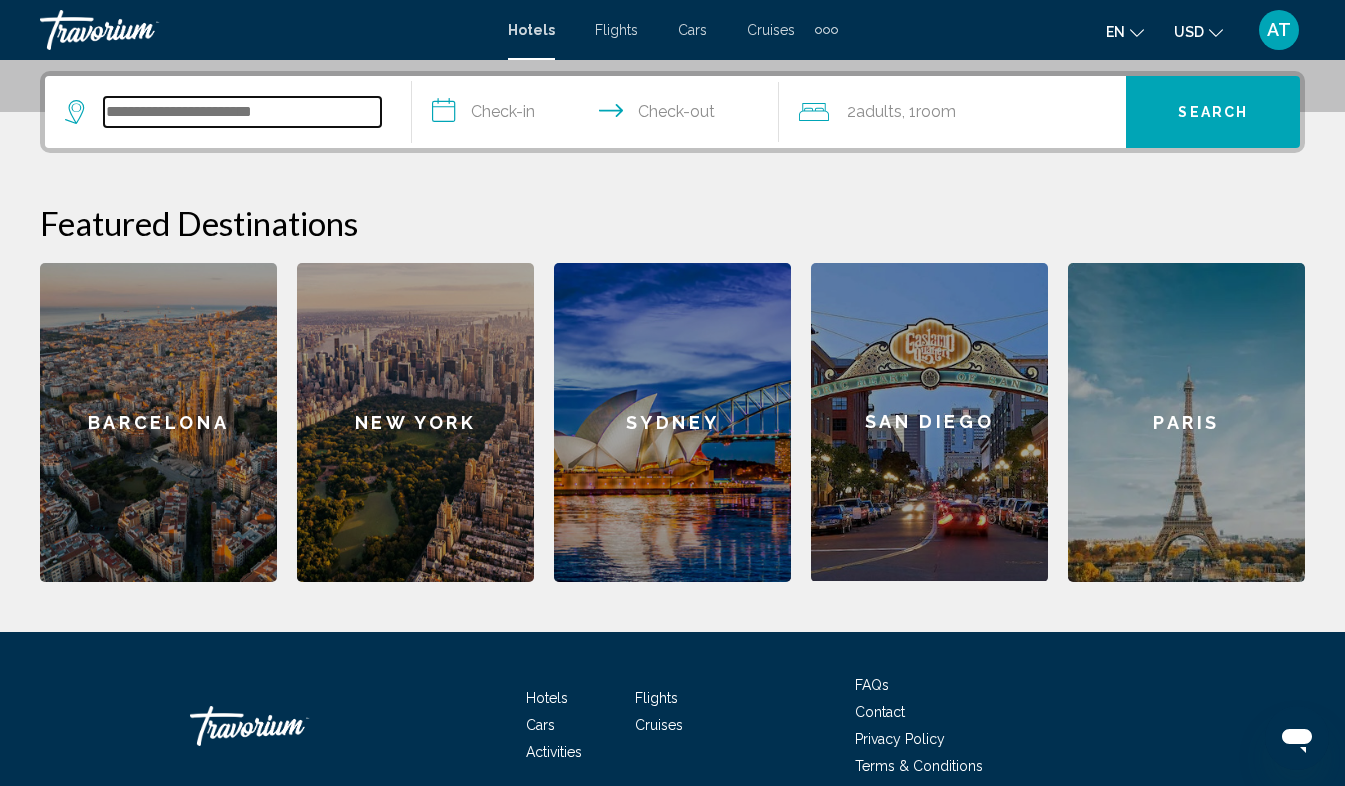 scroll, scrollTop: 494, scrollLeft: 0, axis: vertical 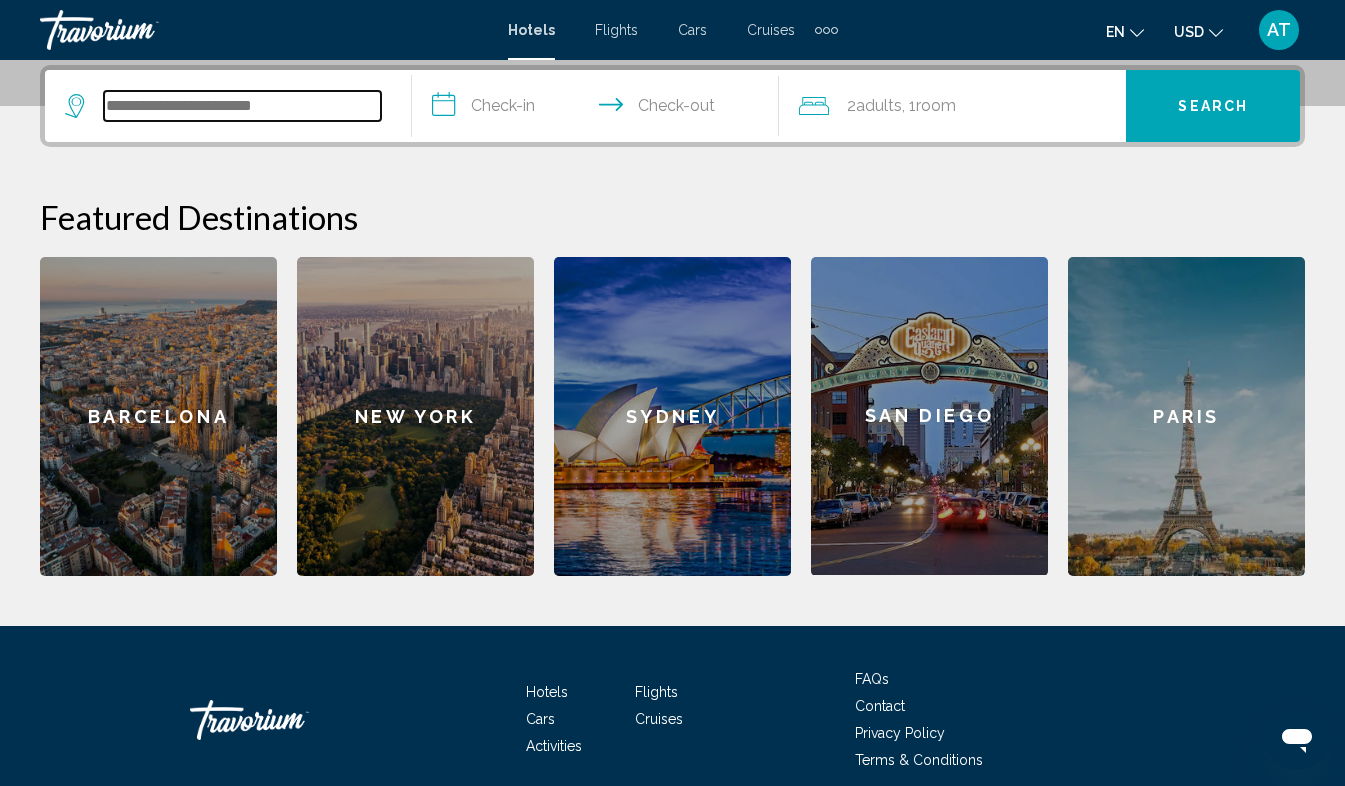 click at bounding box center [242, 106] 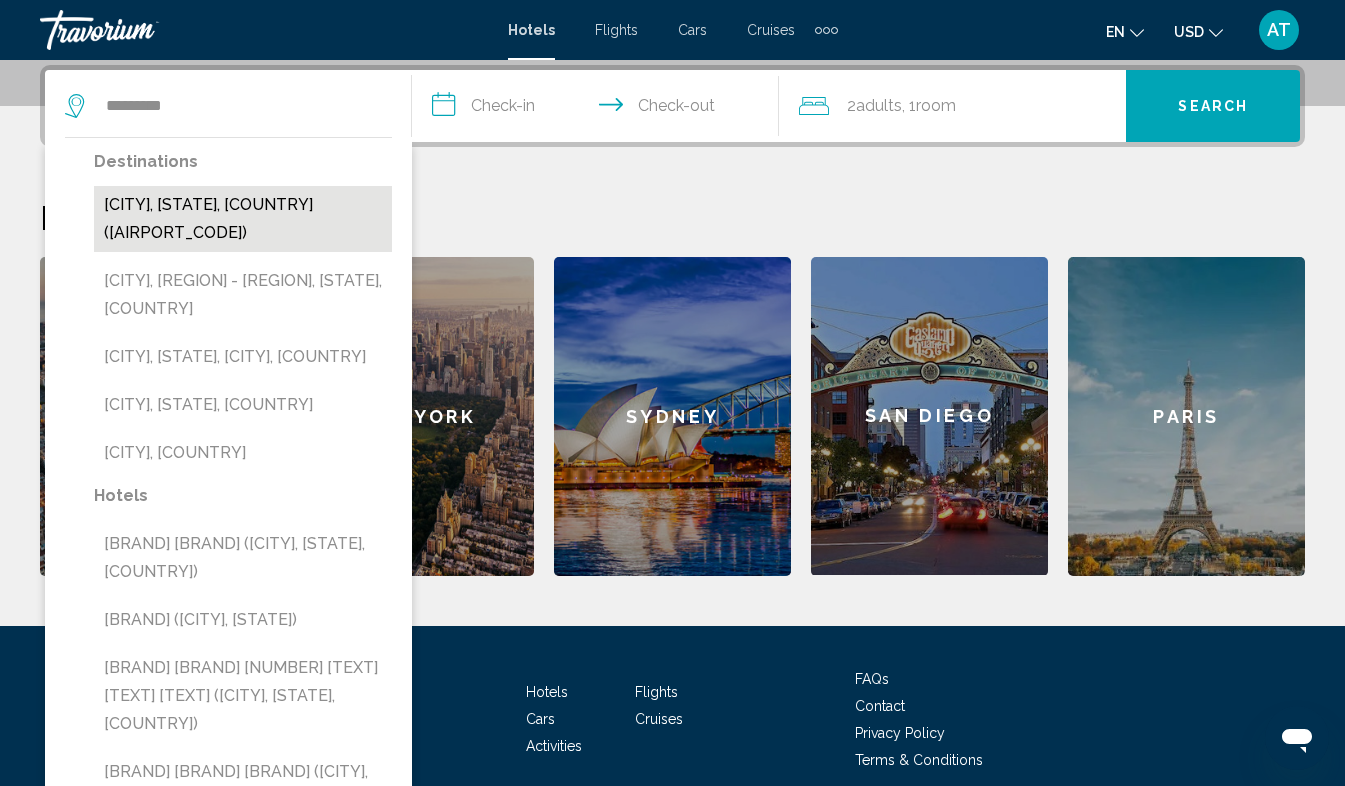 click on "[CITY], [STATE], [COUNTRY] ([AIRPORT_CODE])" at bounding box center (243, 219) 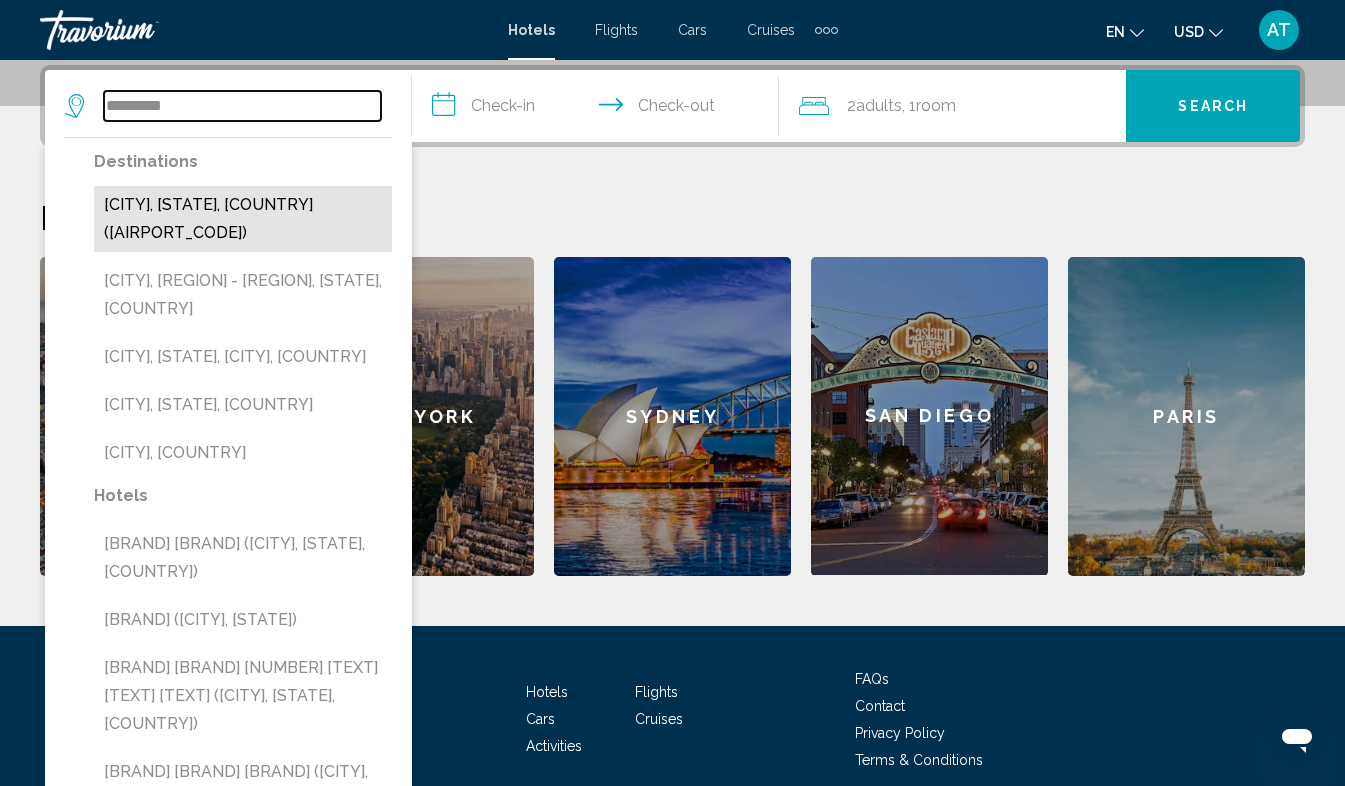 type on "**********" 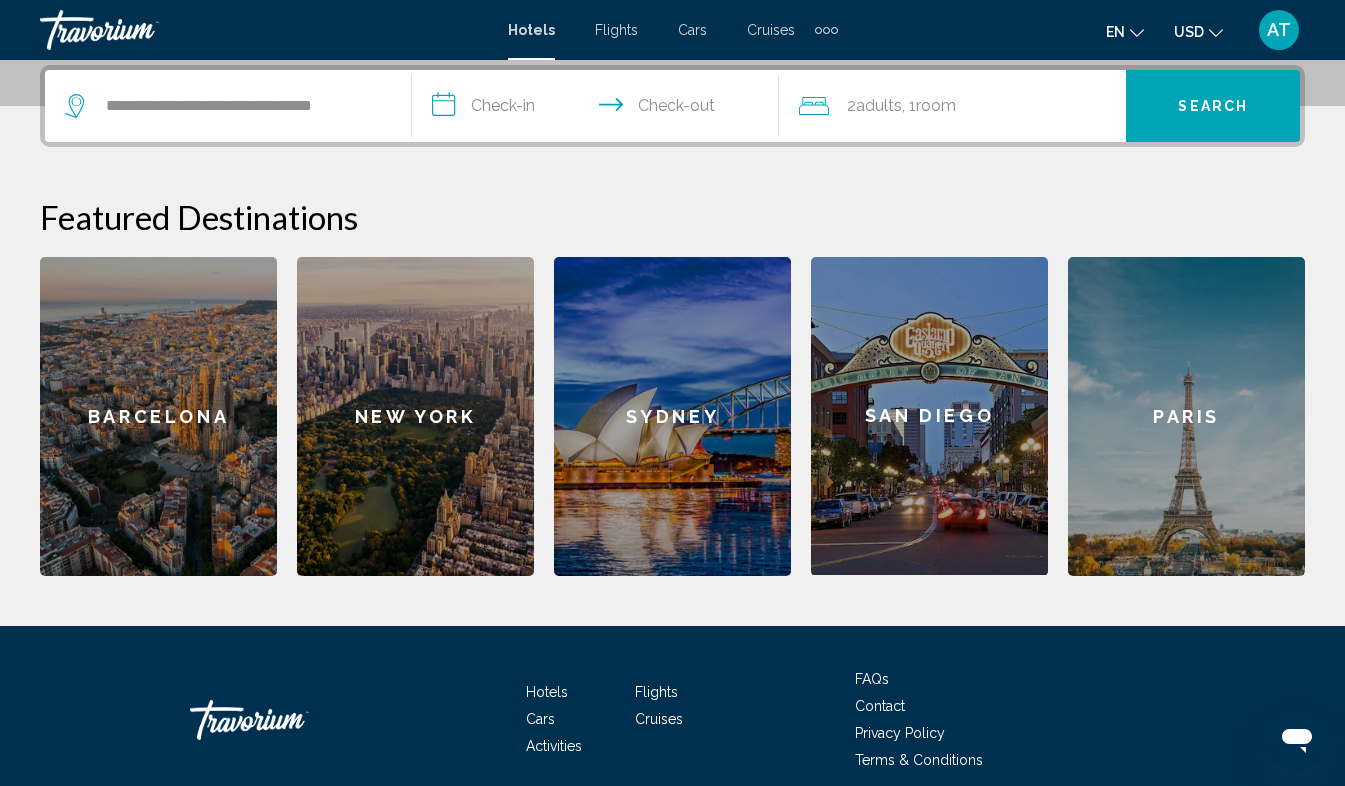 click on "**********" at bounding box center (599, 109) 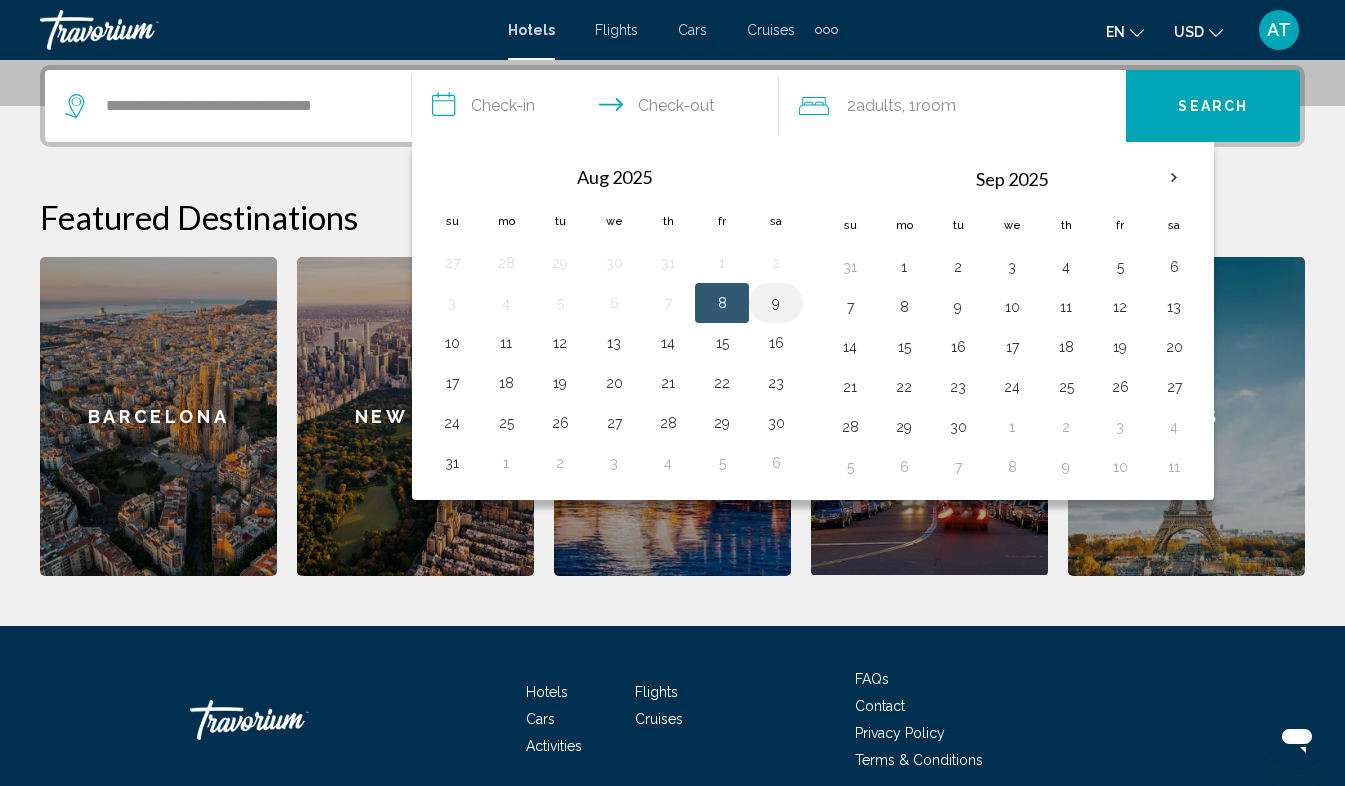 click on "9" at bounding box center (776, 303) 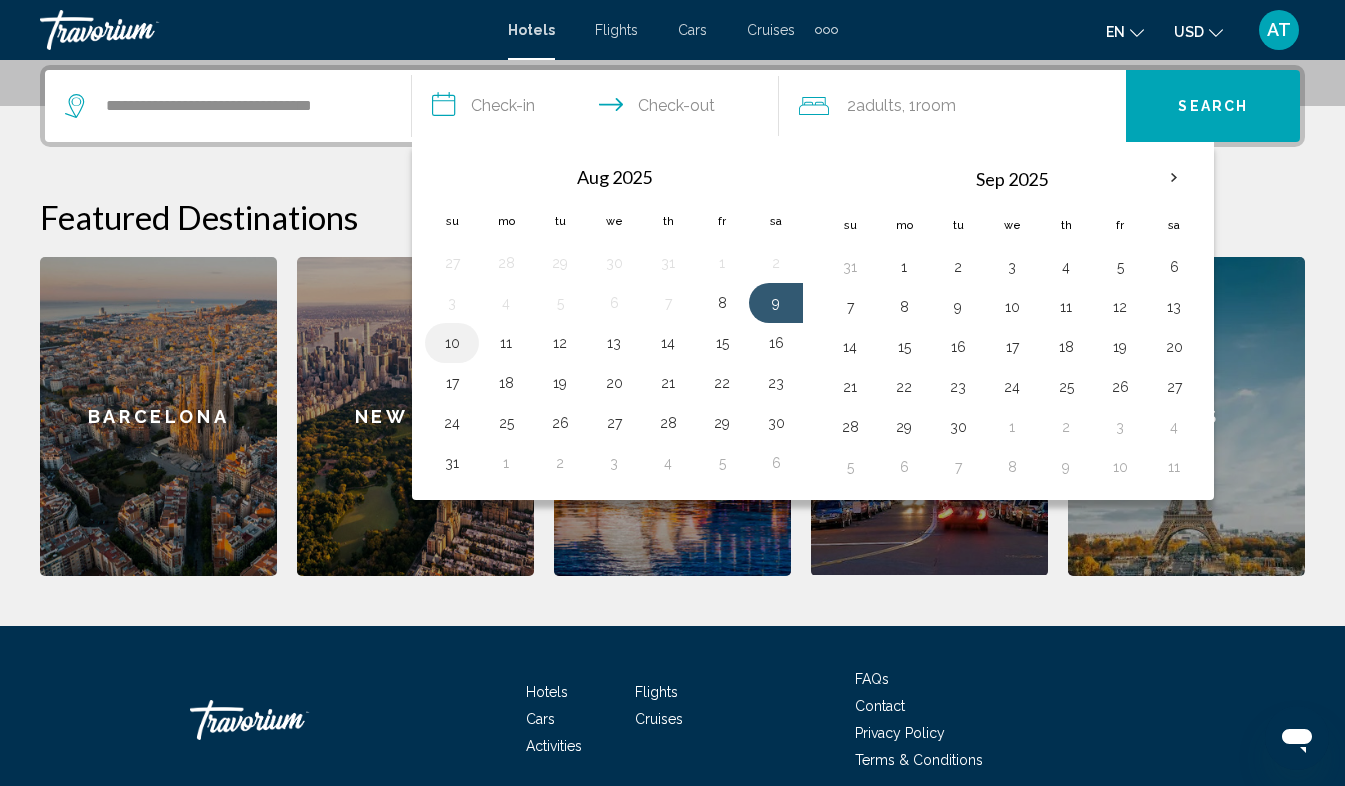 click on "10" at bounding box center (452, 343) 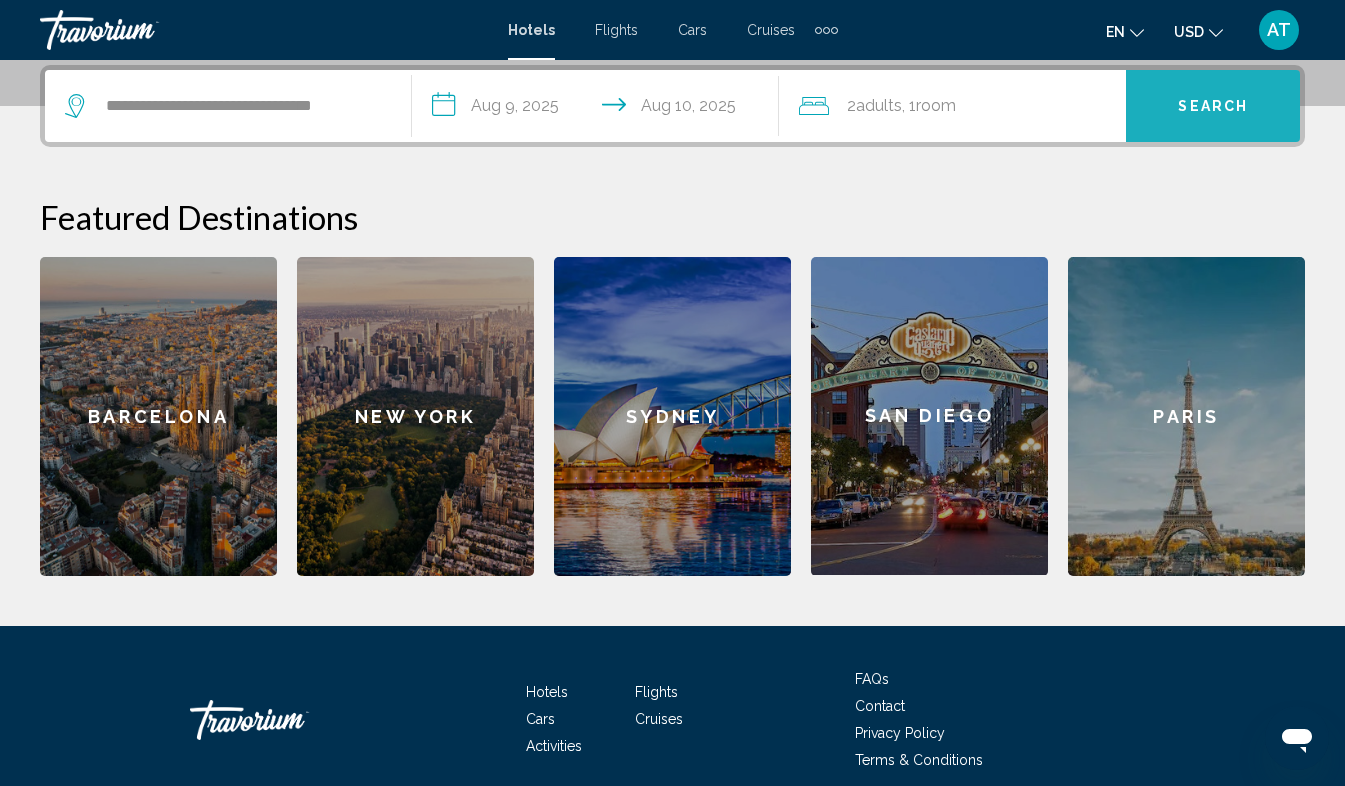 click on "Search" at bounding box center (1213, 106) 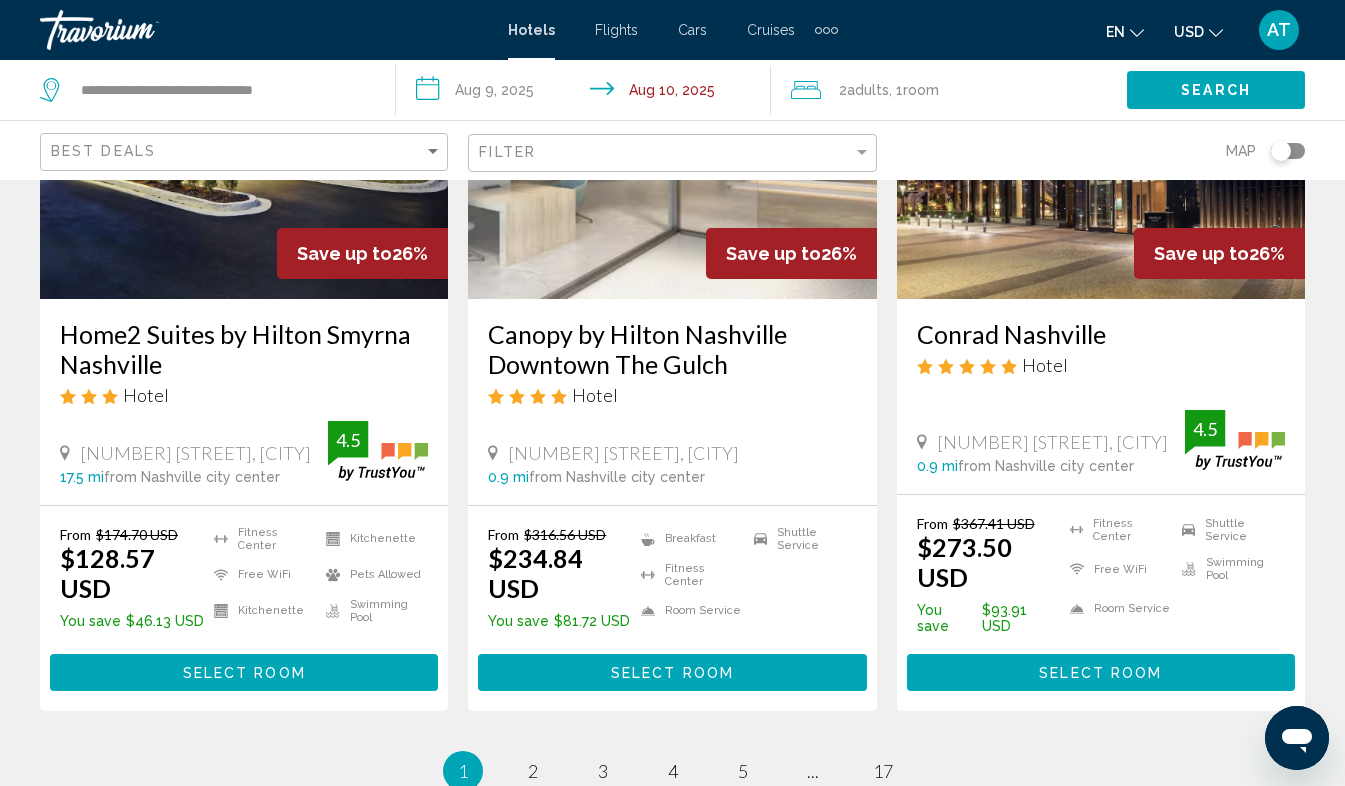 scroll, scrollTop: 2598, scrollLeft: 0, axis: vertical 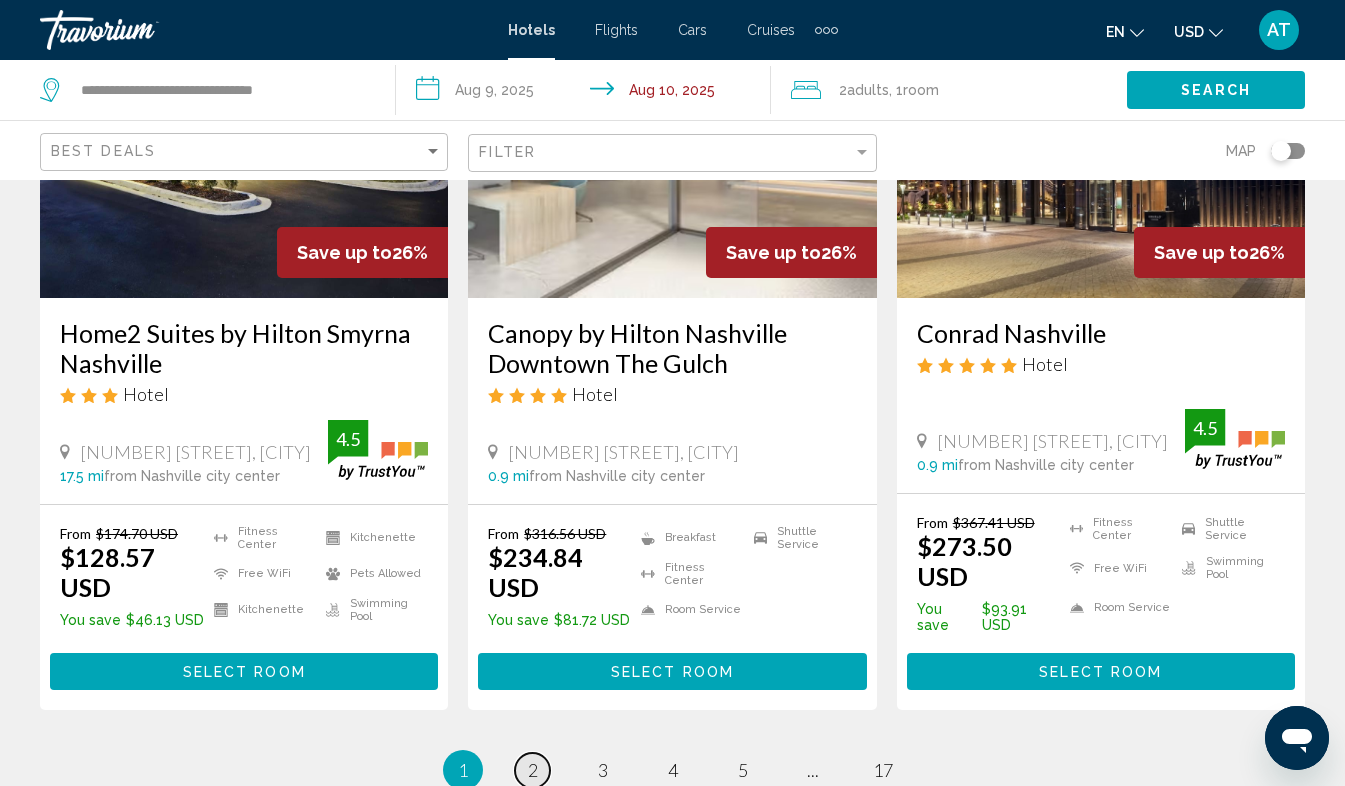 click on "2" at bounding box center (533, 770) 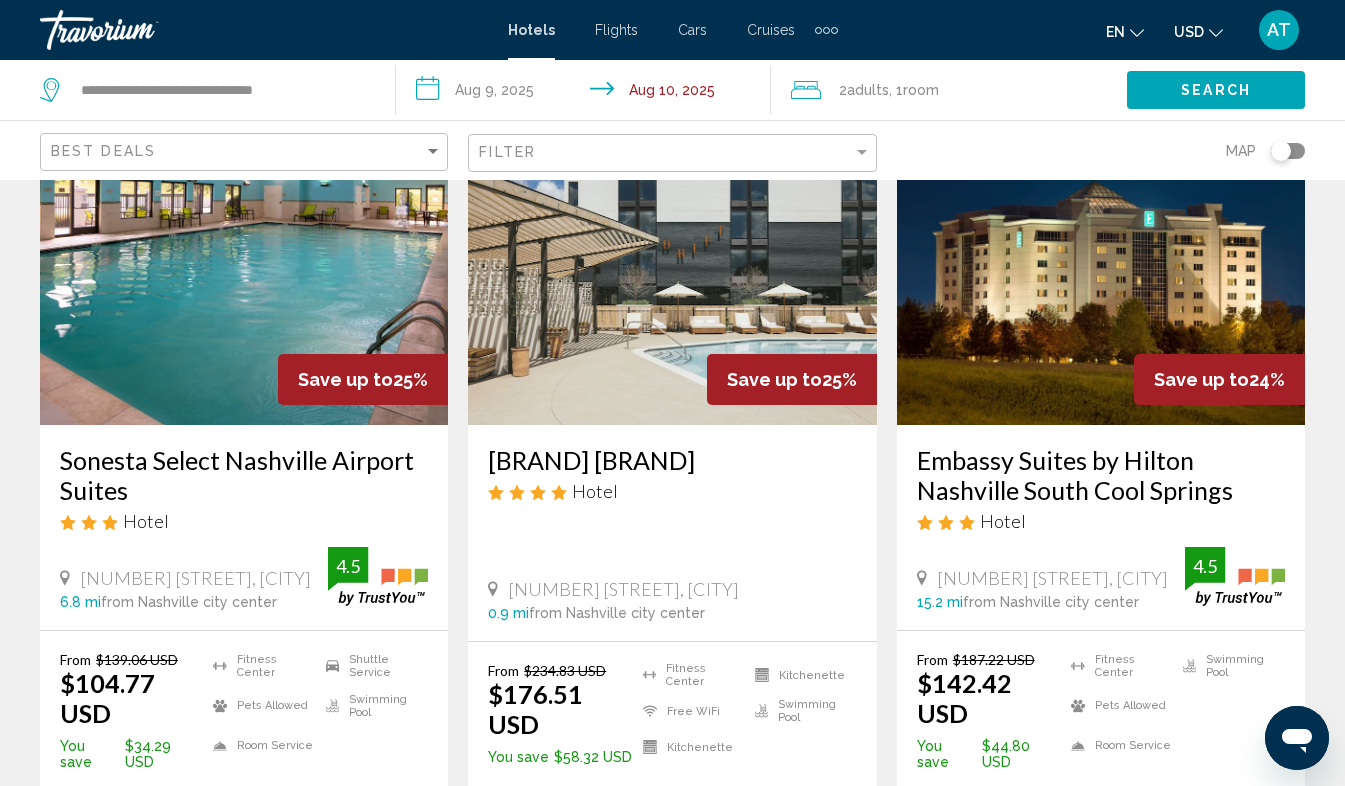 scroll, scrollTop: 0, scrollLeft: 0, axis: both 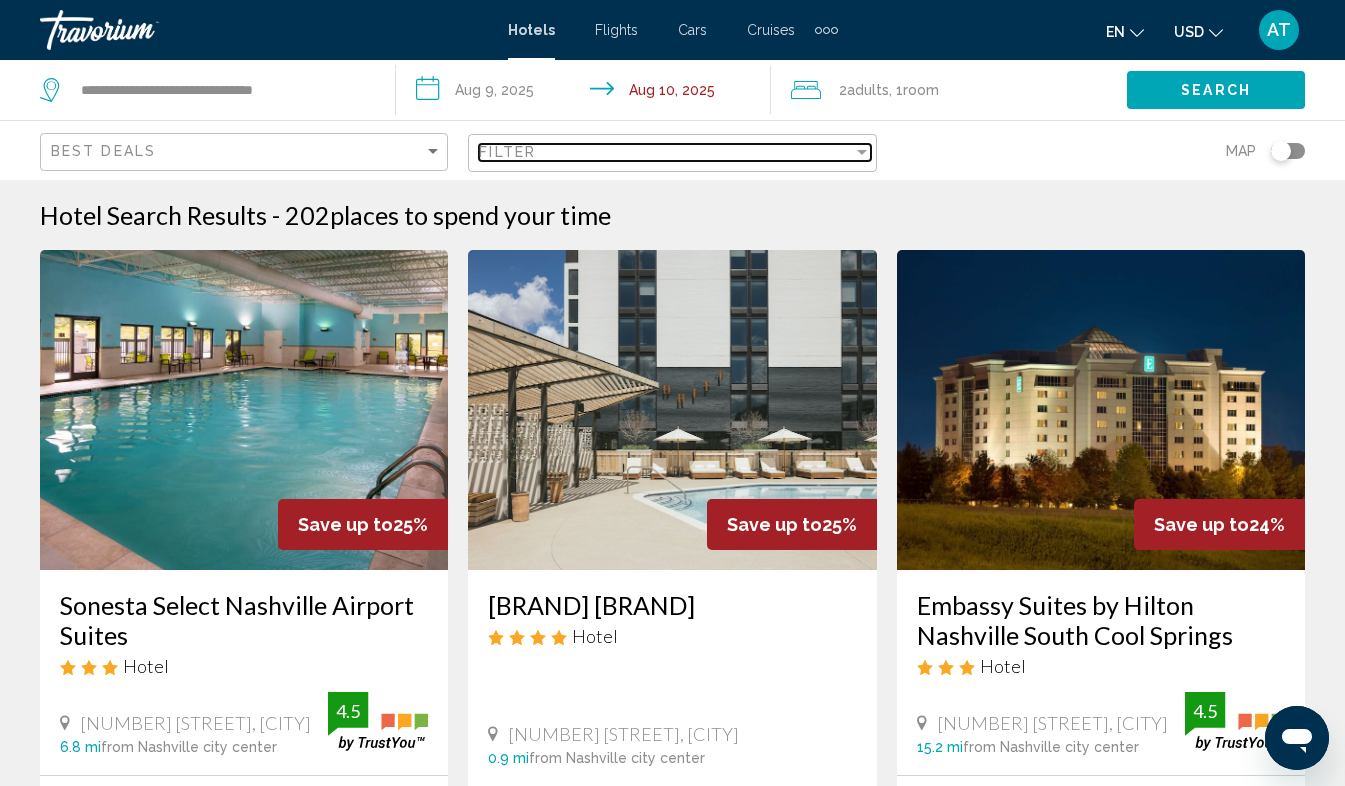 click at bounding box center (862, 152) 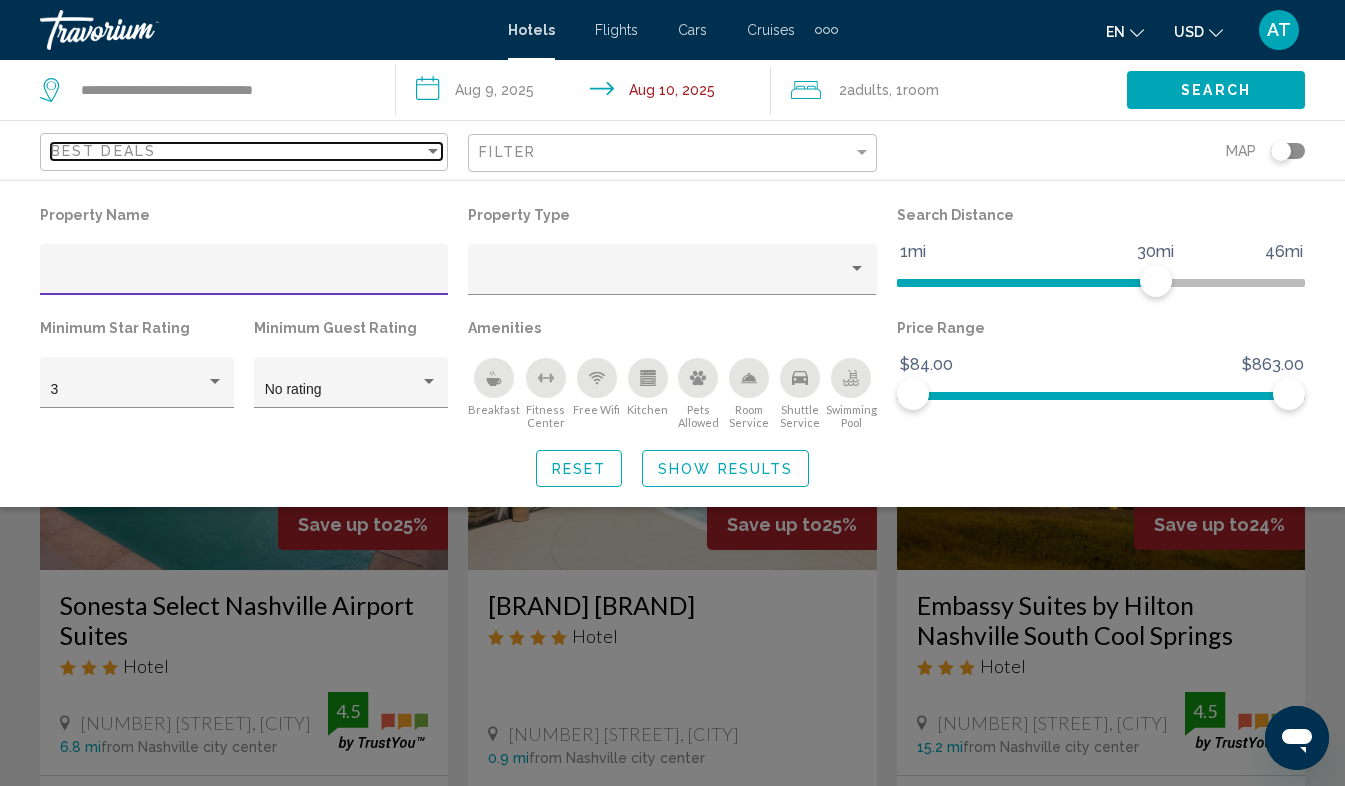 click on "Best Deals" at bounding box center [237, 151] 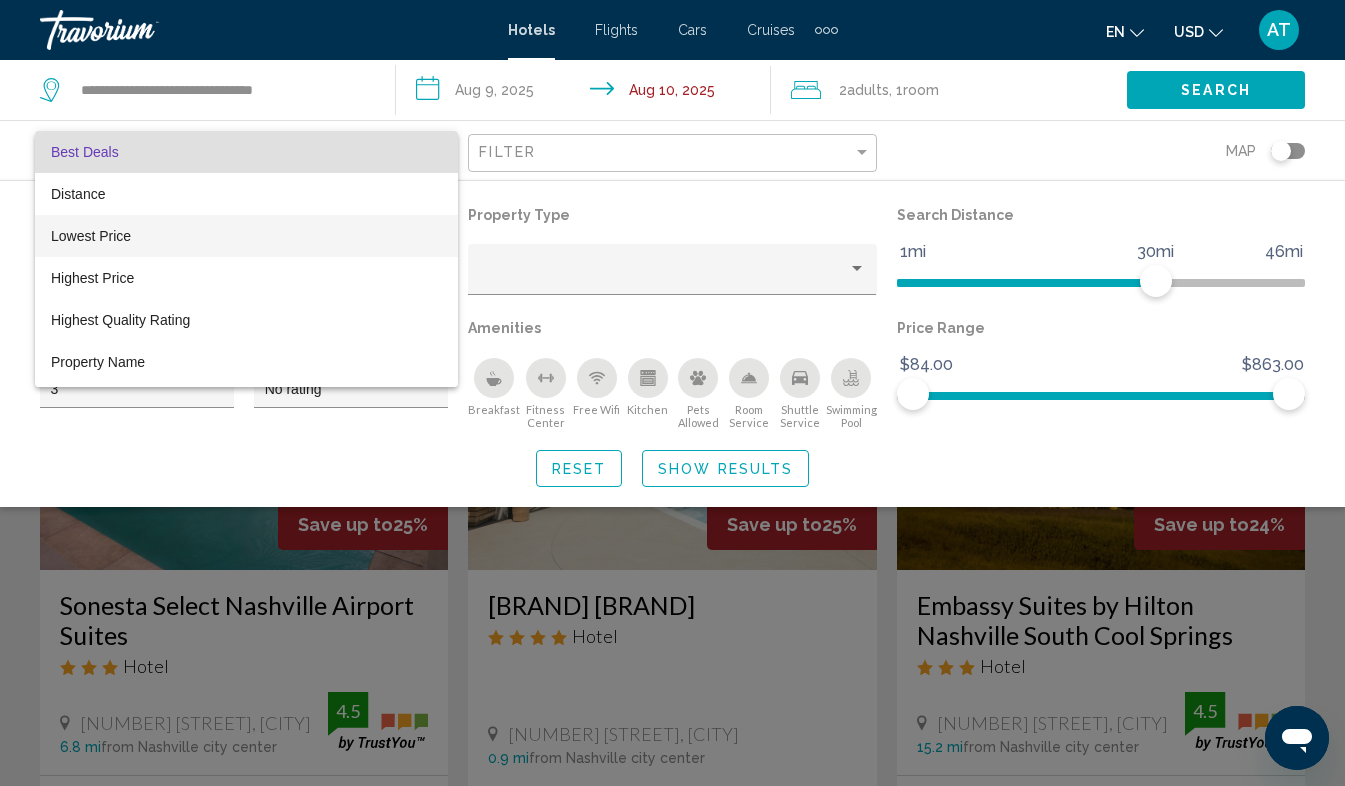 click on "Lowest Price" at bounding box center [246, 236] 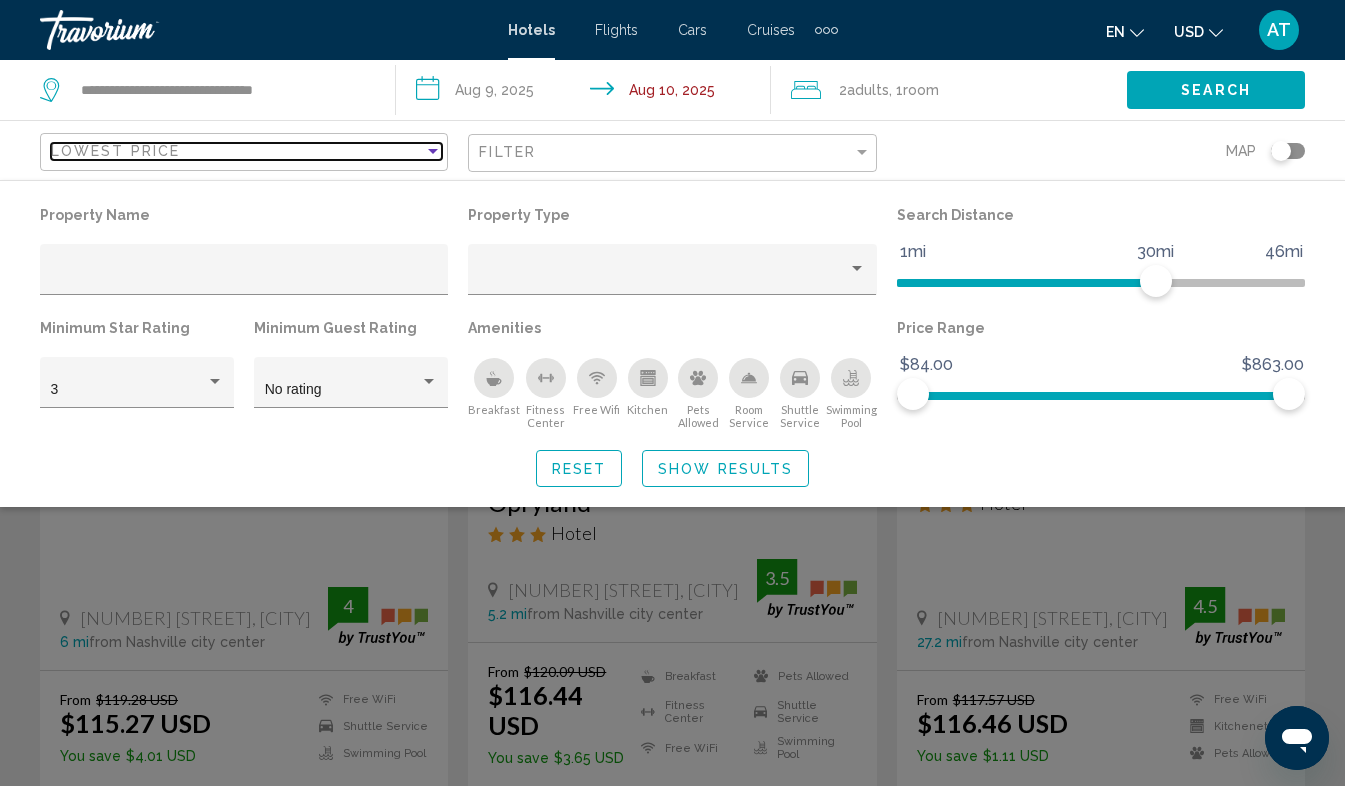 scroll, scrollTop: 0, scrollLeft: 0, axis: both 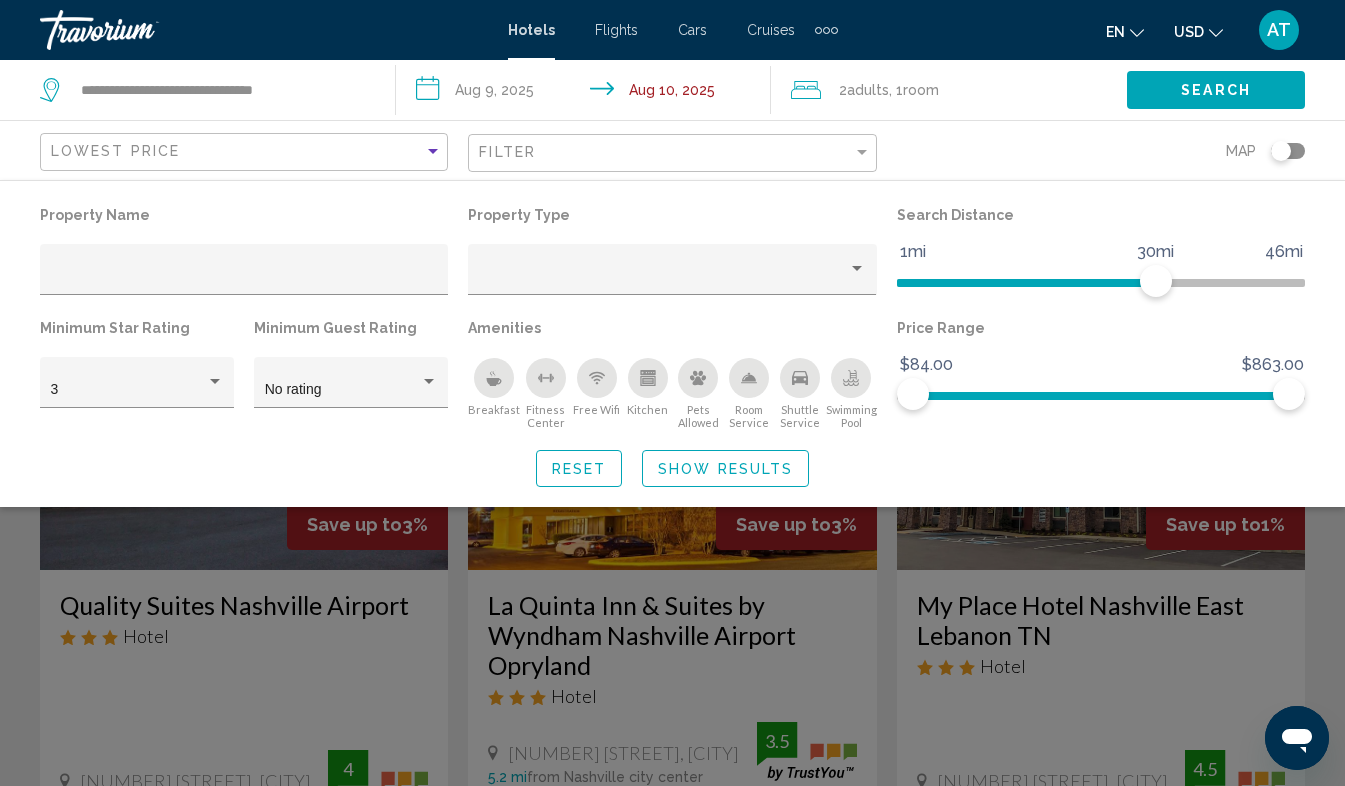 click on "en
English Español Français Italiano Português русский USD
USD ($) MXN (Mex$) CAD (Can$) GBP (£) EUR (€) AUD (A$) NZD (NZ$) CNY (CN¥) AT Login" at bounding box center (1082, 30) 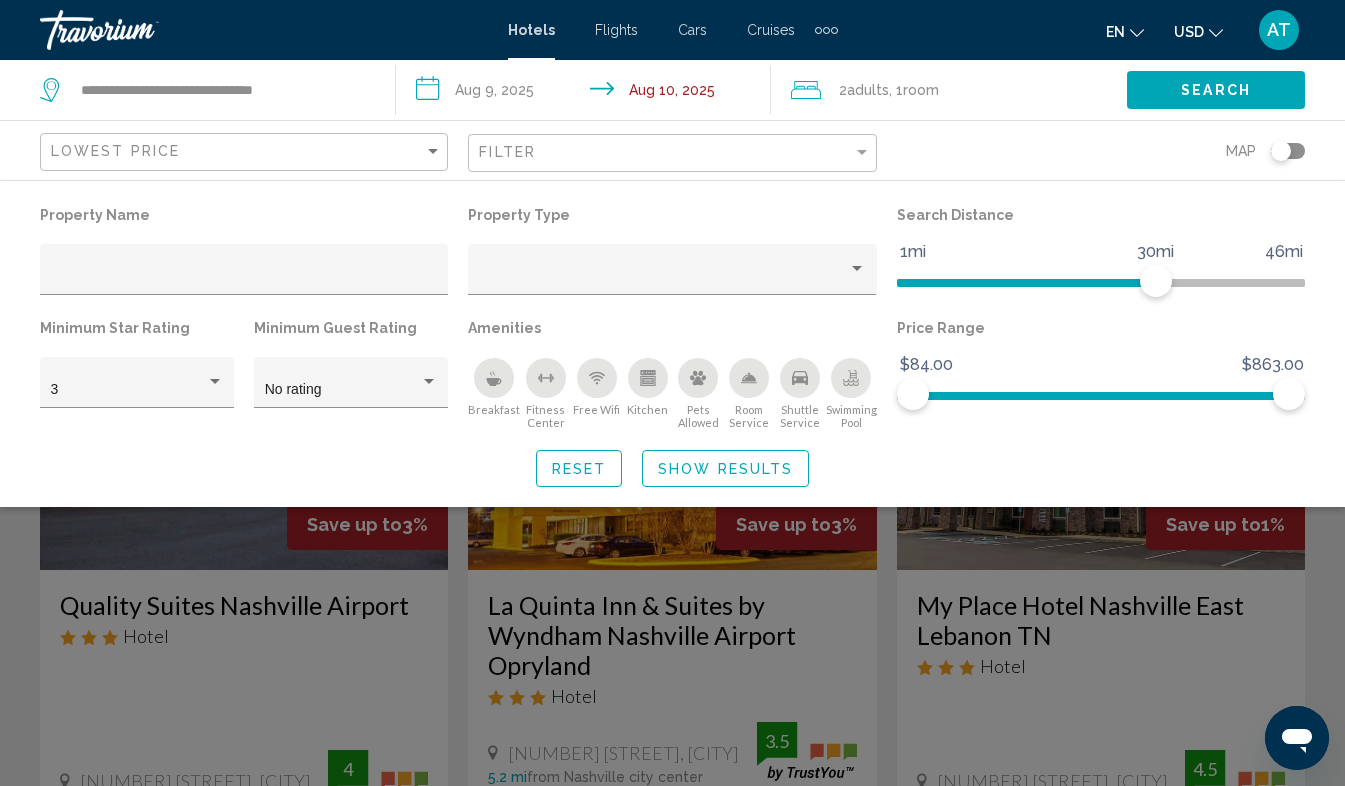 click 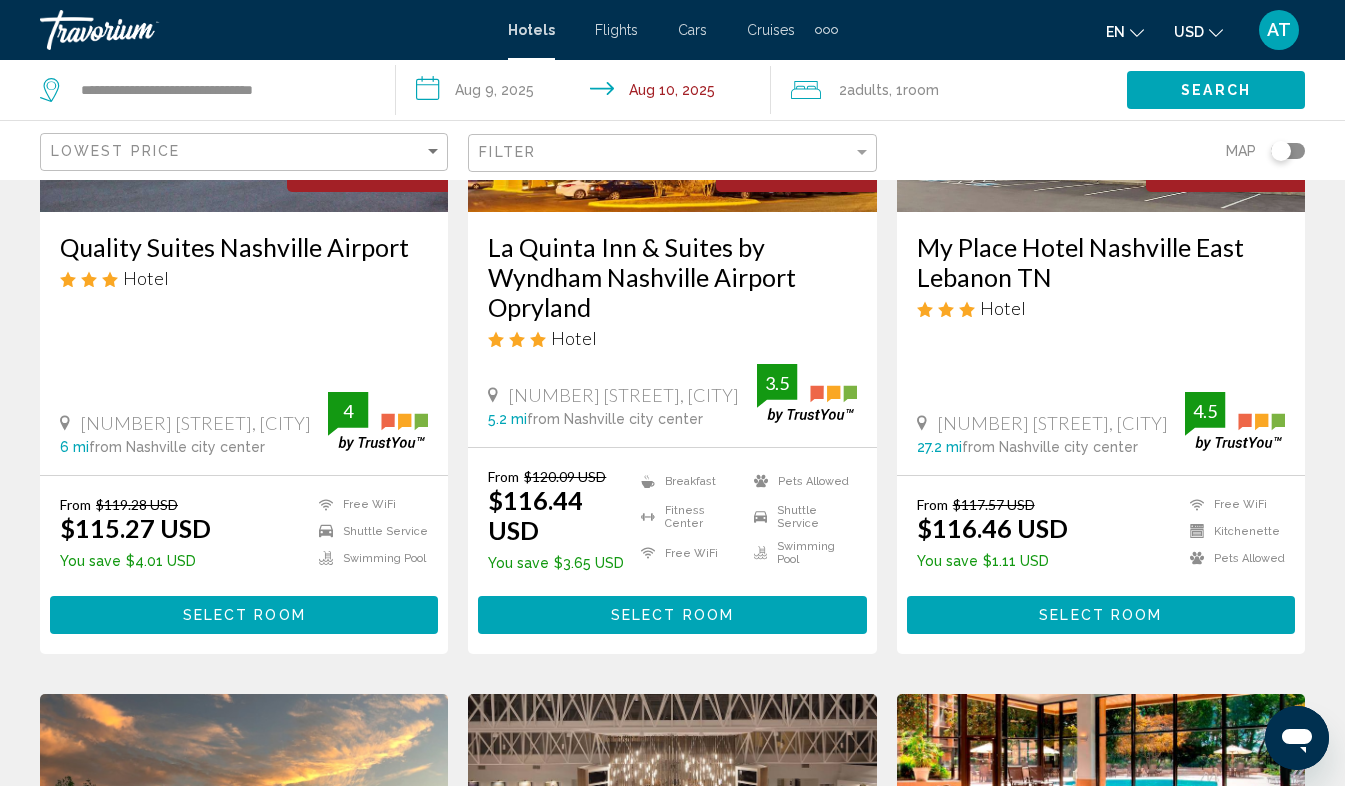 scroll, scrollTop: 0, scrollLeft: 0, axis: both 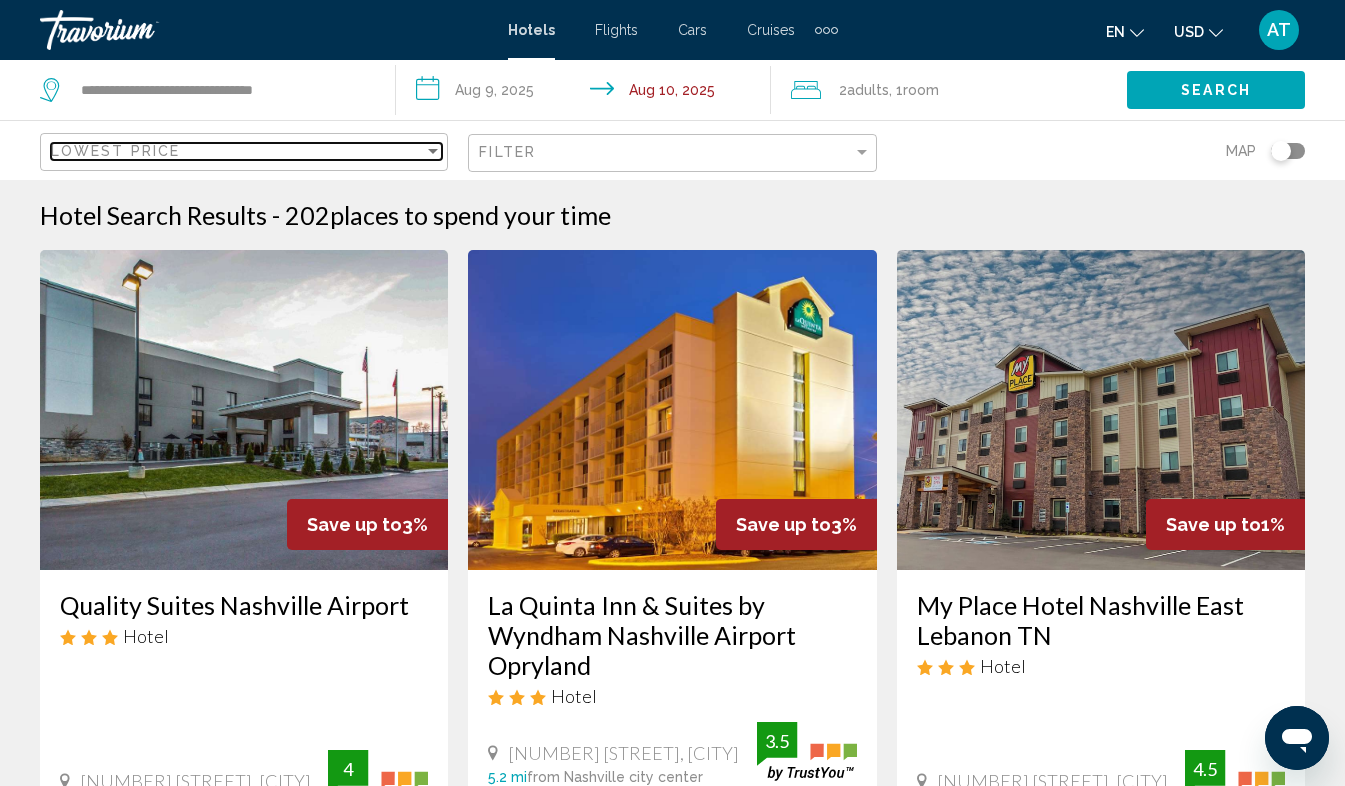 click at bounding box center (433, 151) 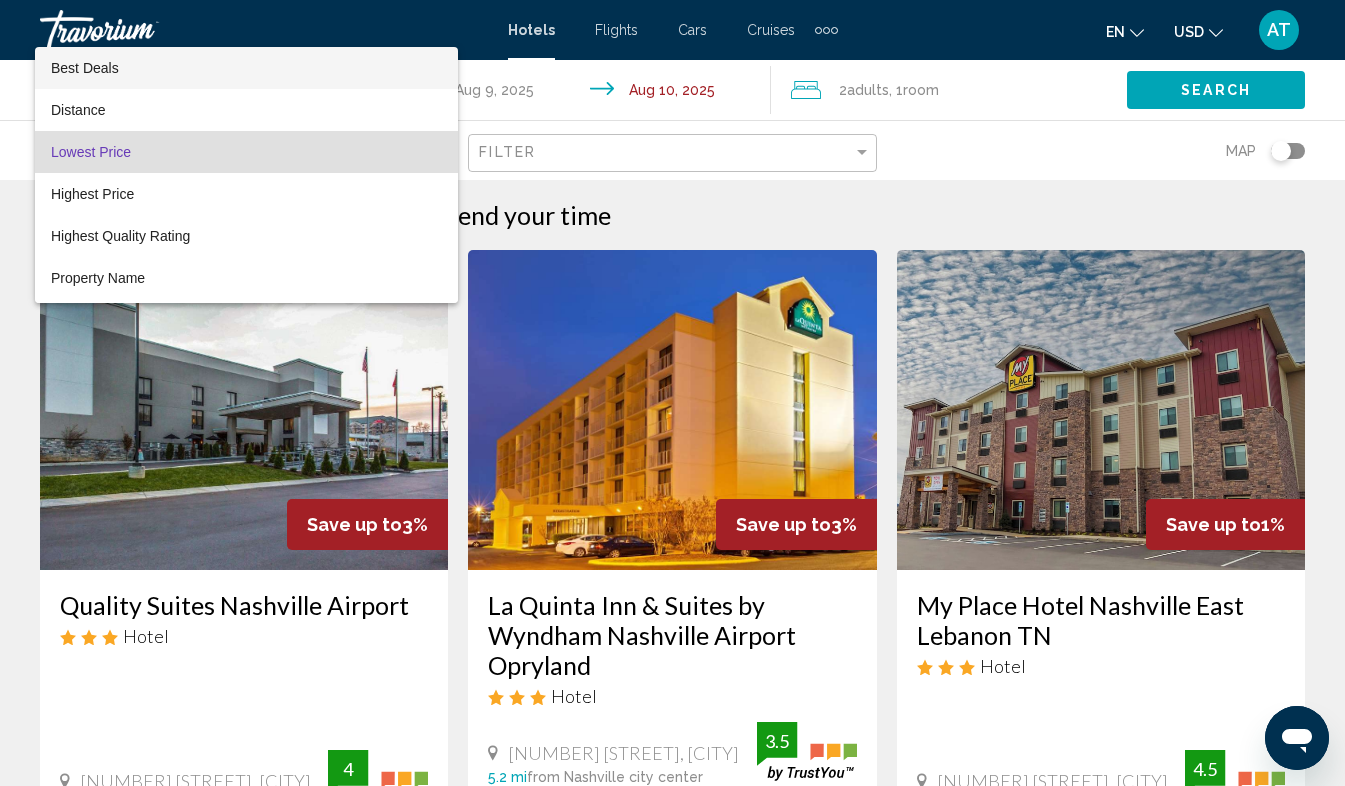 click on "Best Deals" at bounding box center (246, 68) 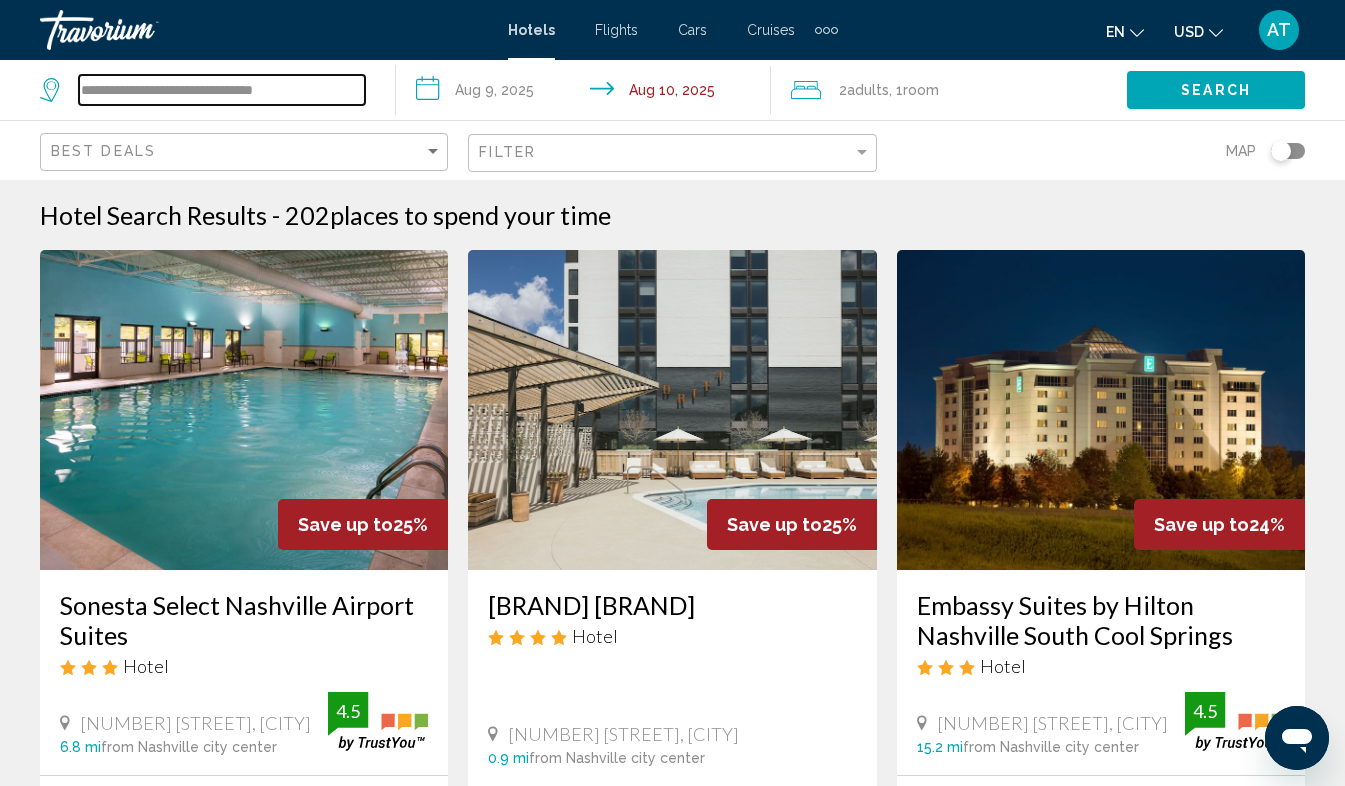 click on "**********" at bounding box center [222, 90] 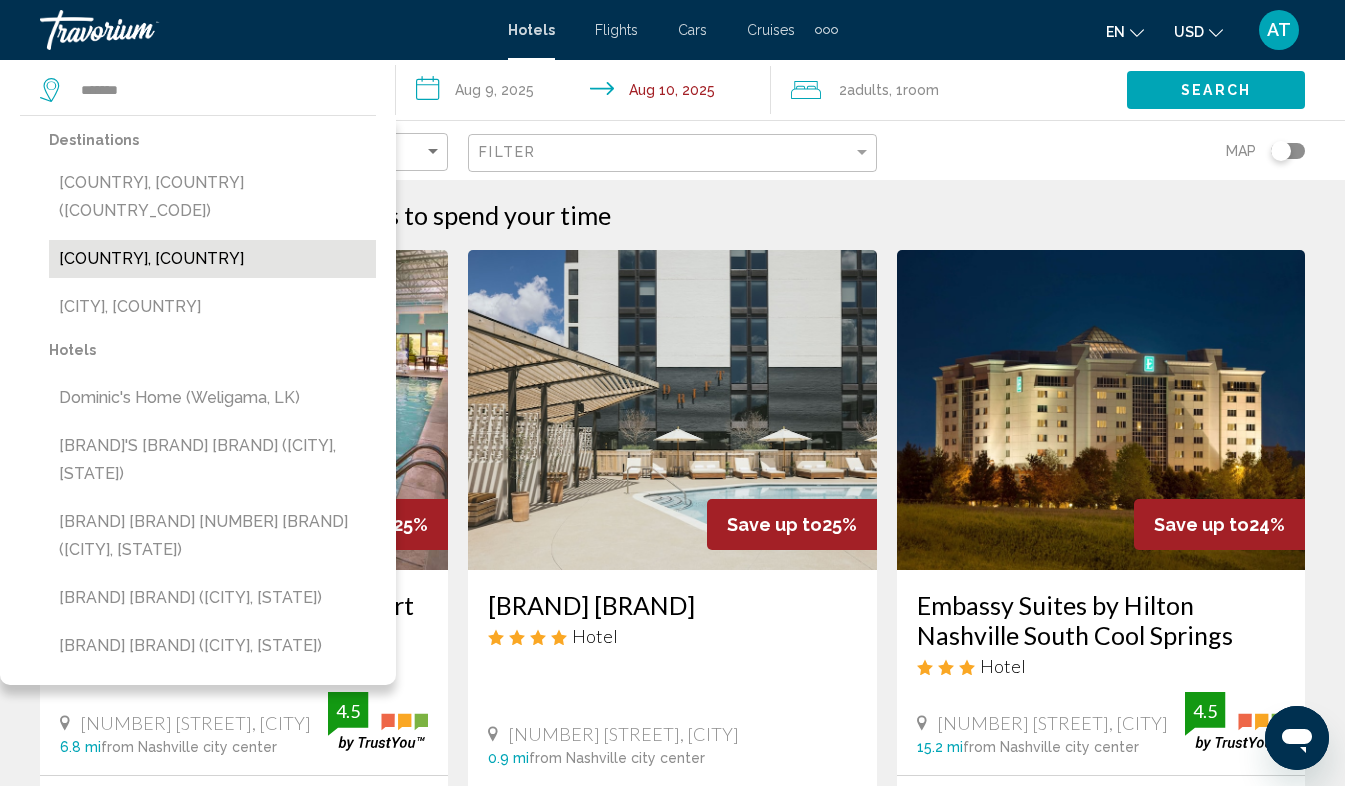 click on "[COUNTRY], [COUNTRY]" at bounding box center [212, 259] 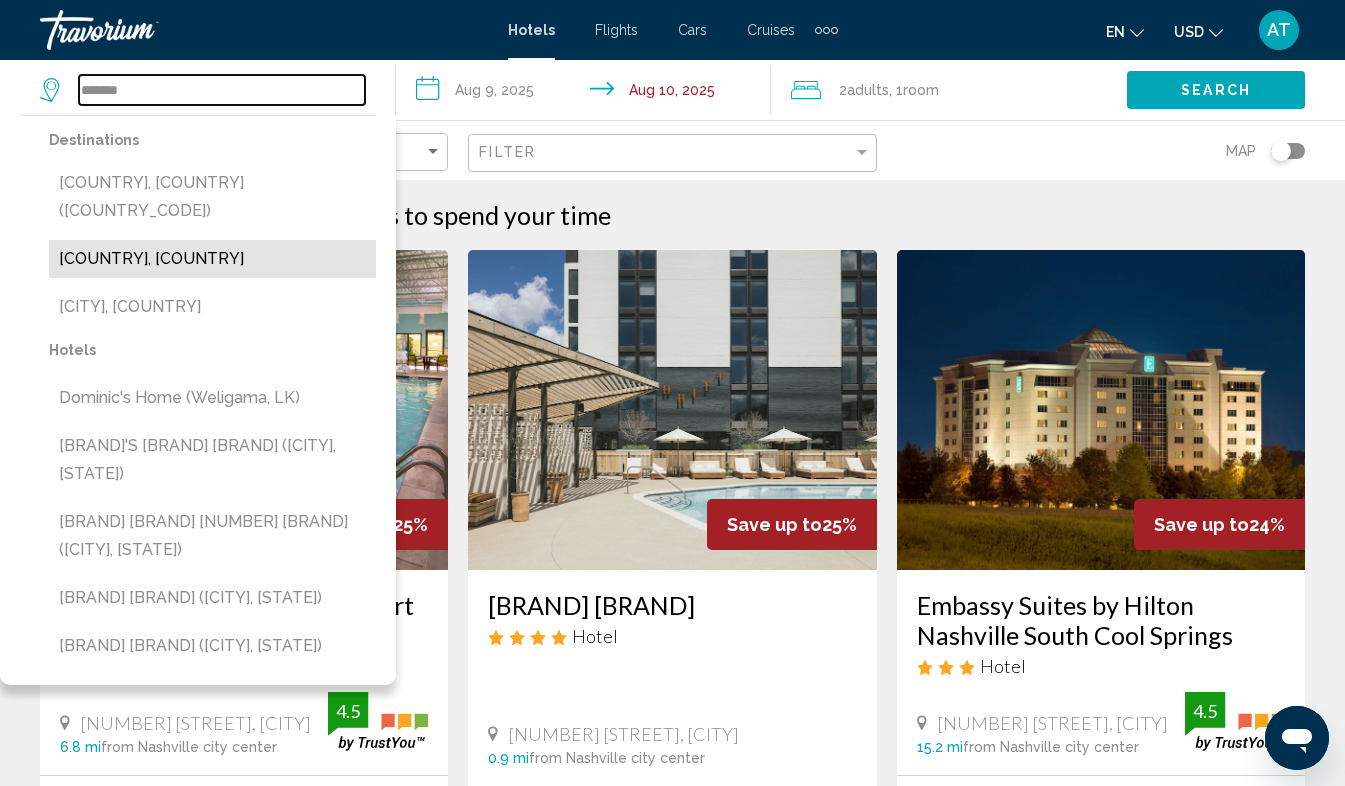 type on "**********" 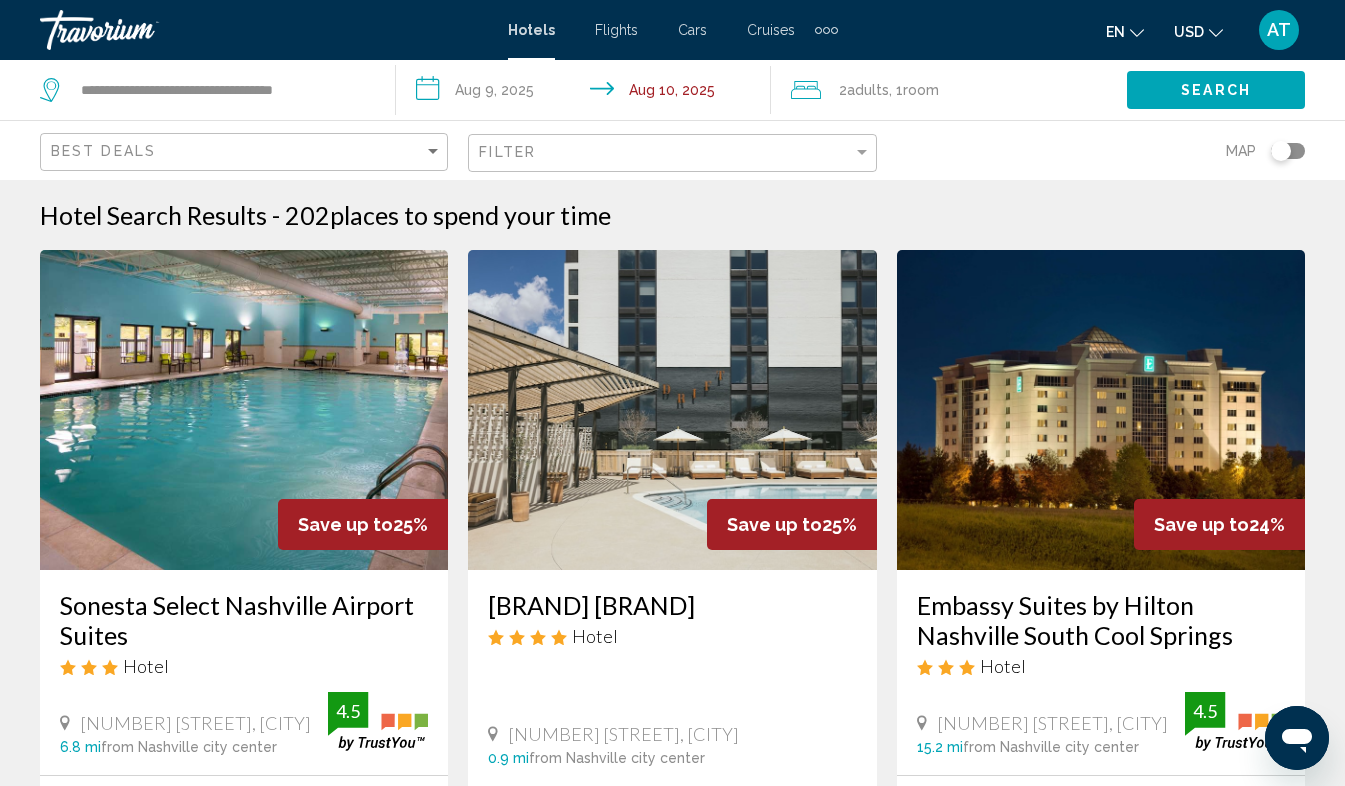 click on "Search" 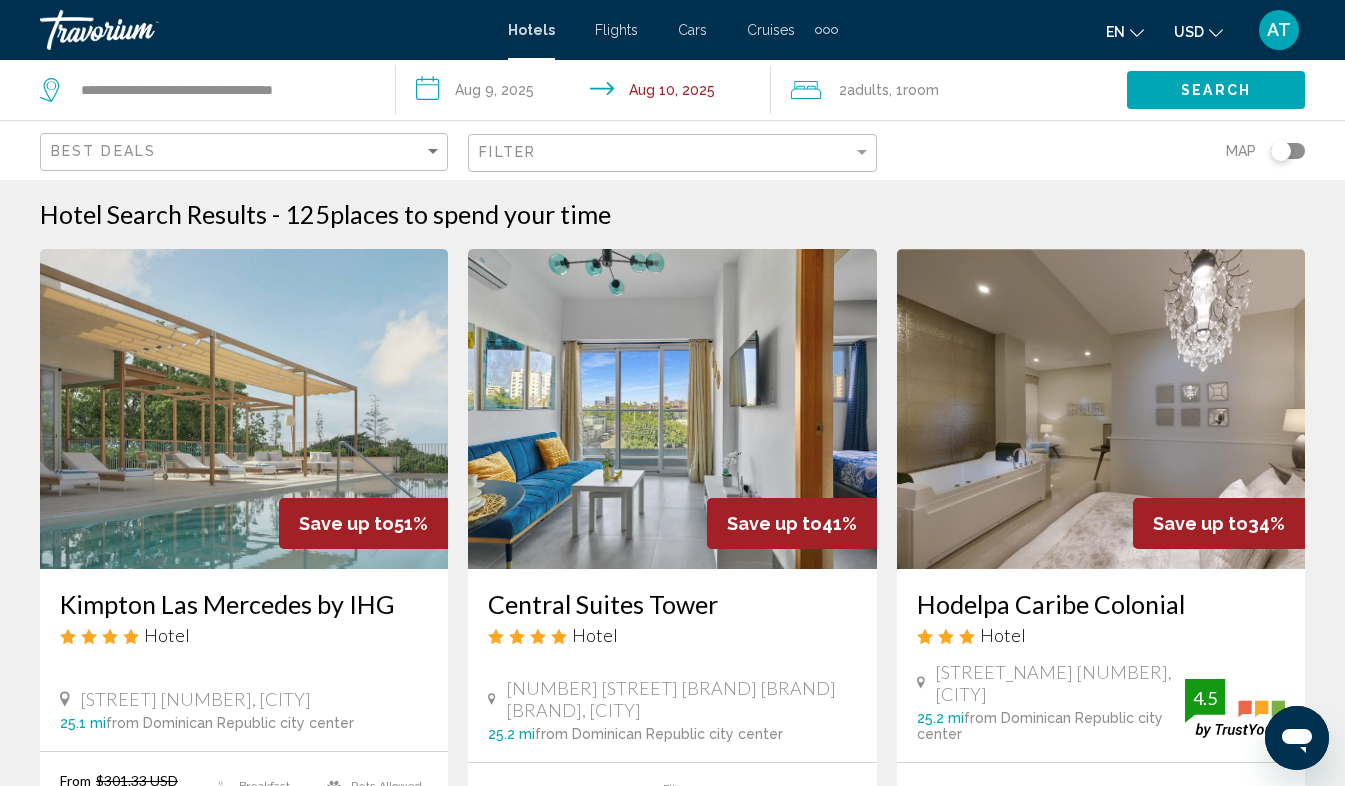 scroll, scrollTop: 0, scrollLeft: 0, axis: both 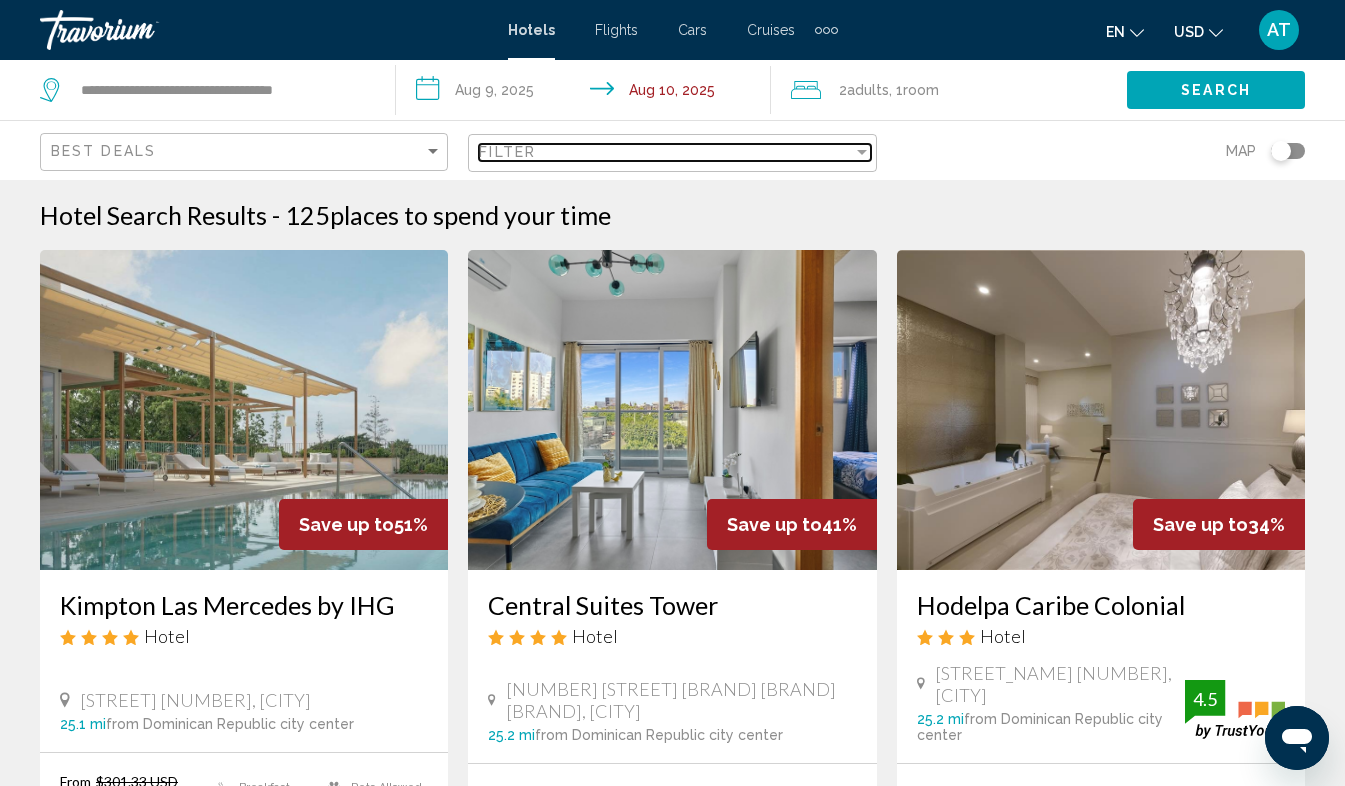click on "Filter" at bounding box center (665, 152) 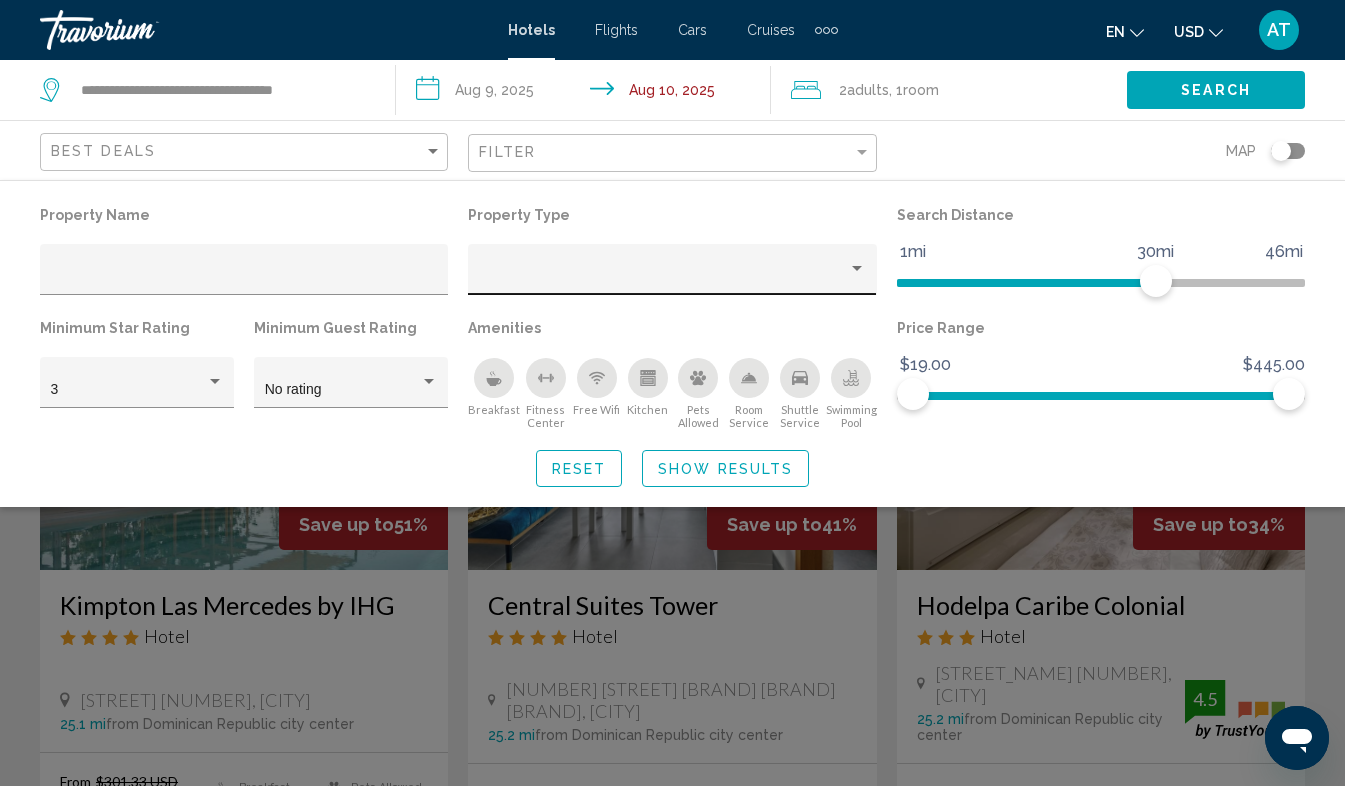 click 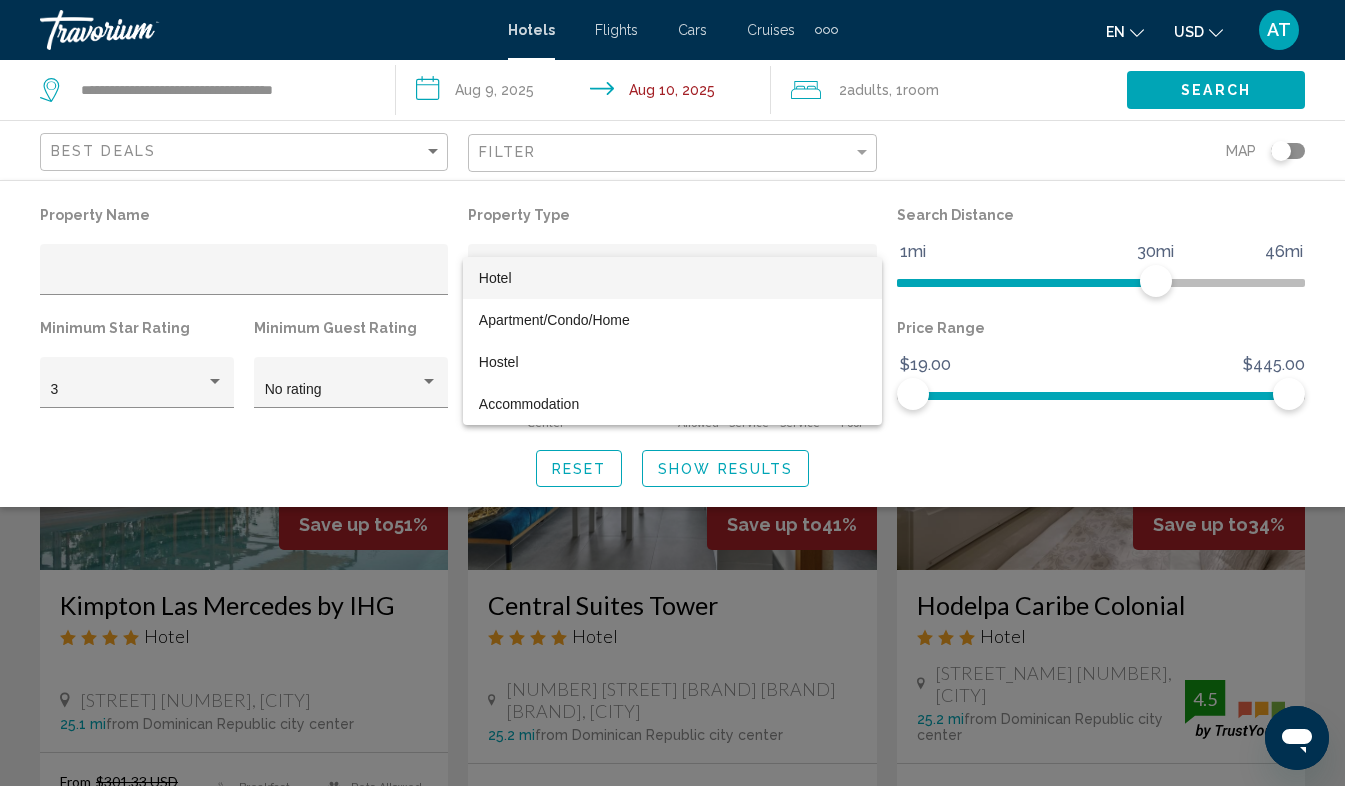 click at bounding box center (672, 393) 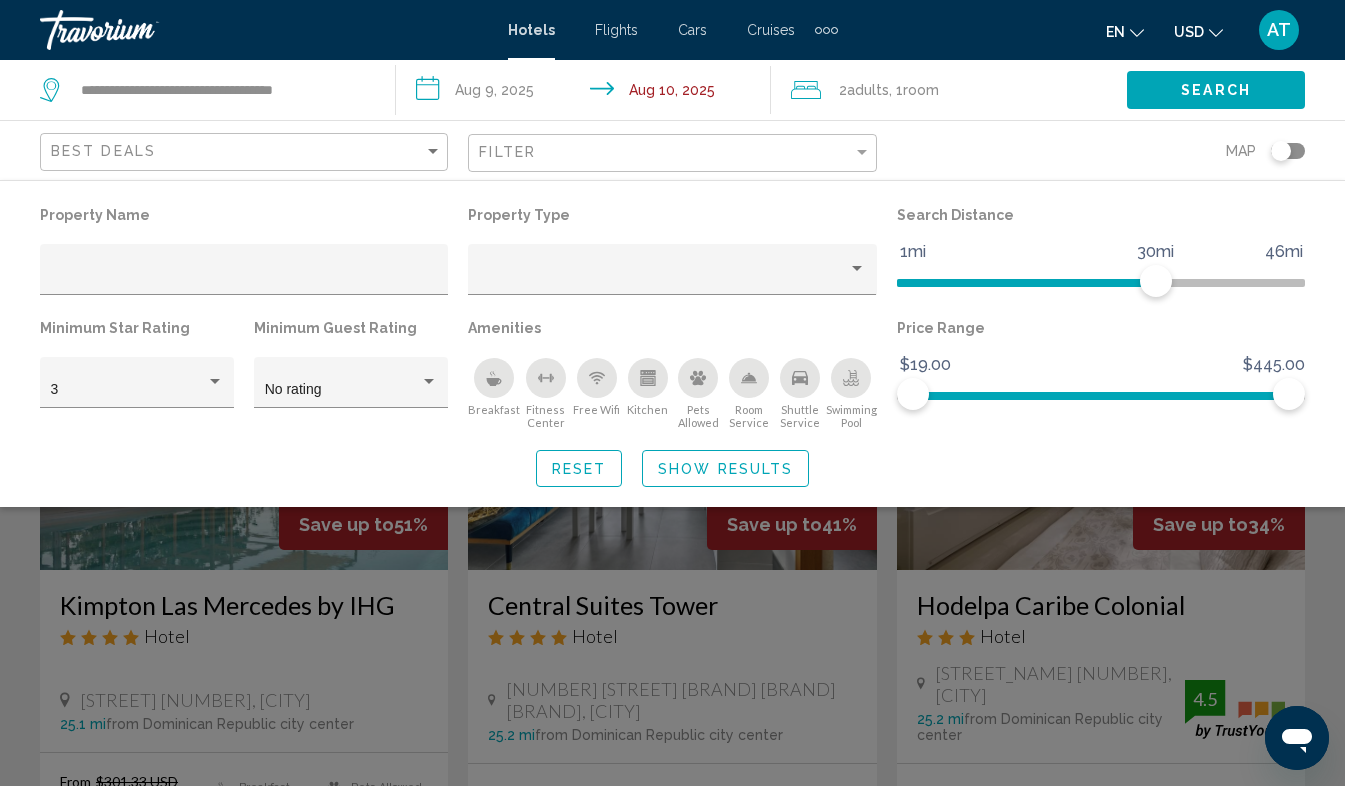 click on "Filter" 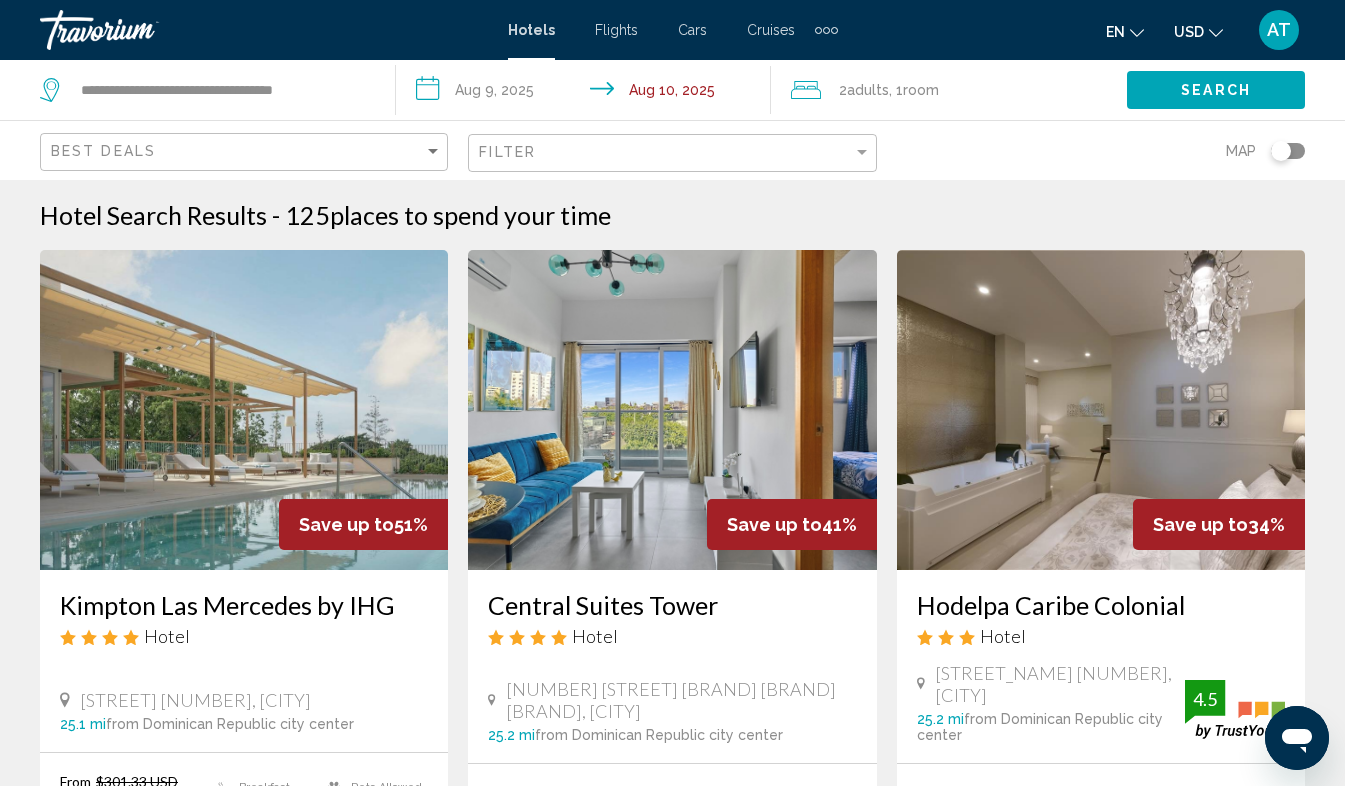 click on "Filter" 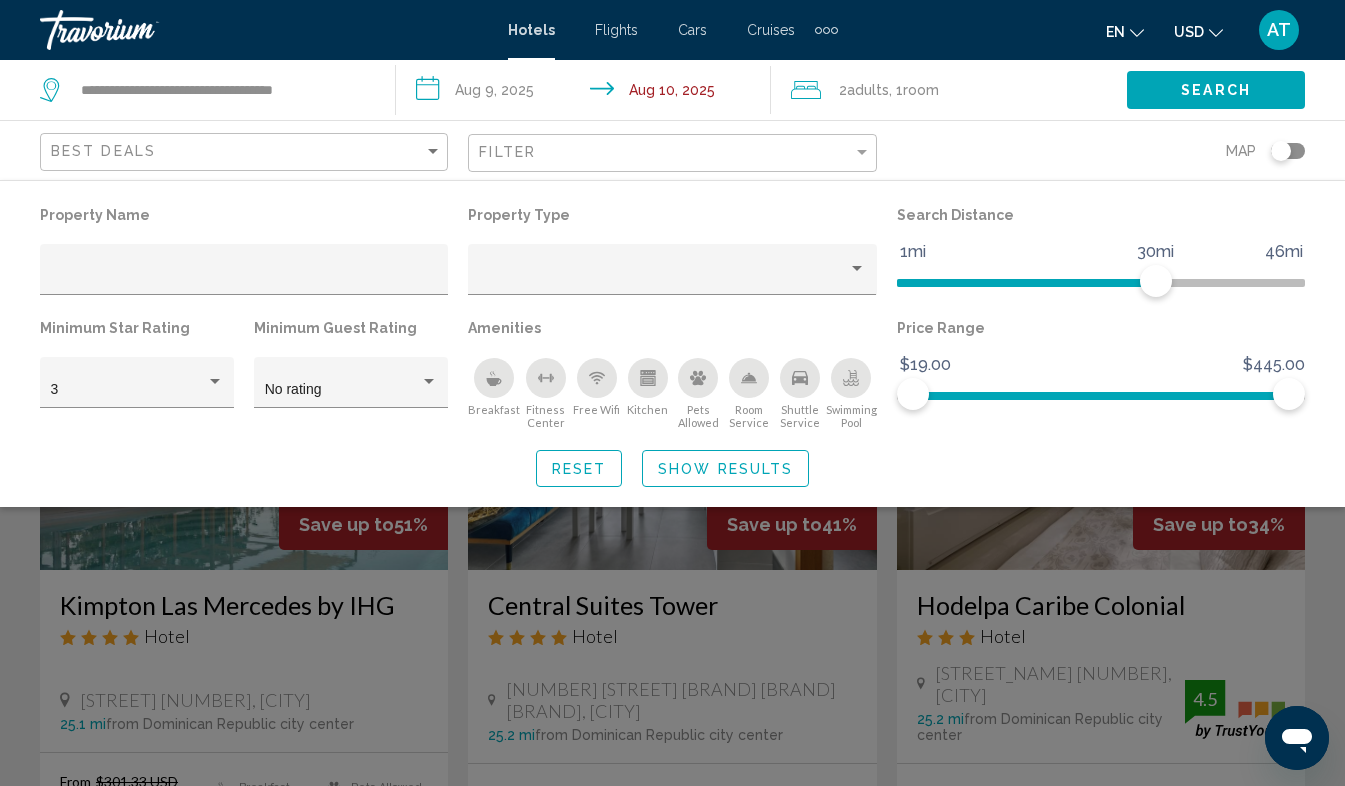drag, startPoint x: 837, startPoint y: 393, endPoint x: 863, endPoint y: 450, distance: 62.649822 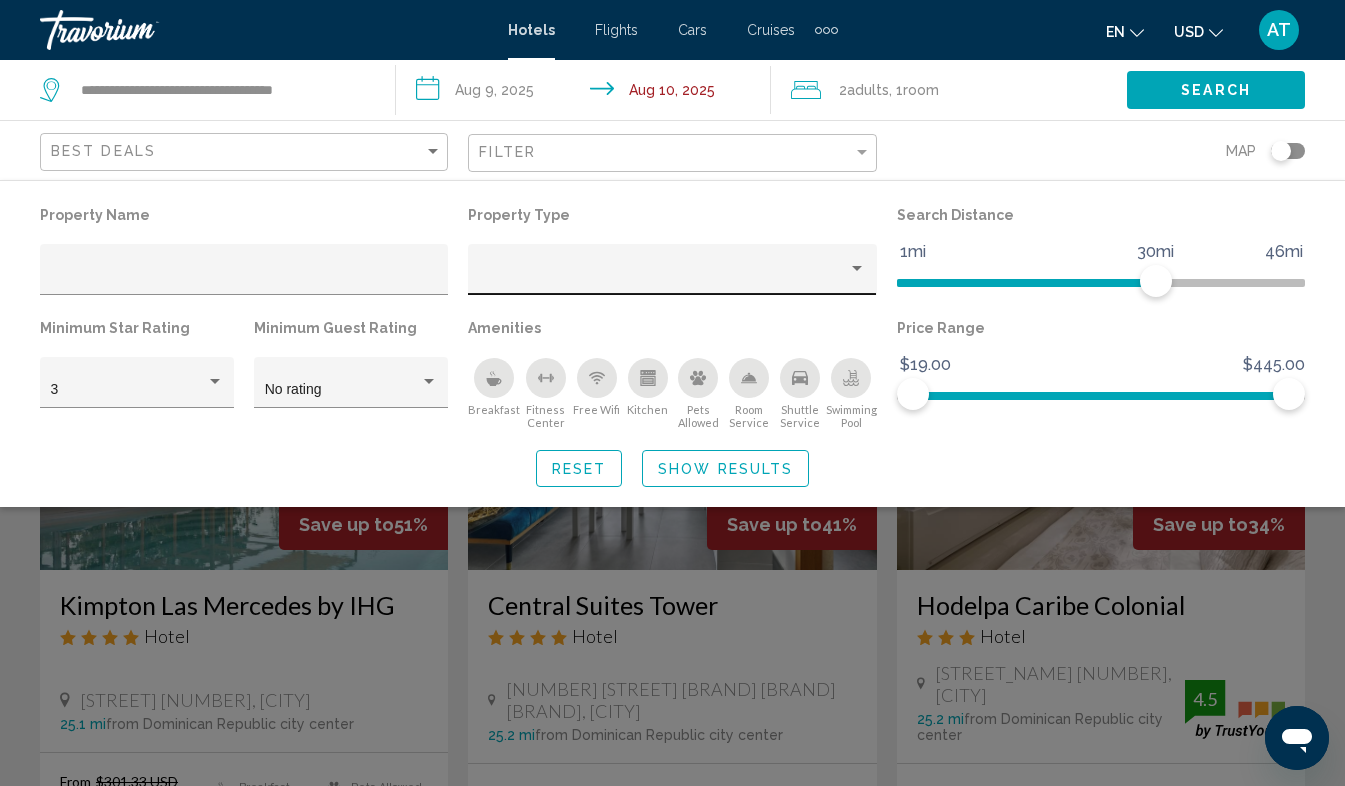 click 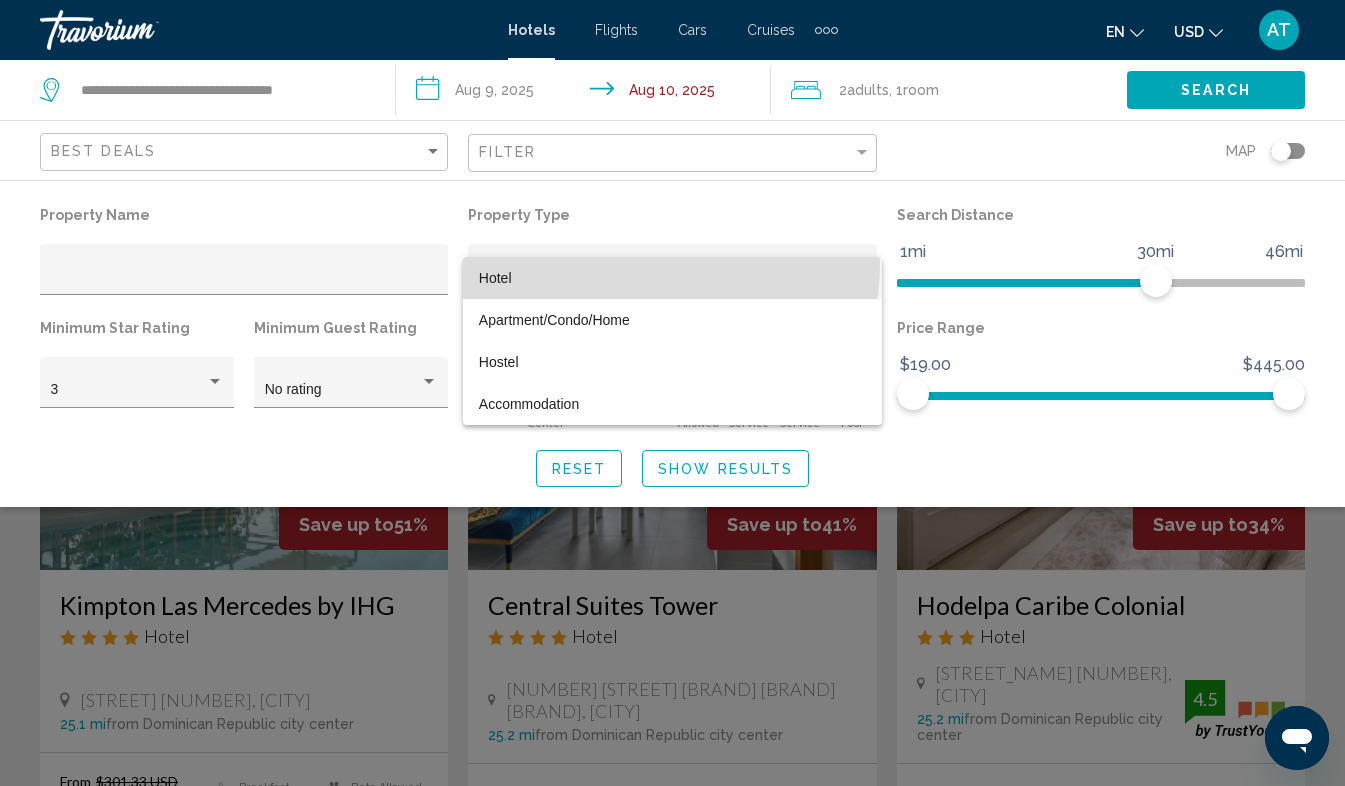 click on "Hotel" at bounding box center (672, 278) 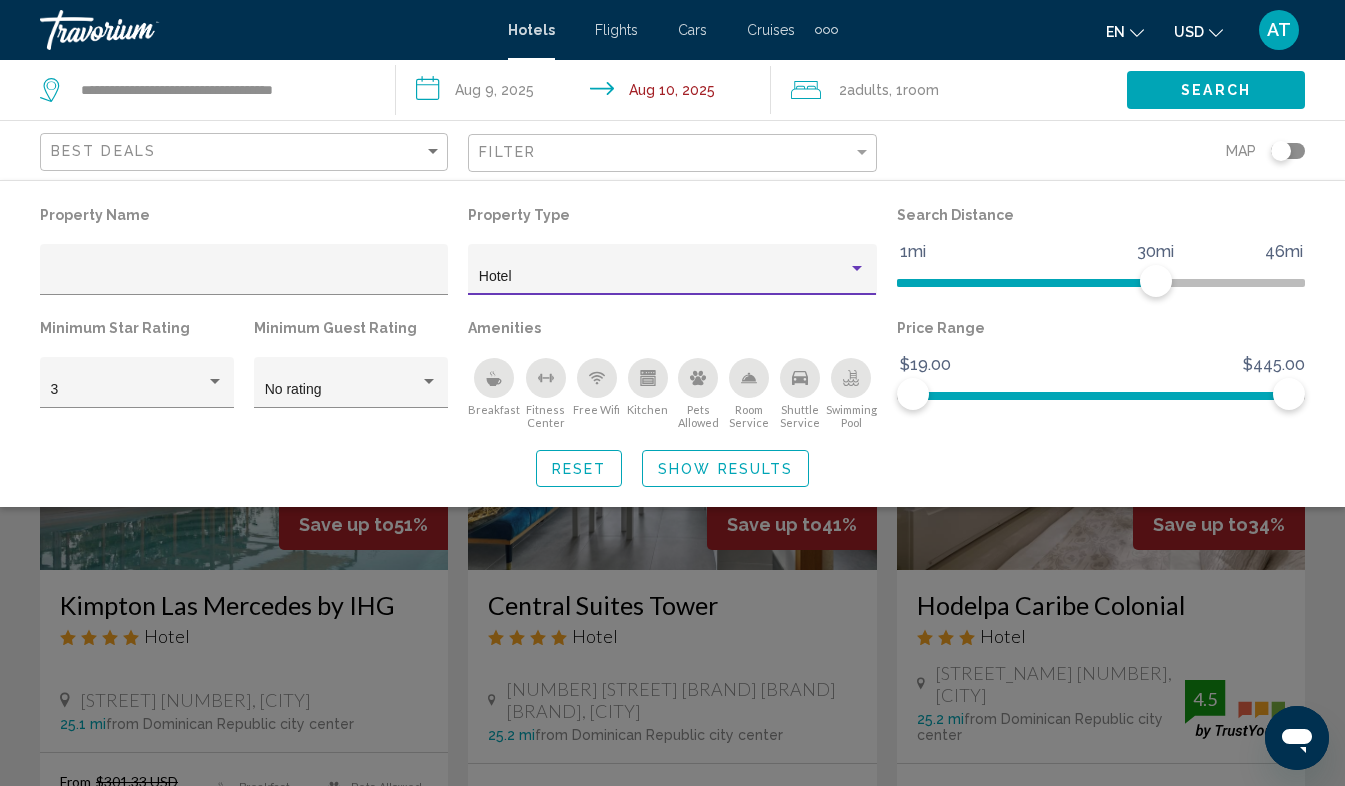 click on "Hotel" 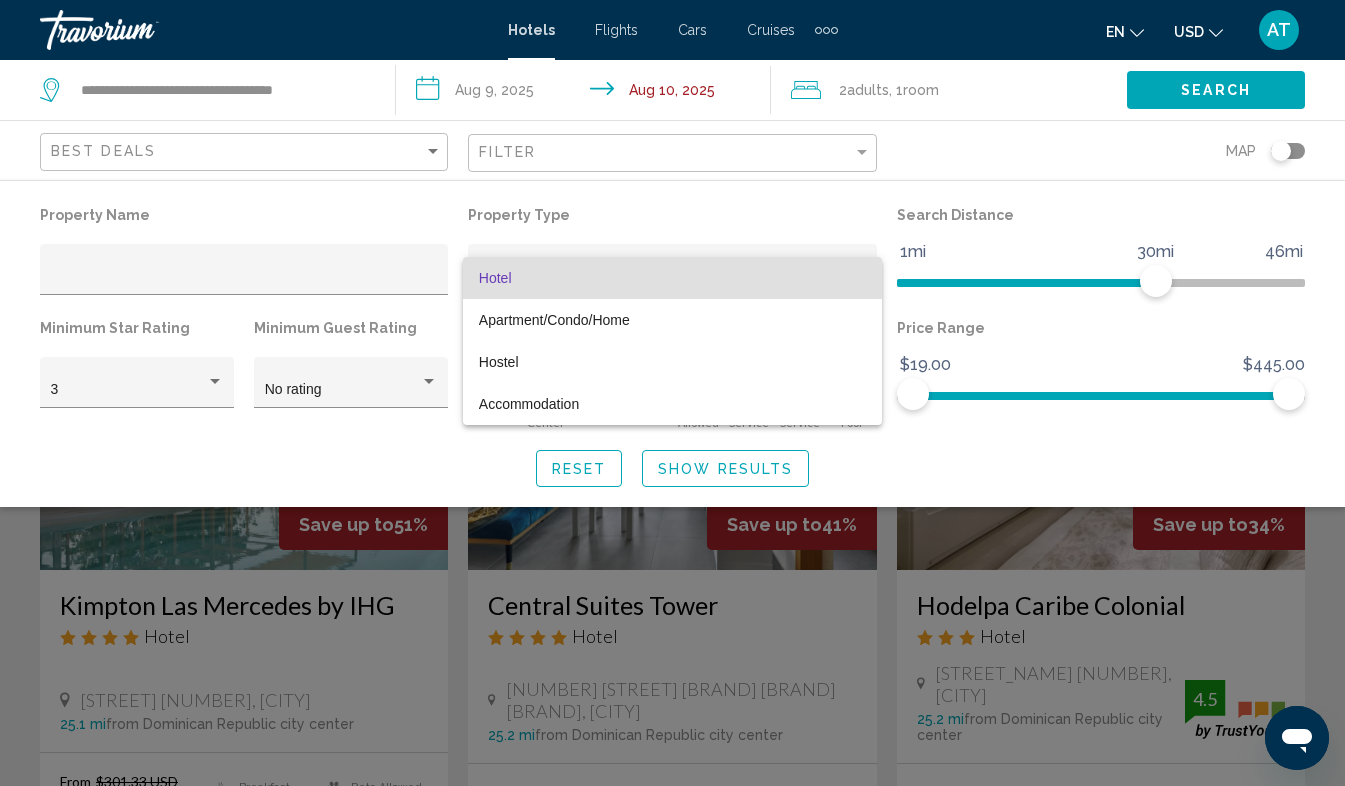 click at bounding box center (672, 393) 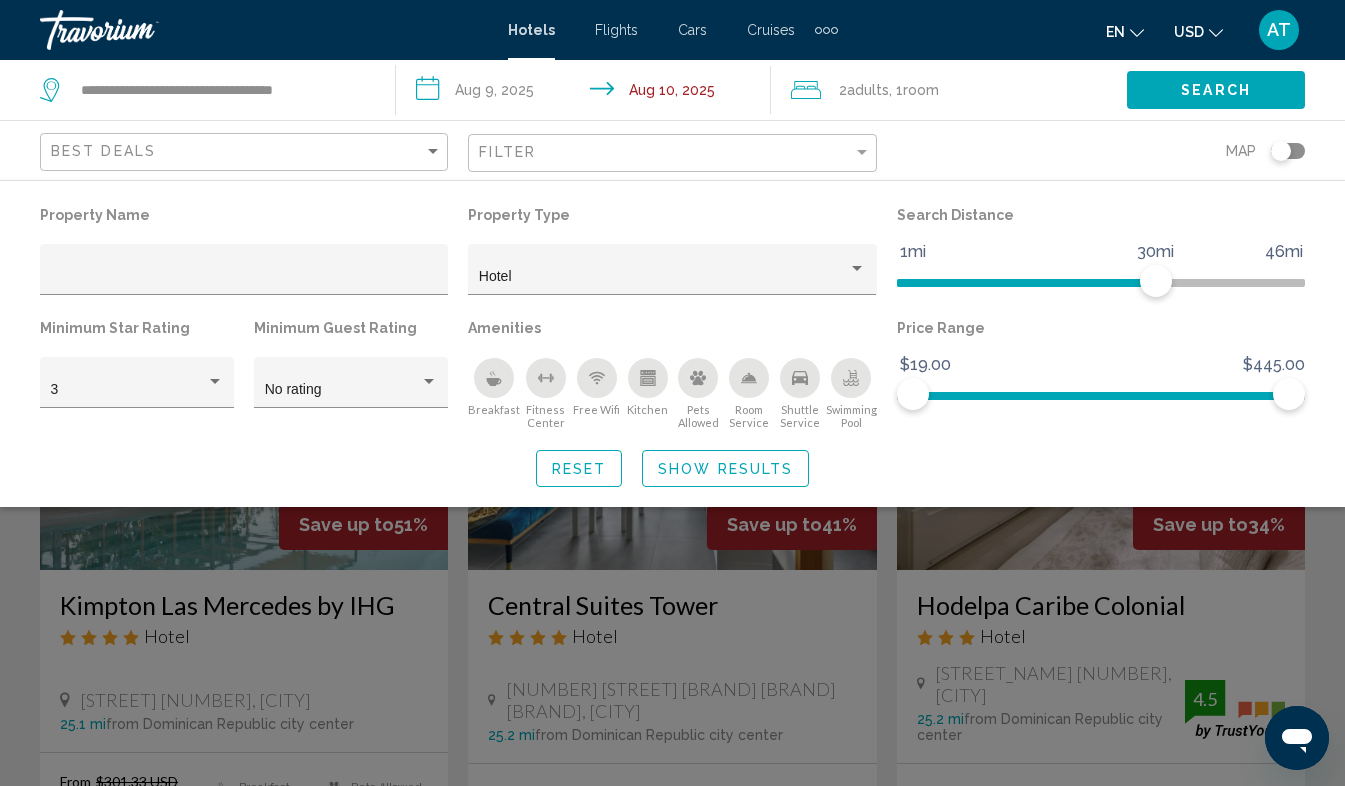 click 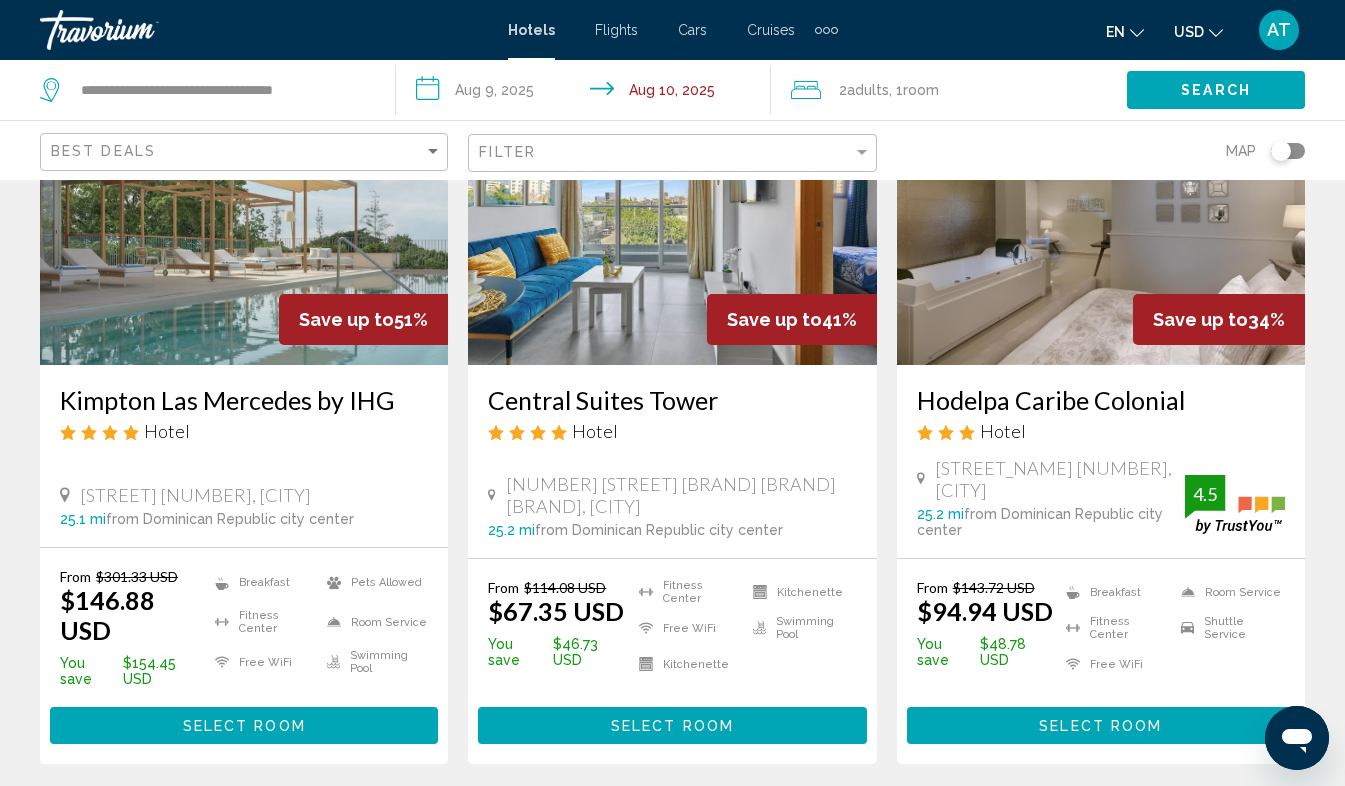 scroll, scrollTop: 204, scrollLeft: 0, axis: vertical 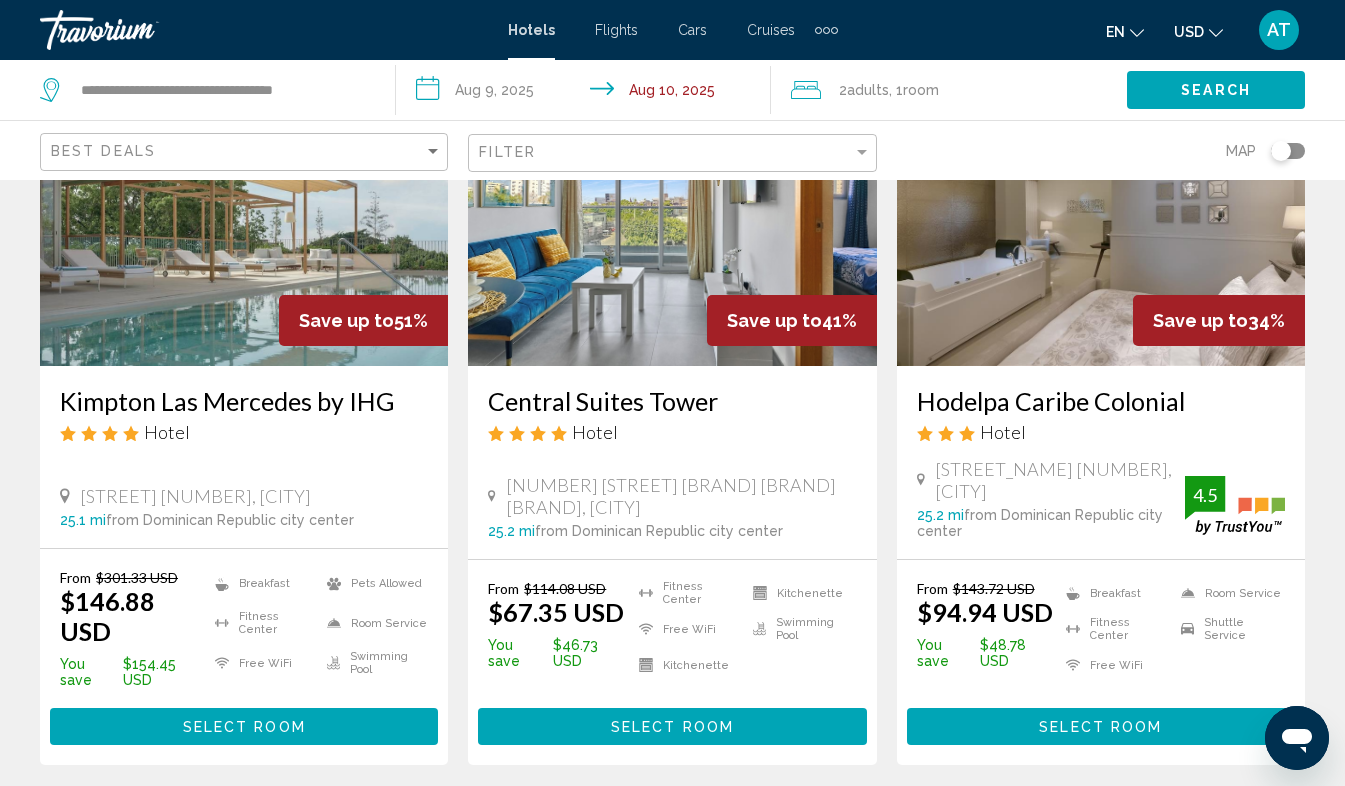 click on "Kimpton Las Mercedes by IHG" at bounding box center (244, 401) 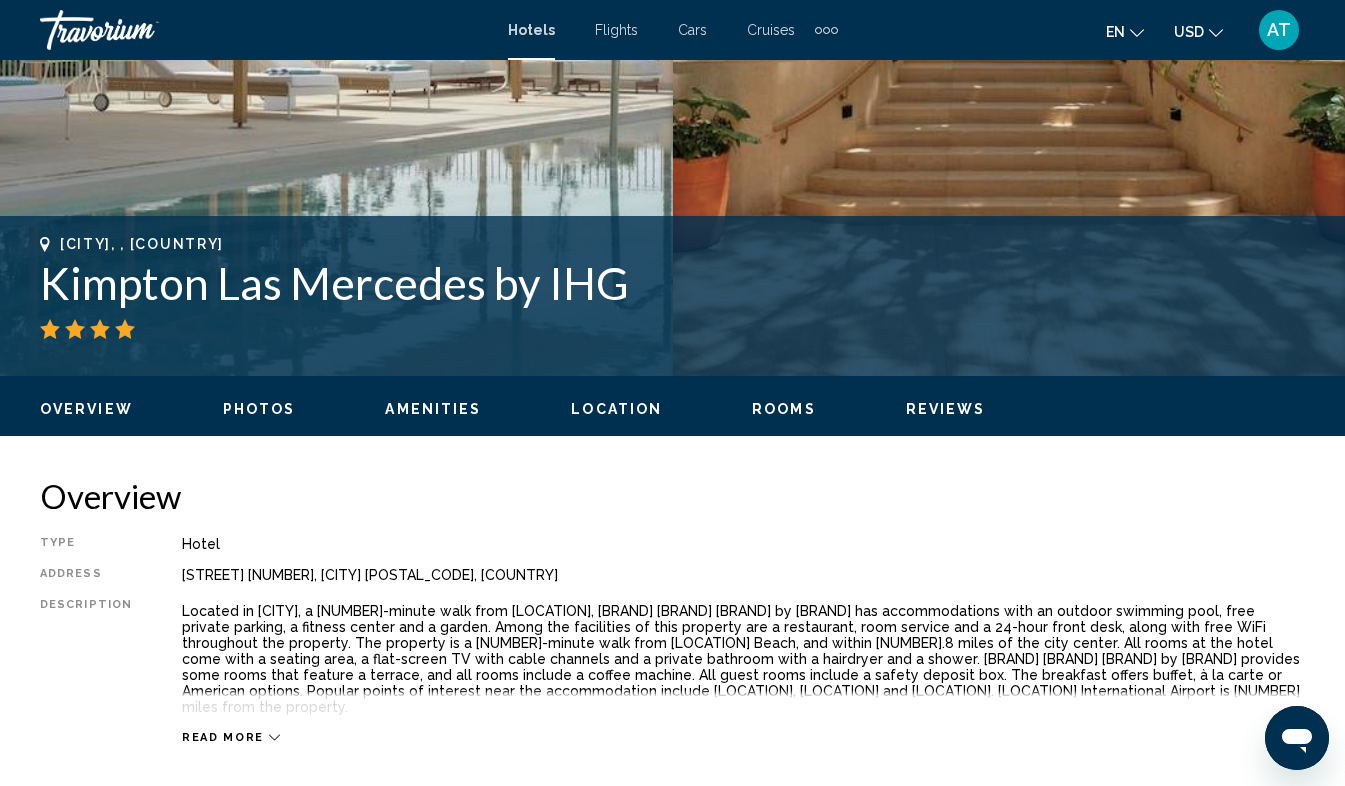 scroll, scrollTop: 635, scrollLeft: 0, axis: vertical 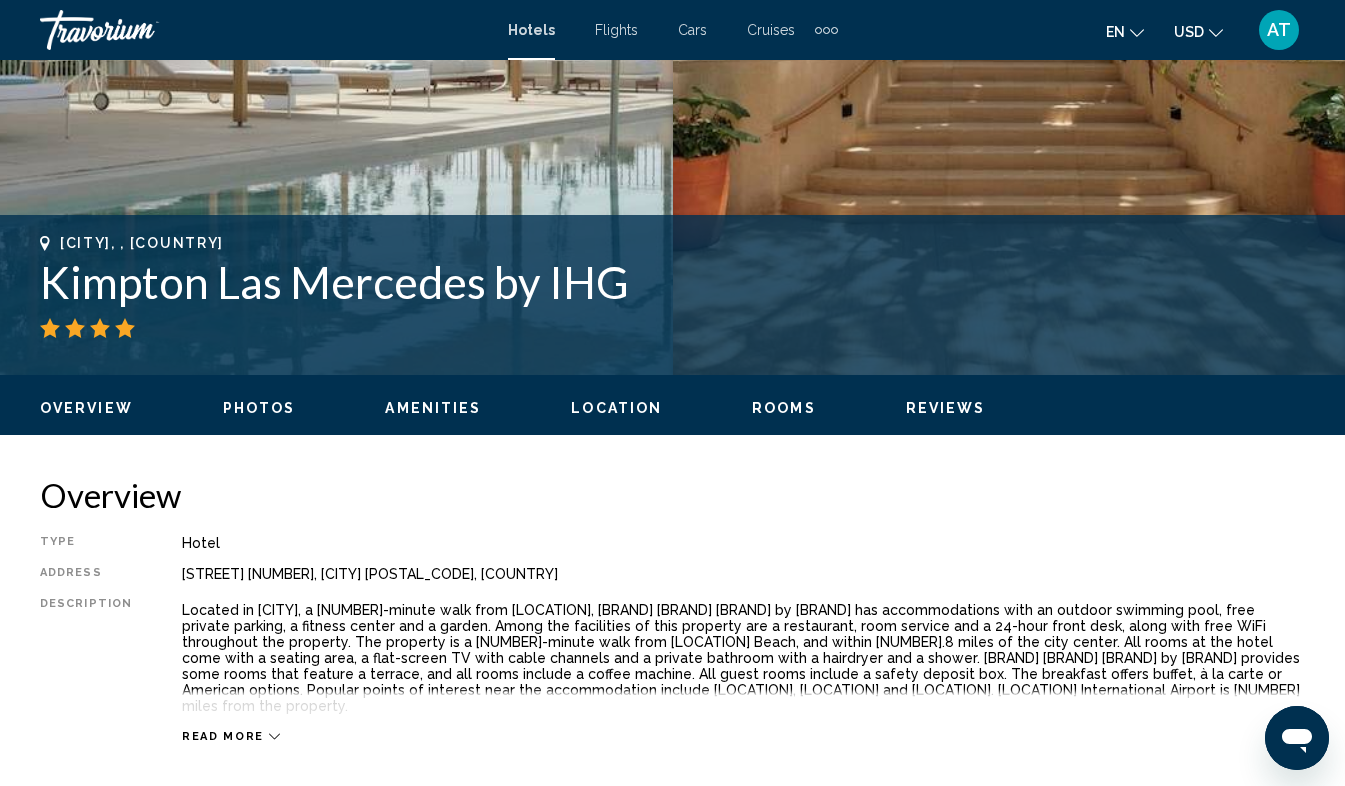 click on "Overview
Photos
Amenities
Location
Rooms
Reviews
Check Availability" 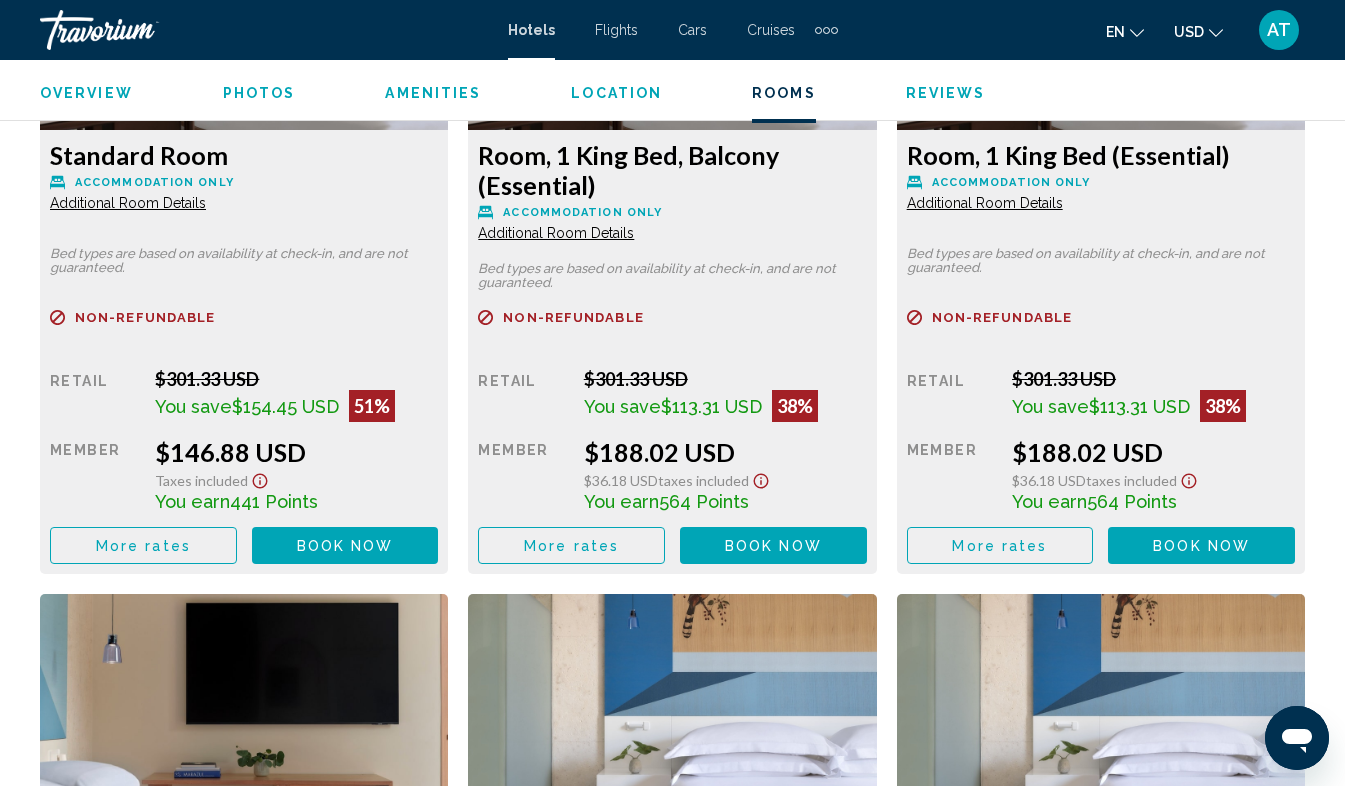 scroll, scrollTop: 3275, scrollLeft: 0, axis: vertical 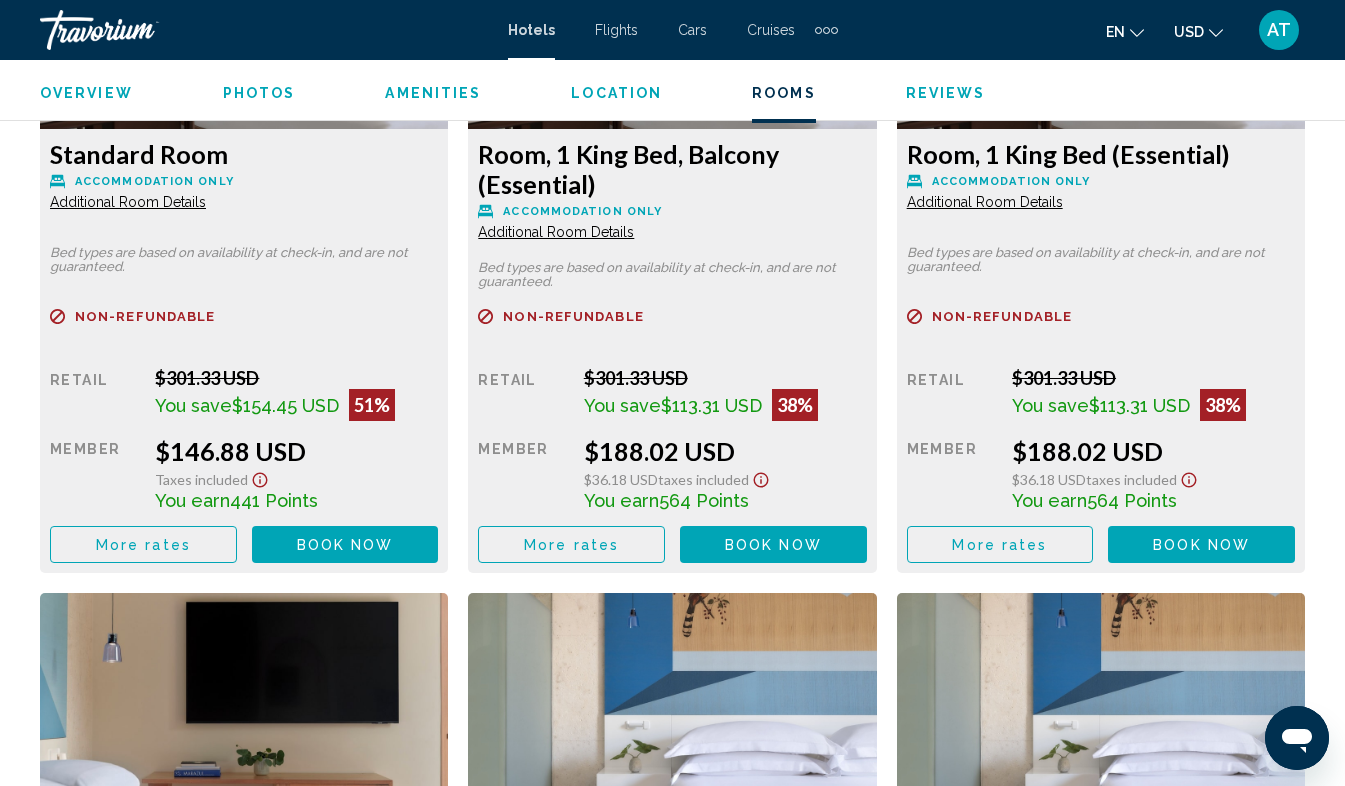 click on "Book now" at bounding box center [345, 545] 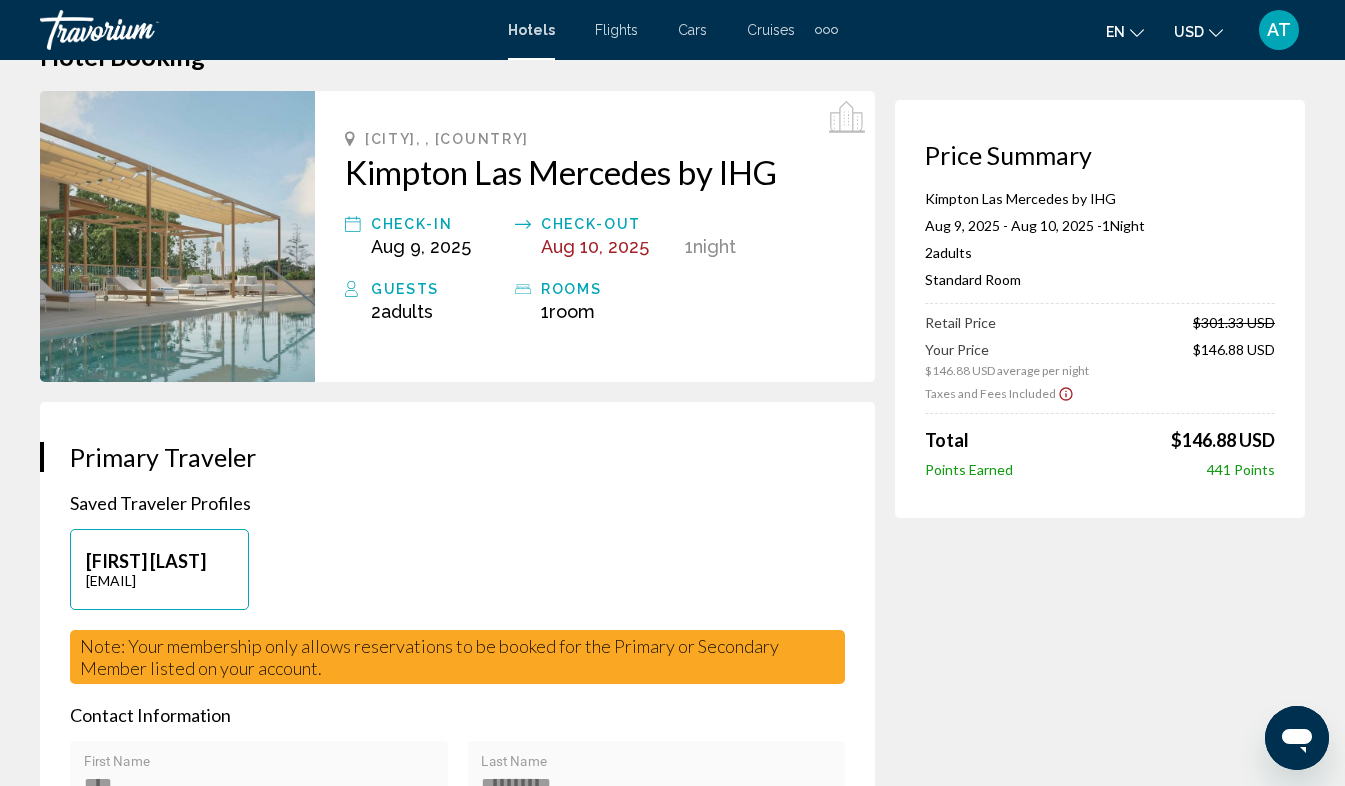 scroll, scrollTop: 0, scrollLeft: 0, axis: both 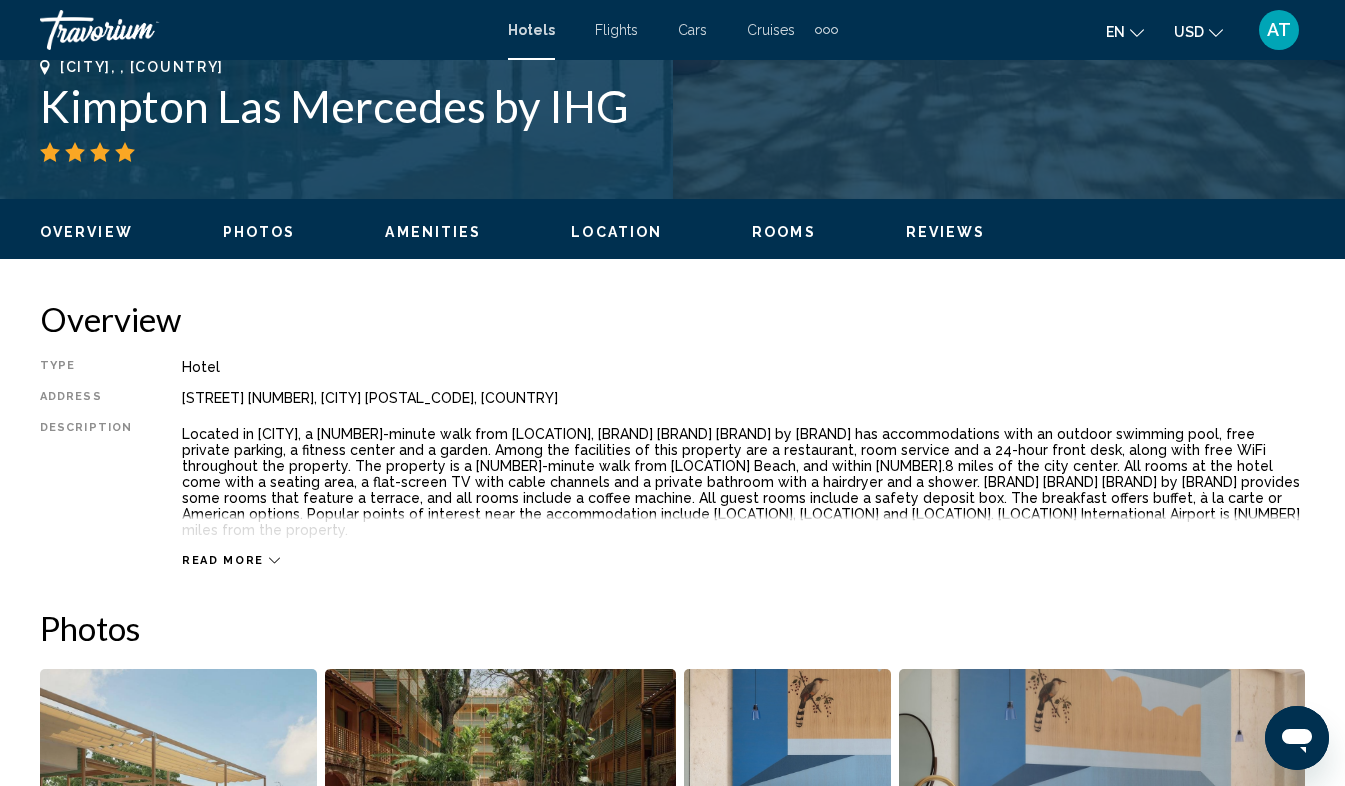 click on "Read more" at bounding box center (223, 560) 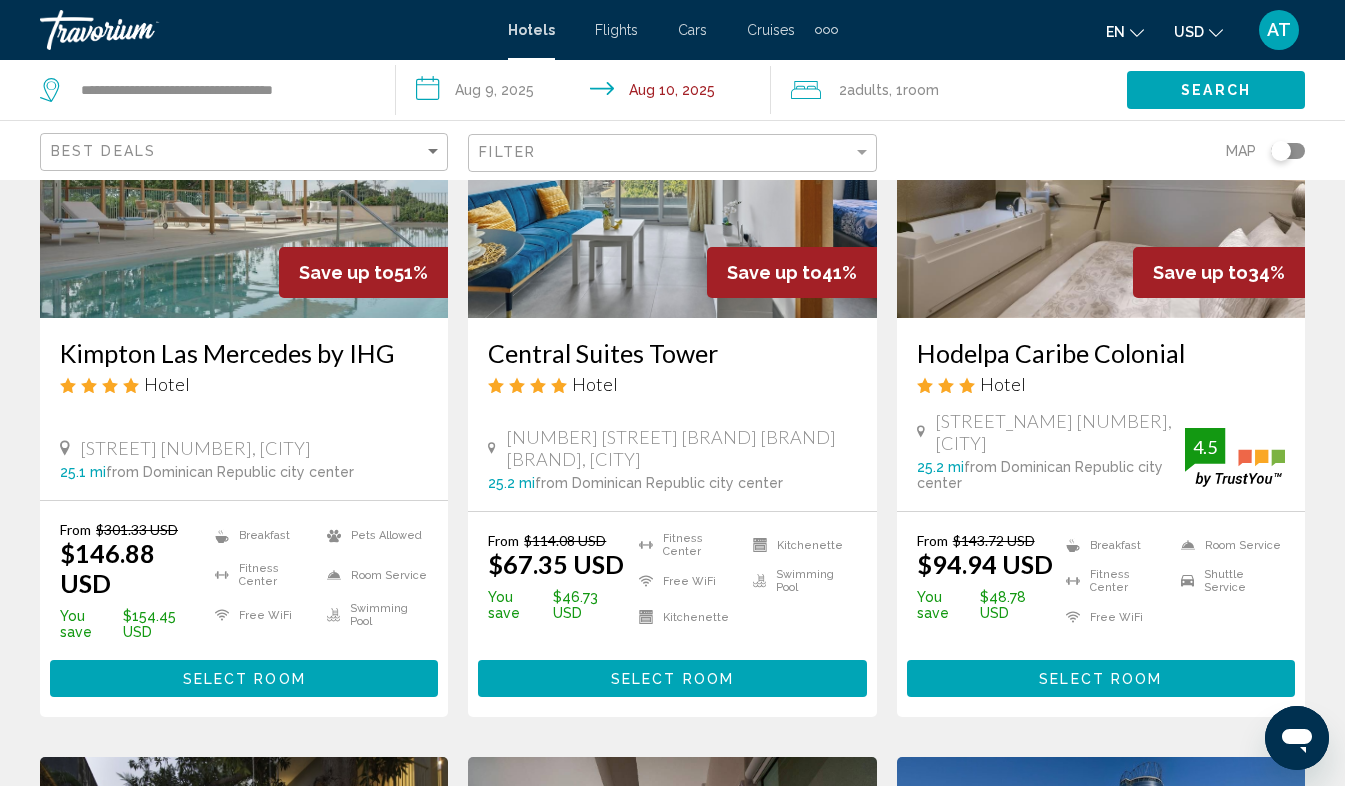 scroll, scrollTop: 0, scrollLeft: 0, axis: both 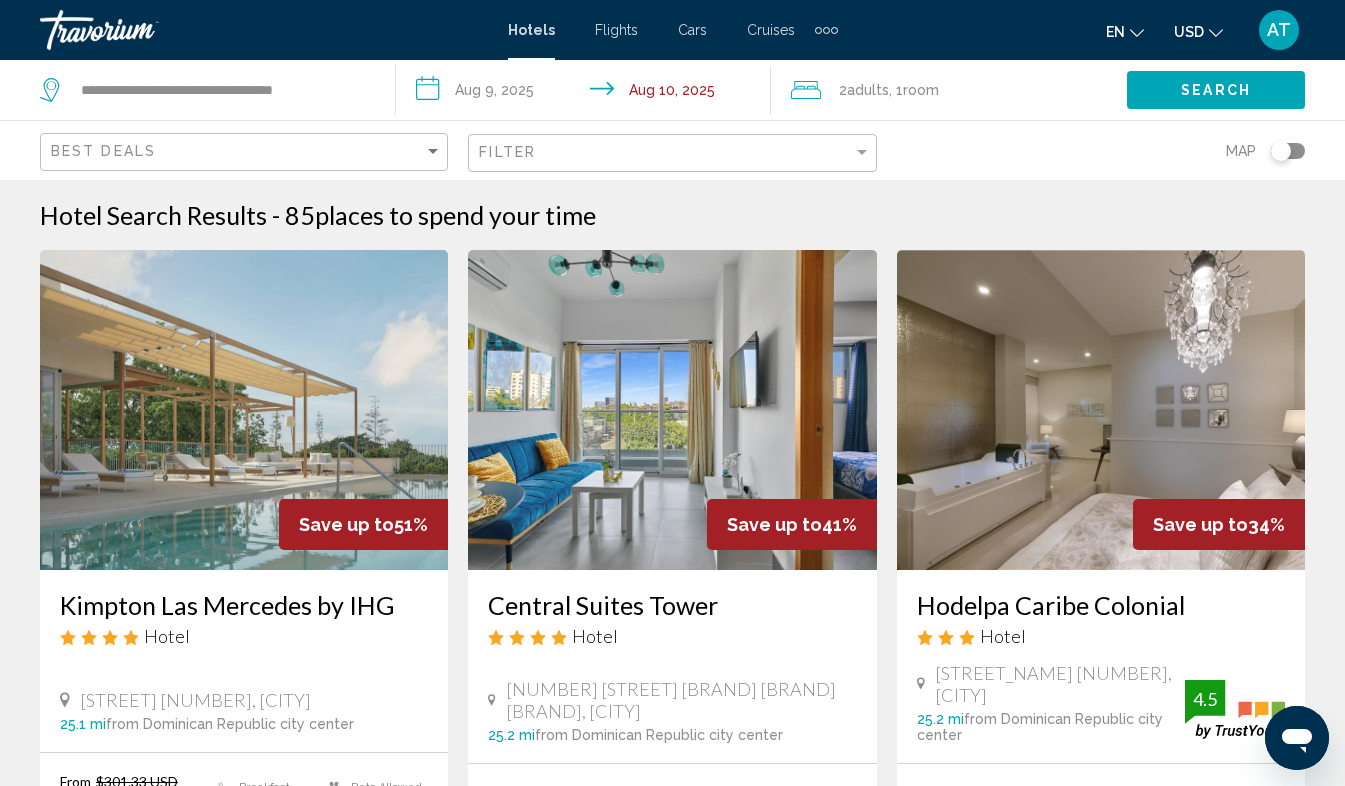 click on "Filter" 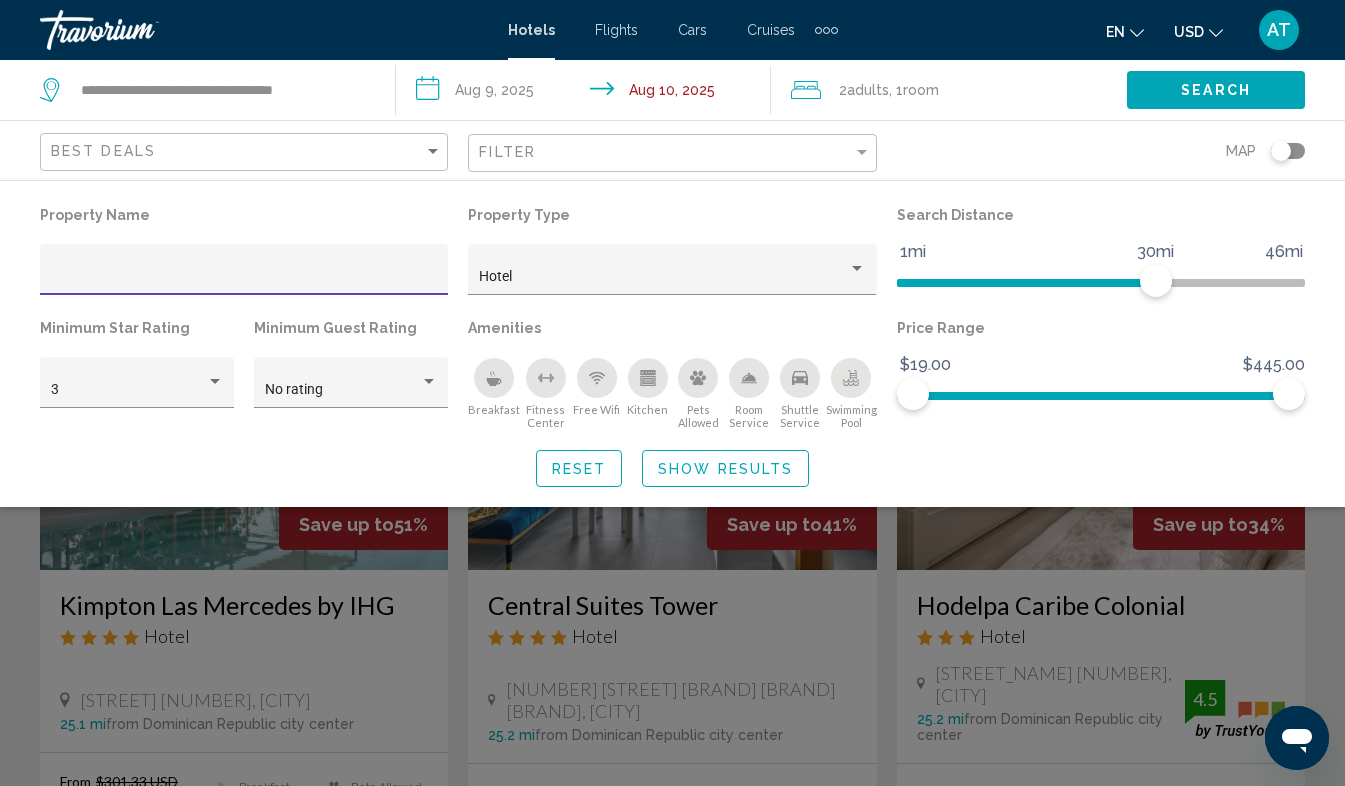 click on "**********" at bounding box center [588, 93] 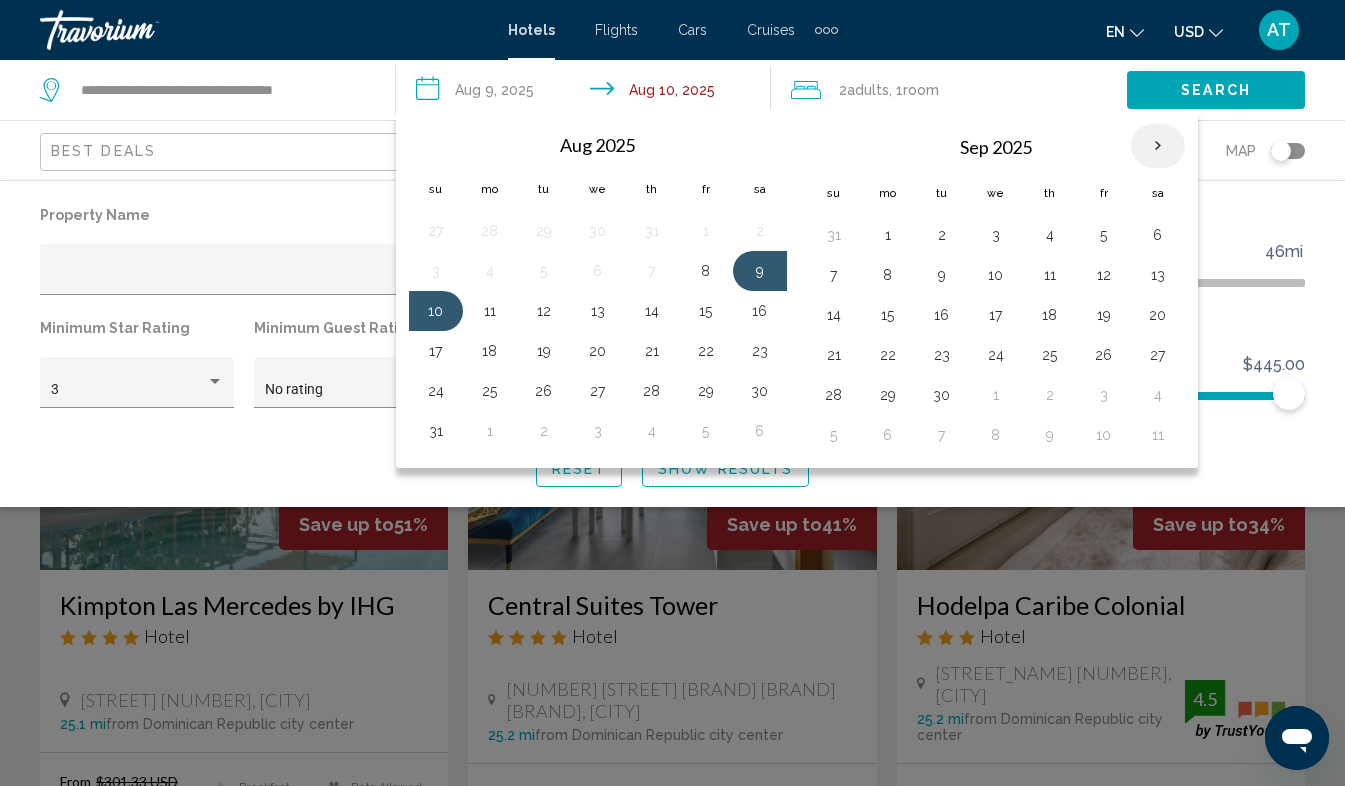 click at bounding box center [1158, 146] 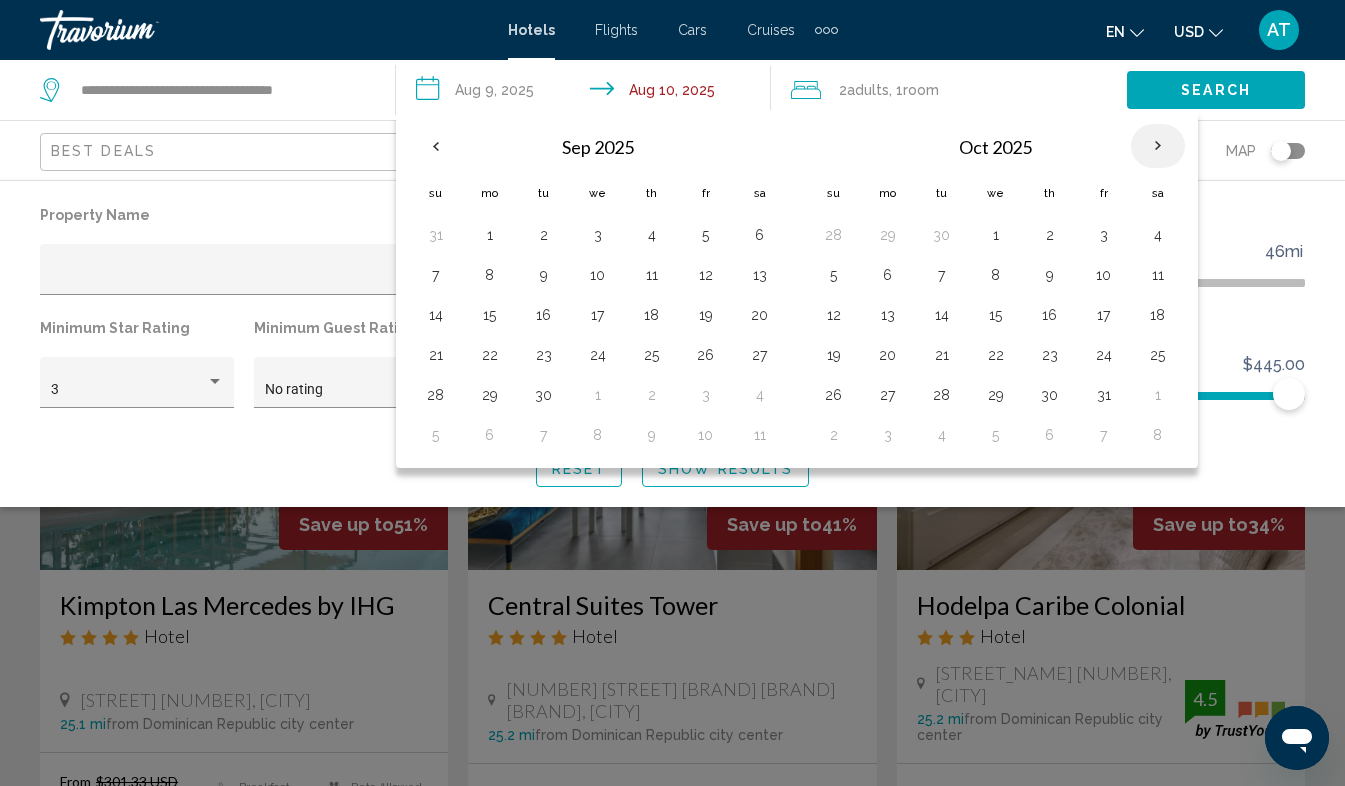 click at bounding box center (1158, 146) 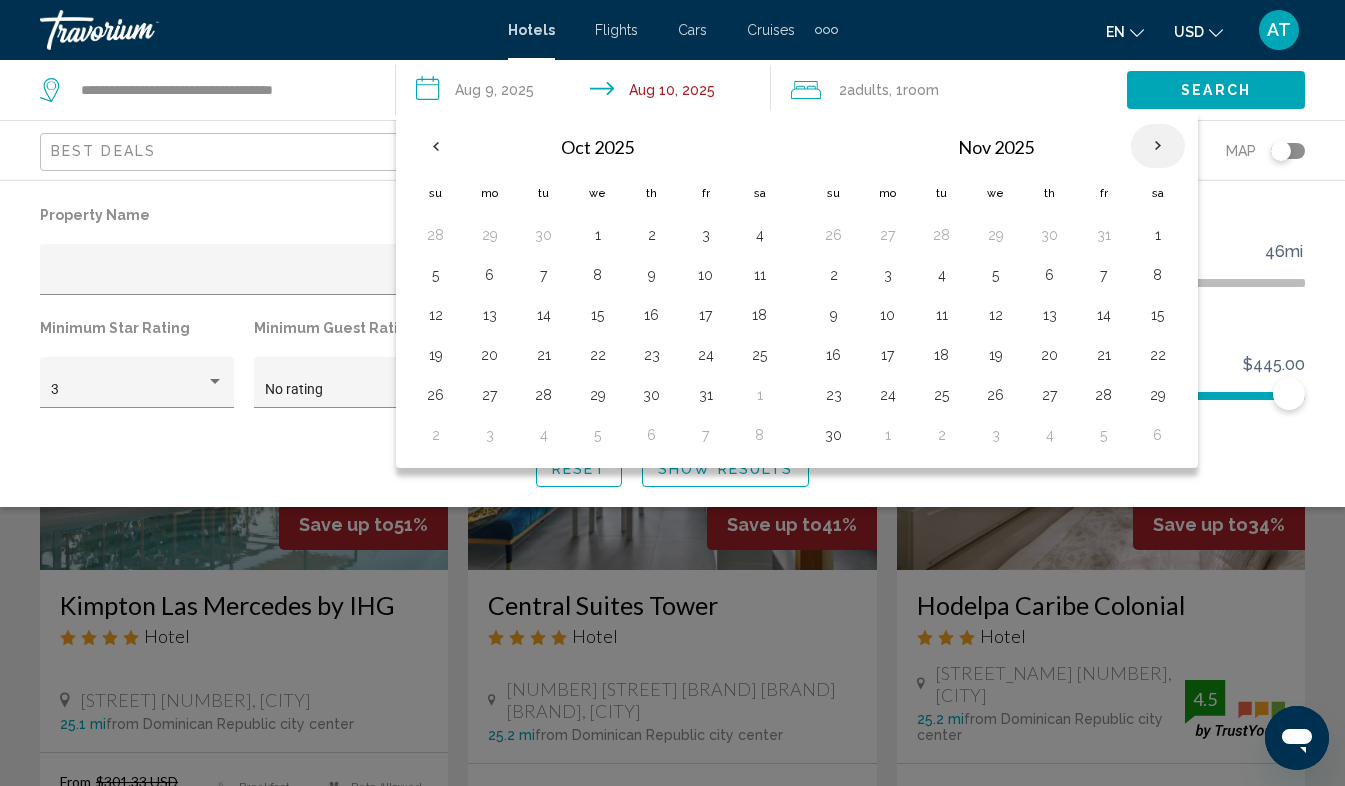 click at bounding box center (1158, 146) 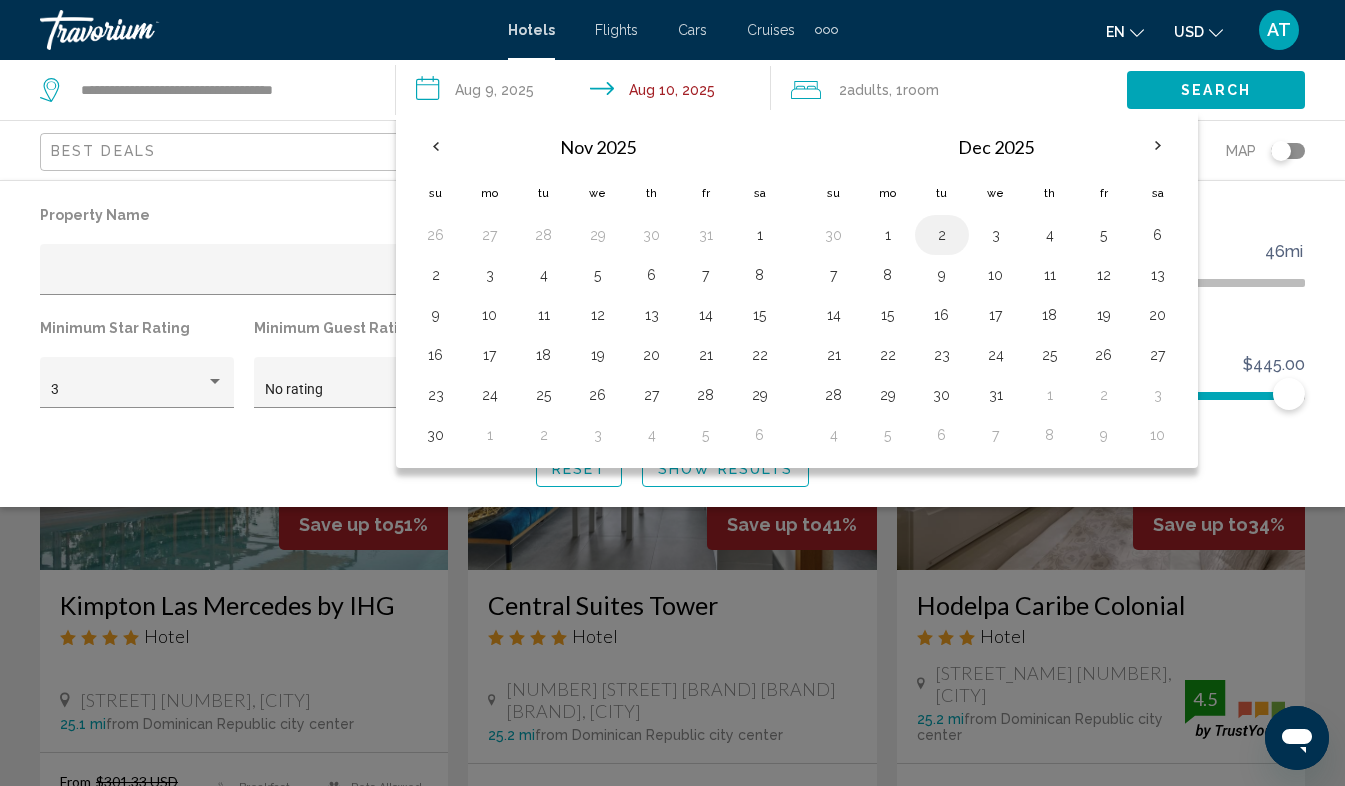 click on "2" at bounding box center (942, 235) 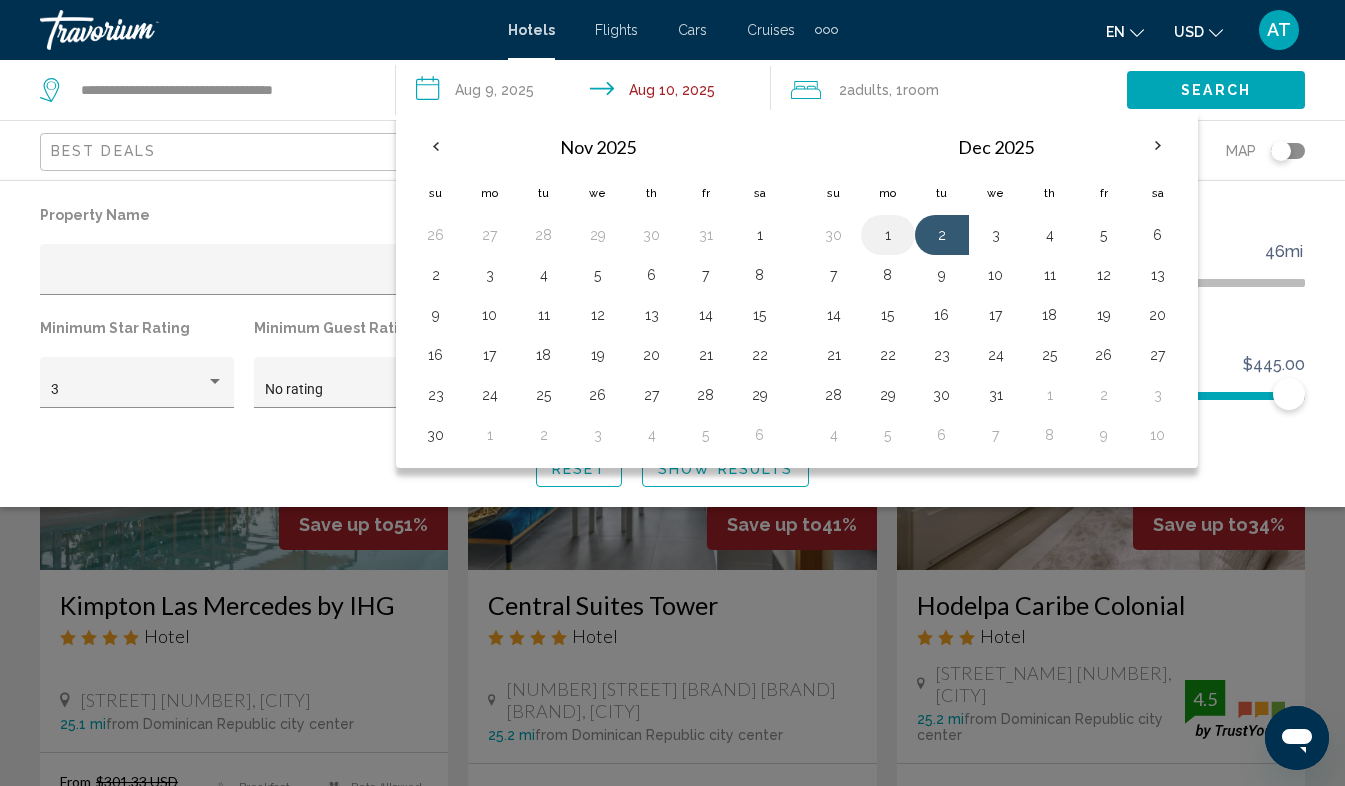 click on "1" at bounding box center [888, 235] 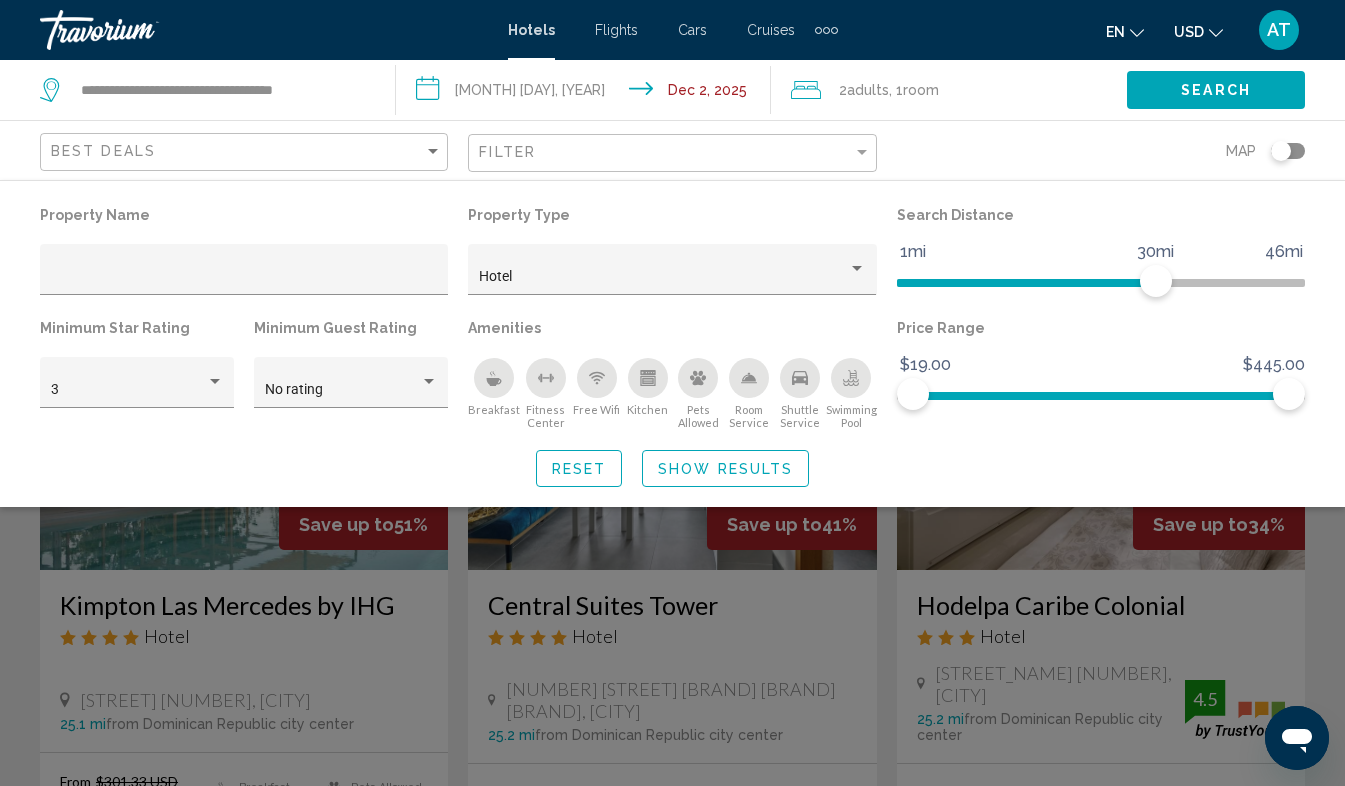 click on "**********" at bounding box center [588, 93] 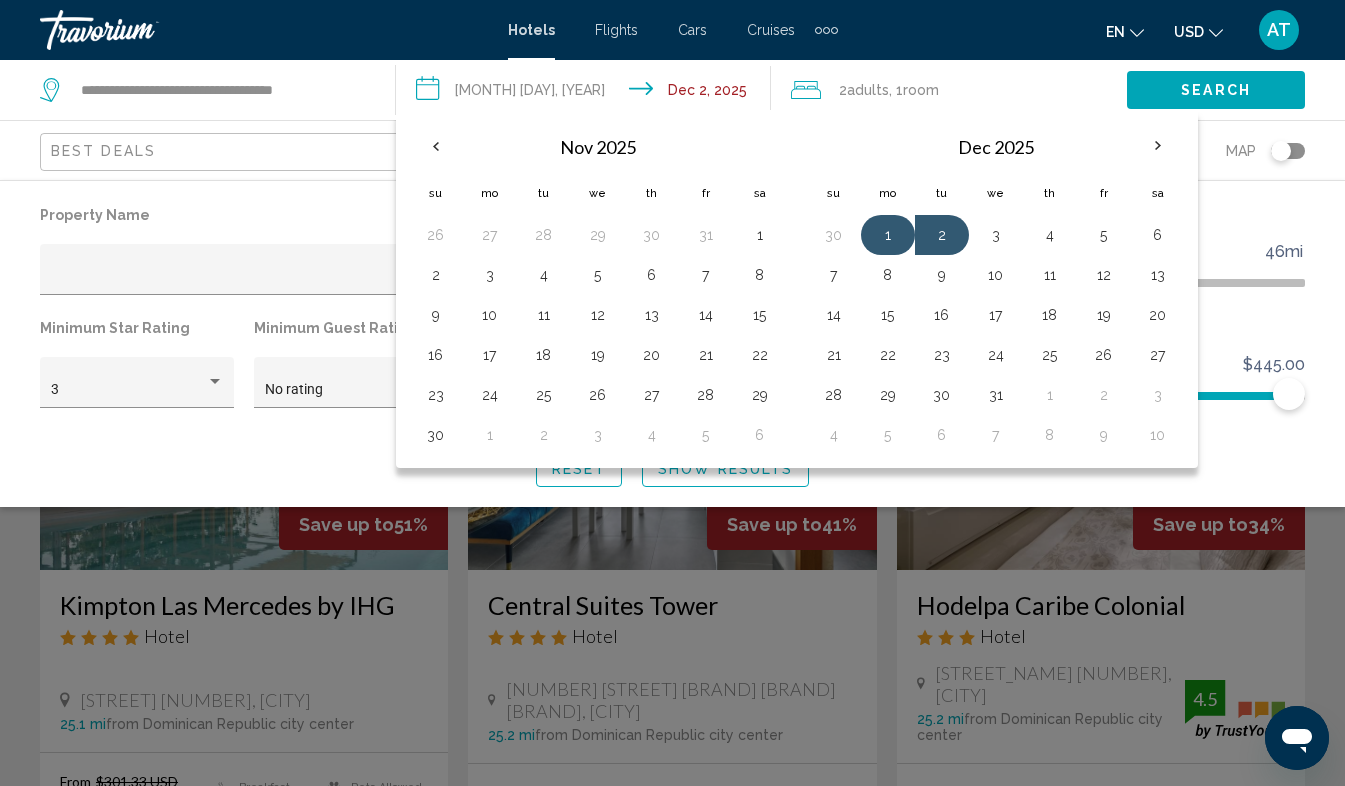 click on "1" at bounding box center [888, 235] 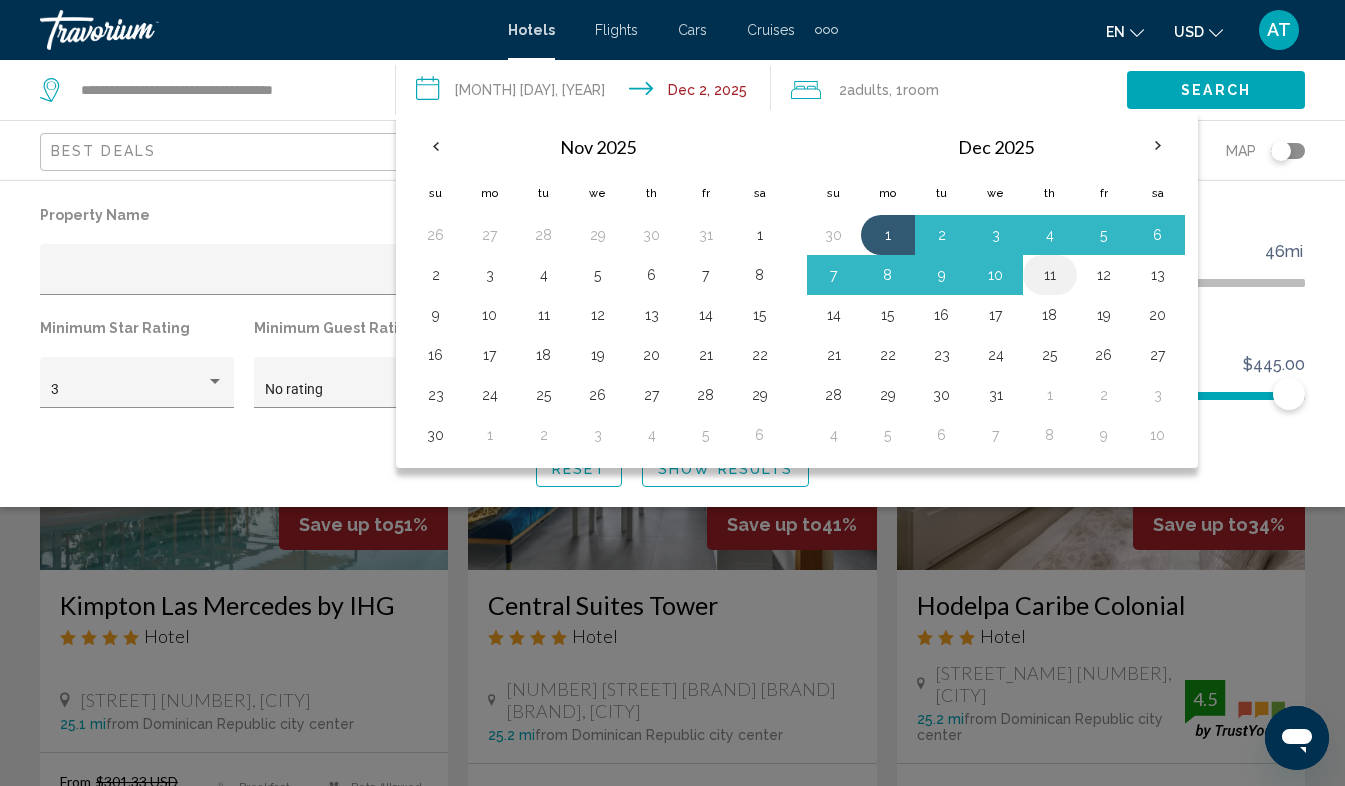 click on "11" at bounding box center [1050, 275] 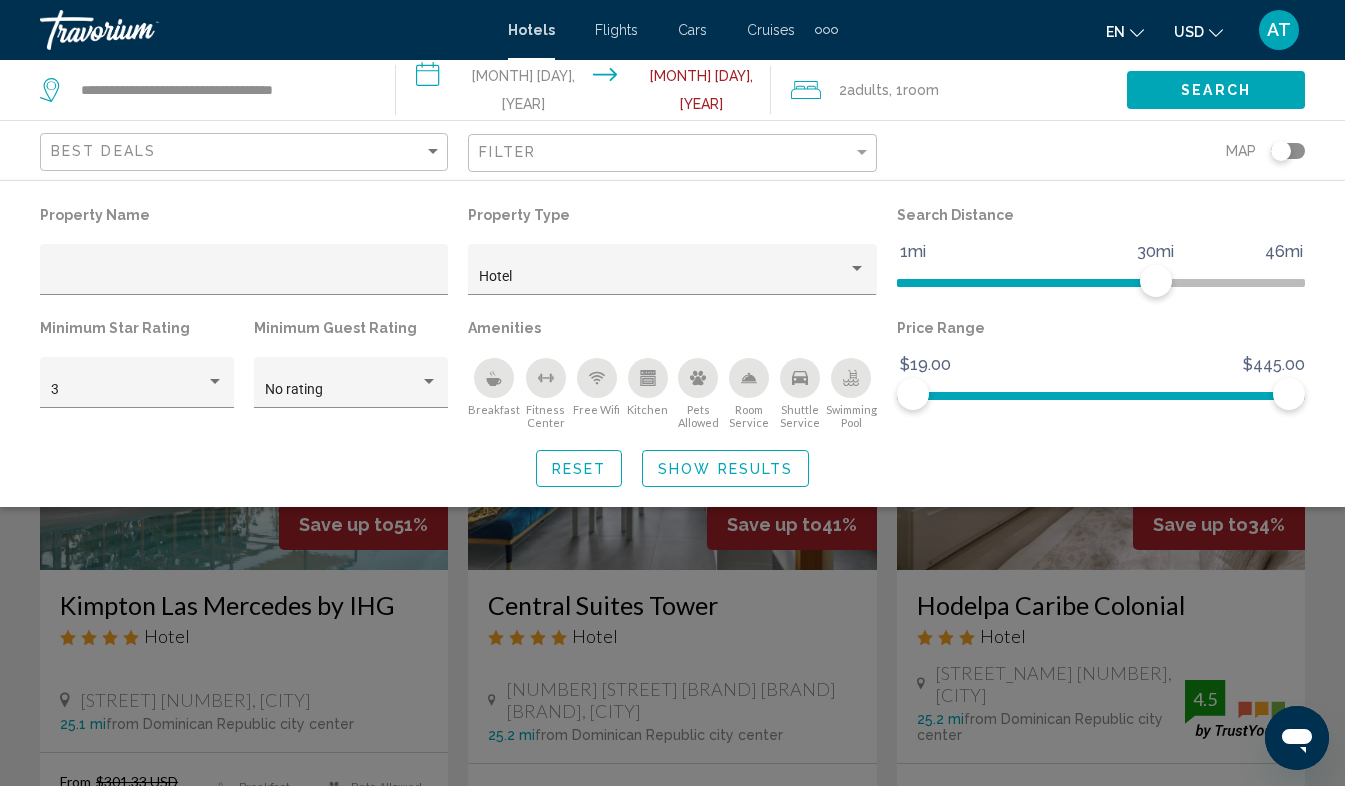 click on "Search" 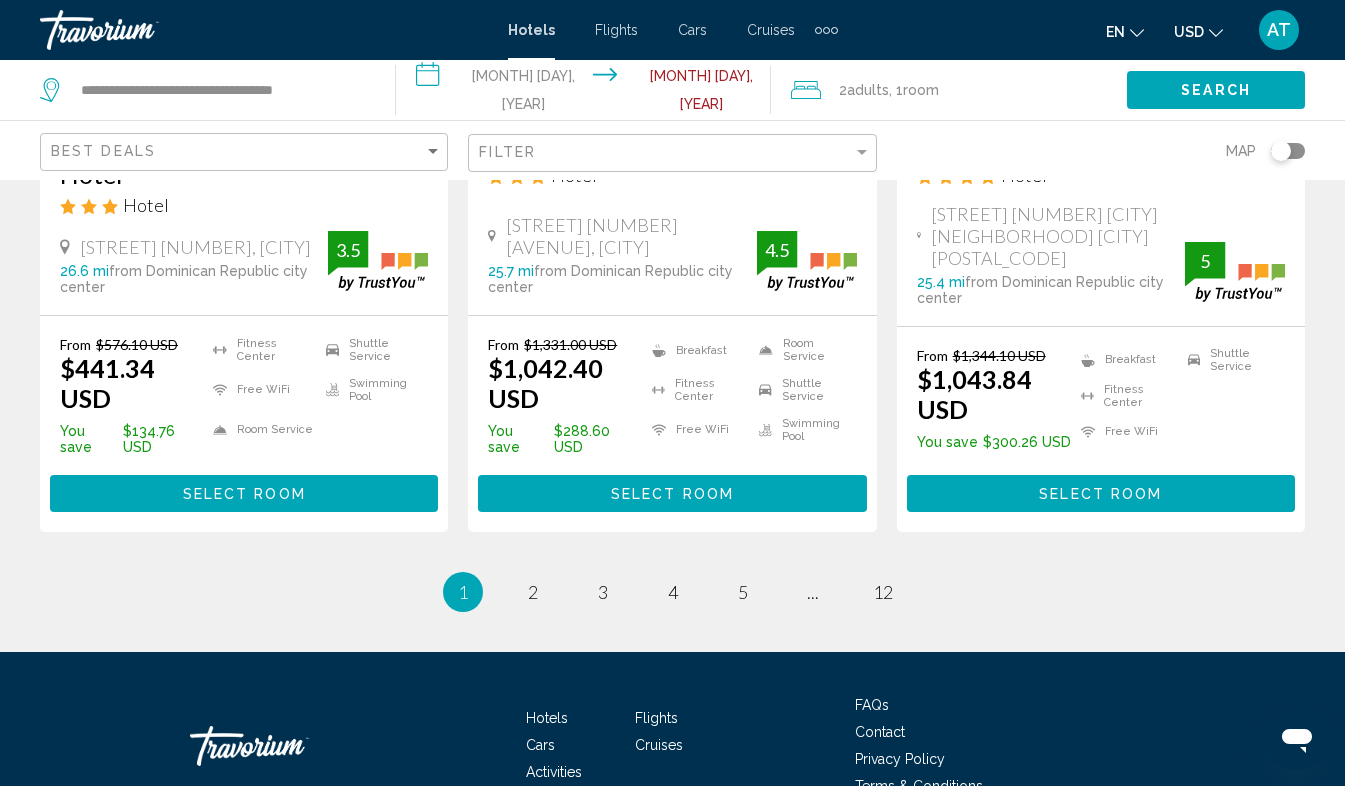 scroll, scrollTop: 2843, scrollLeft: 0, axis: vertical 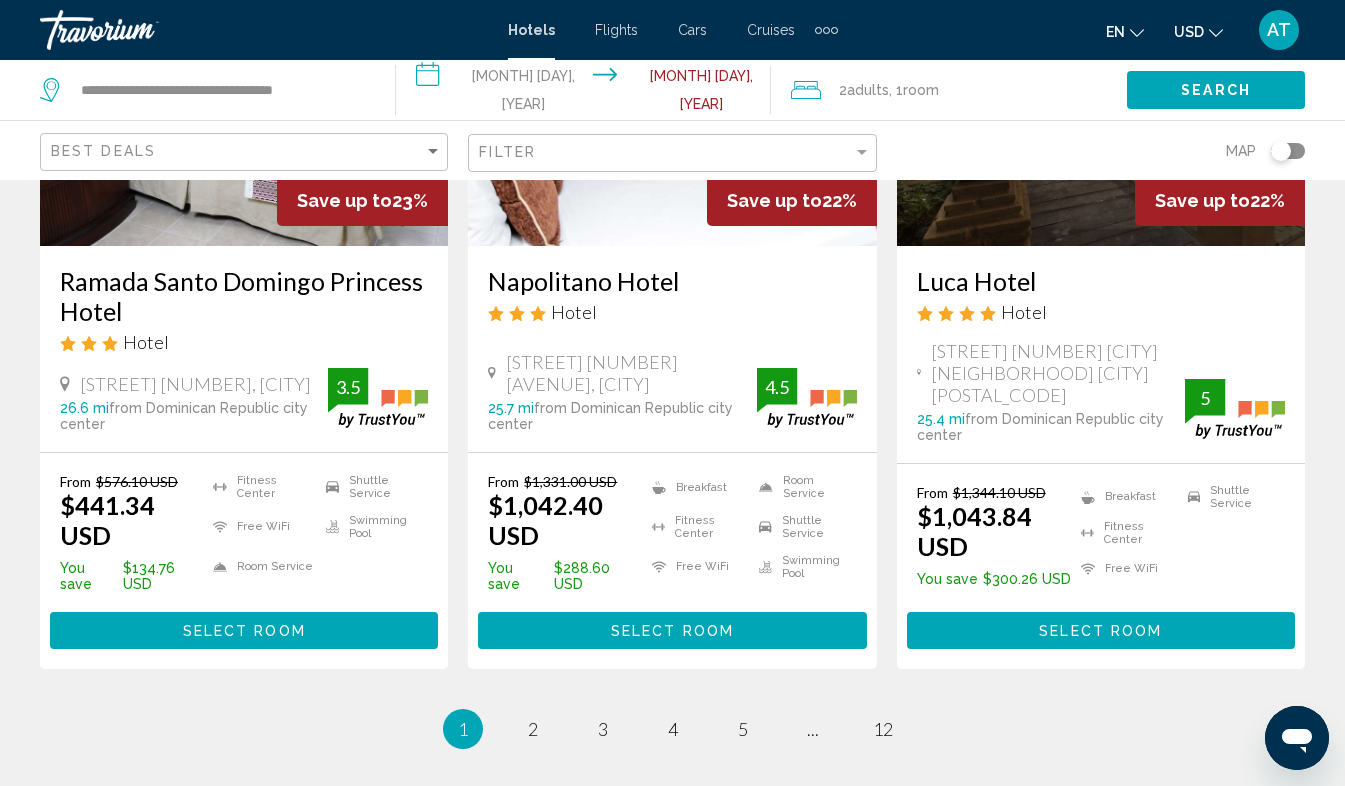 click on "Filter" 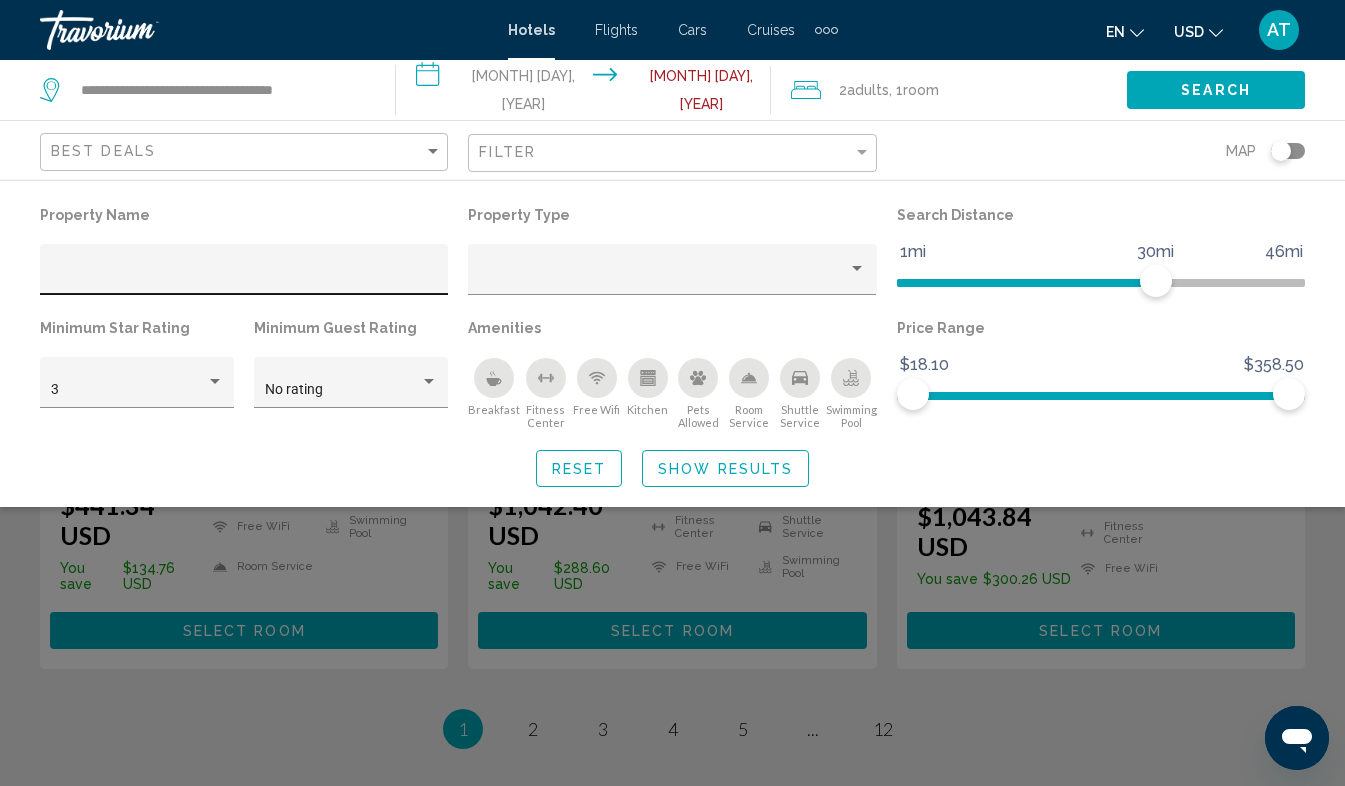 click 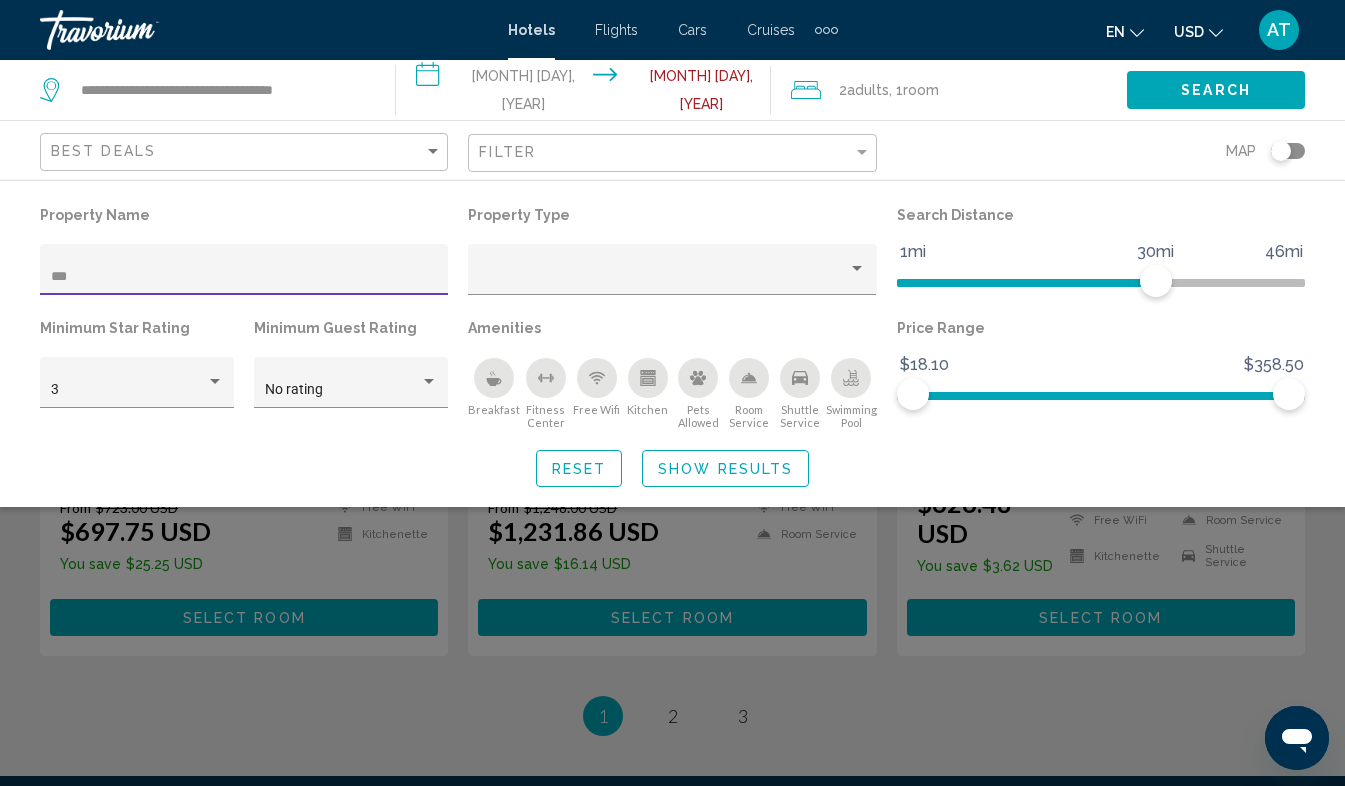 scroll, scrollTop: 336, scrollLeft: 0, axis: vertical 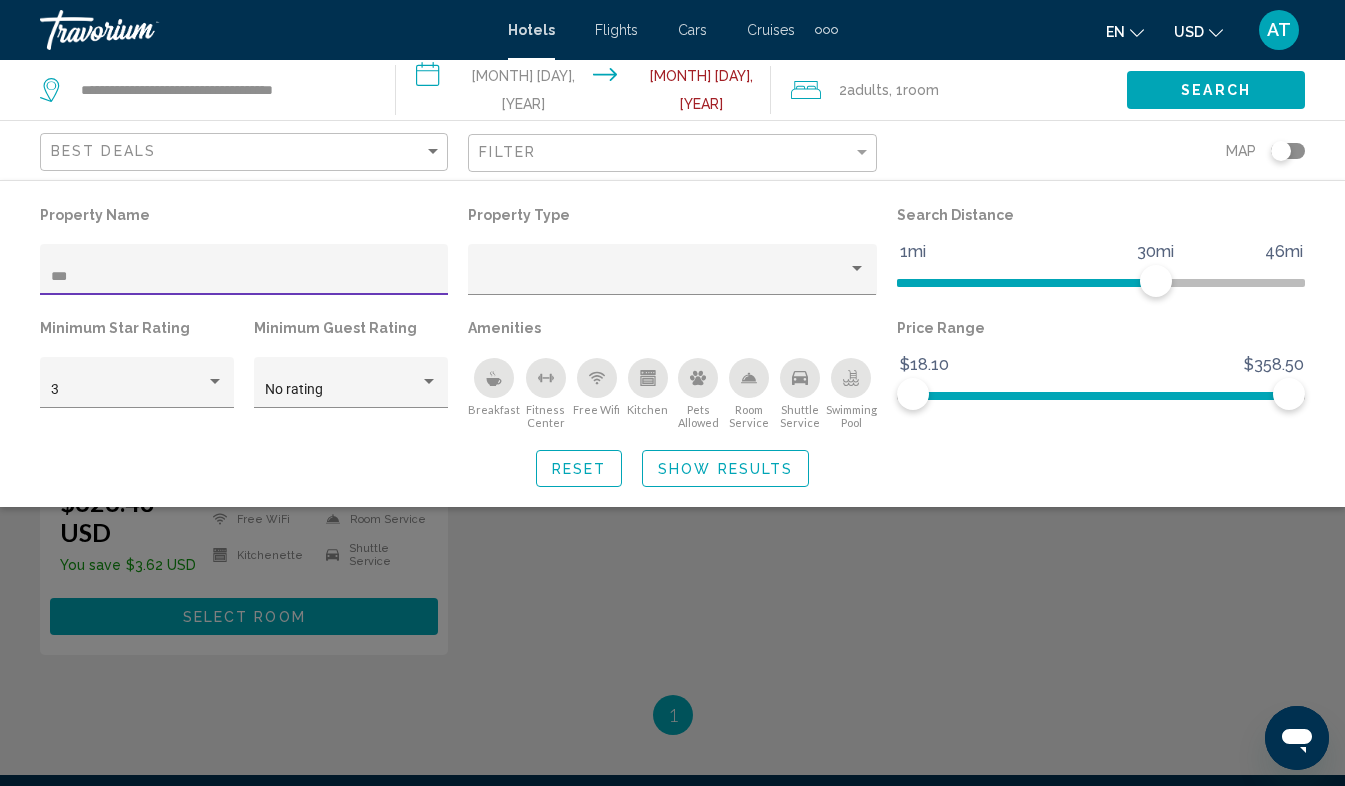 type on "***" 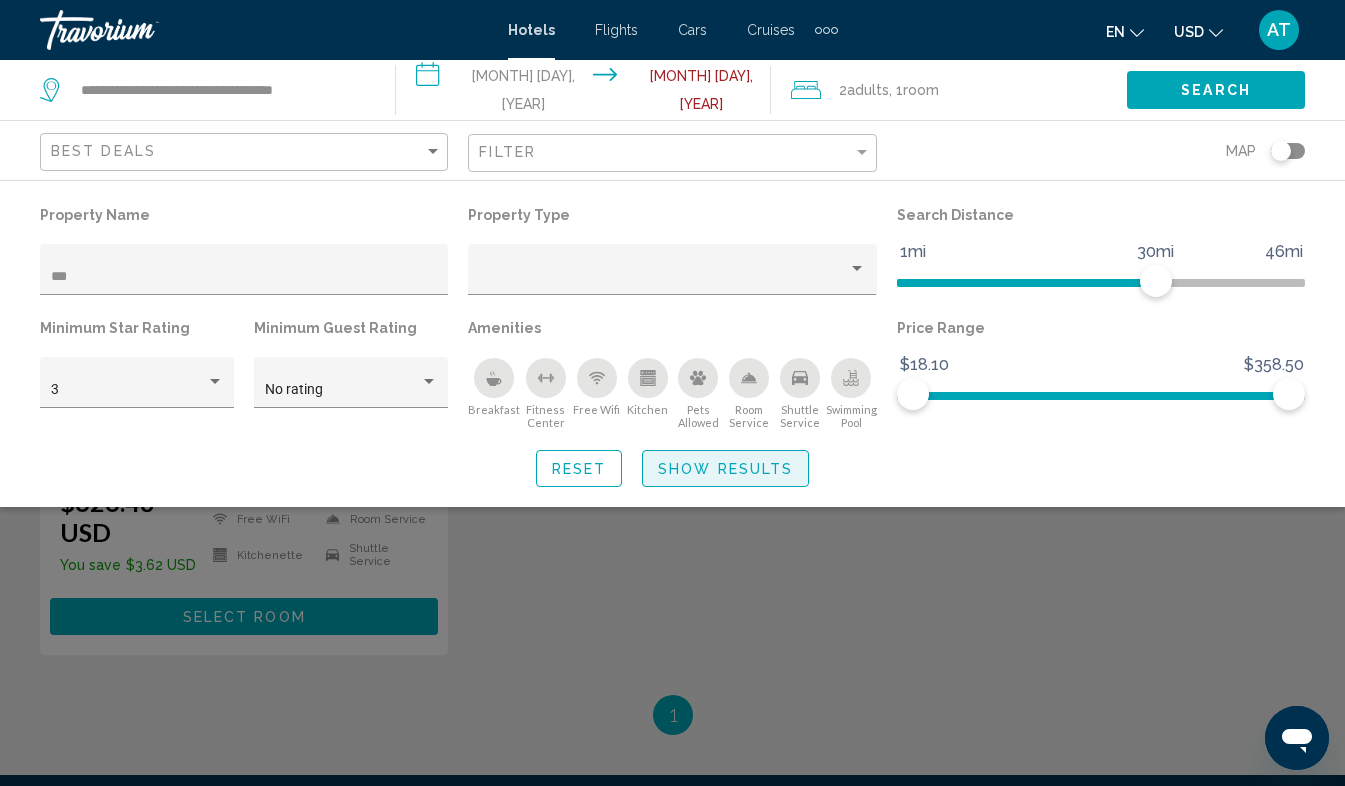 click on "Show Results" 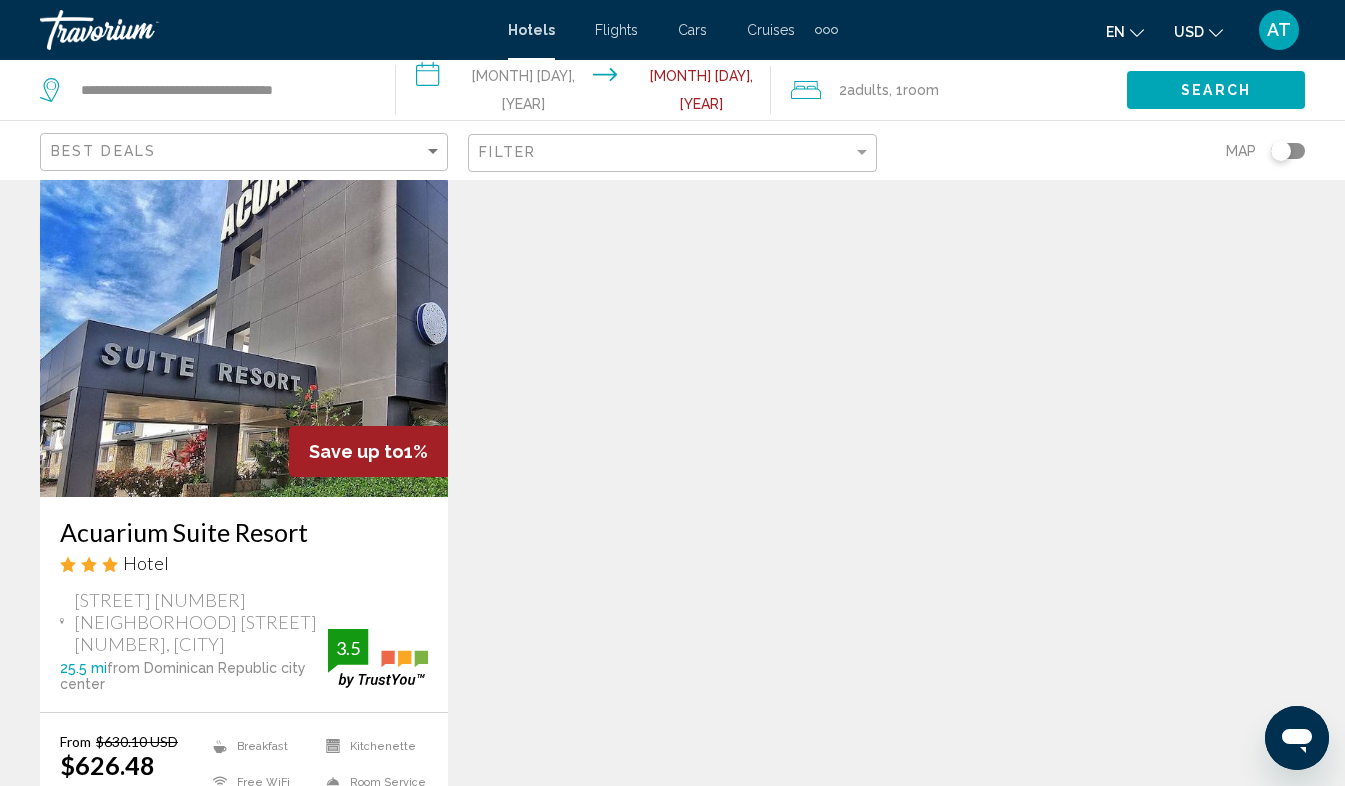 scroll, scrollTop: 77, scrollLeft: 0, axis: vertical 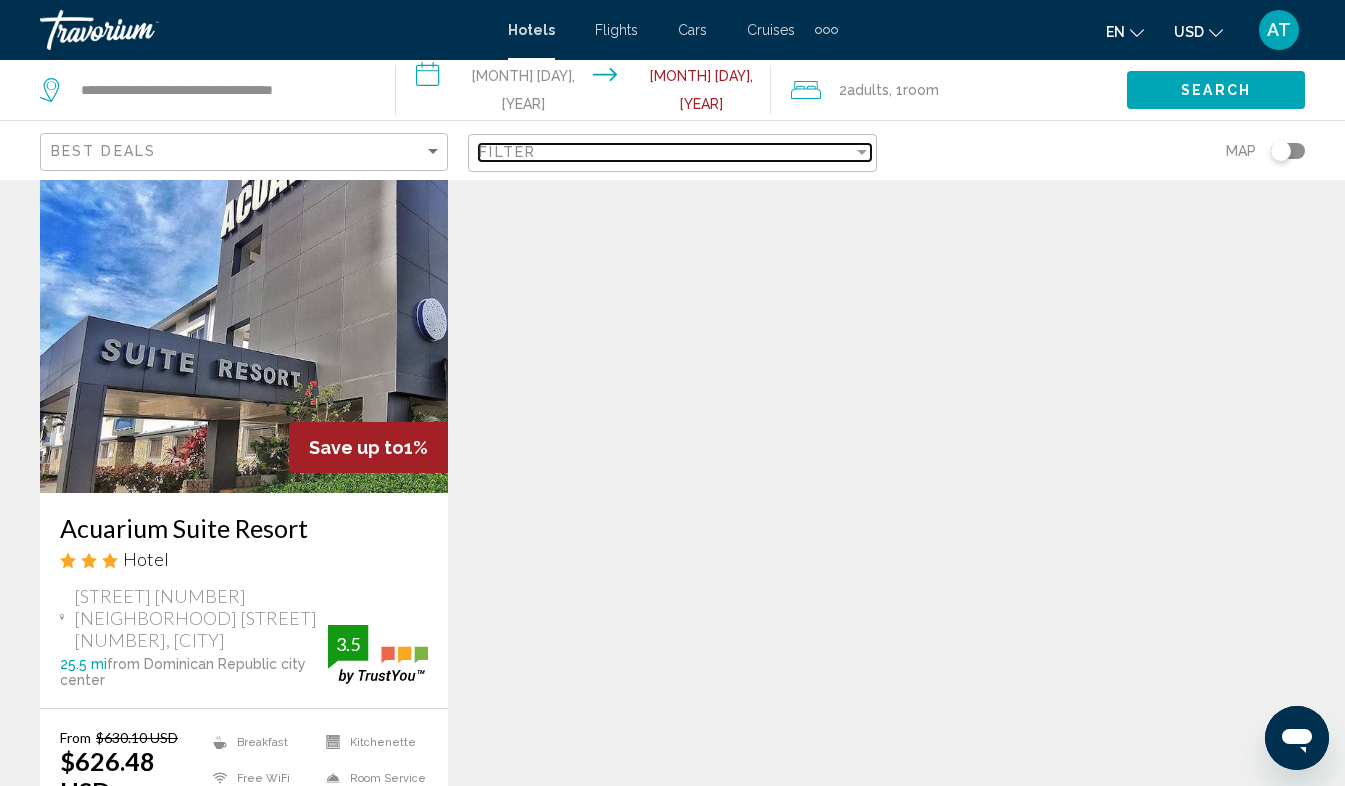 click on "Filter" at bounding box center (507, 152) 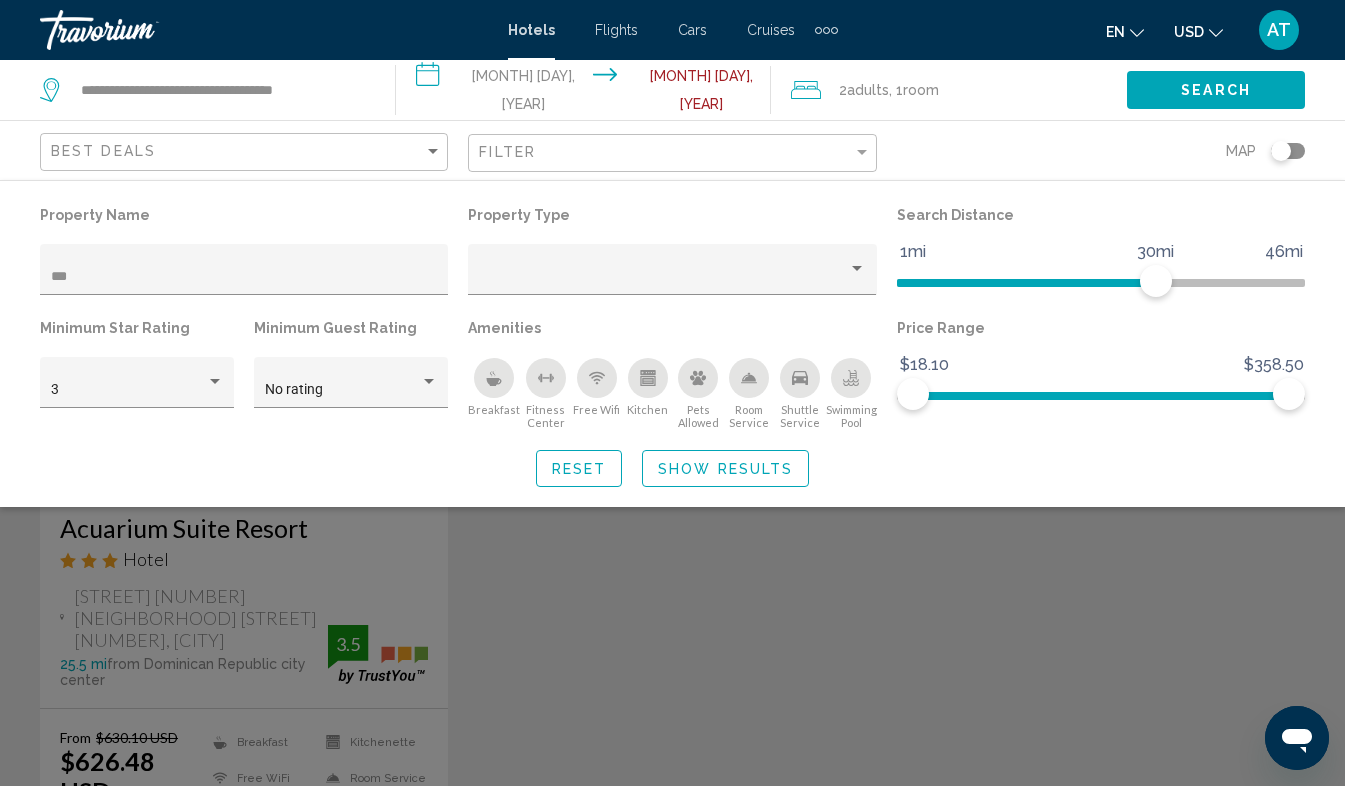 click 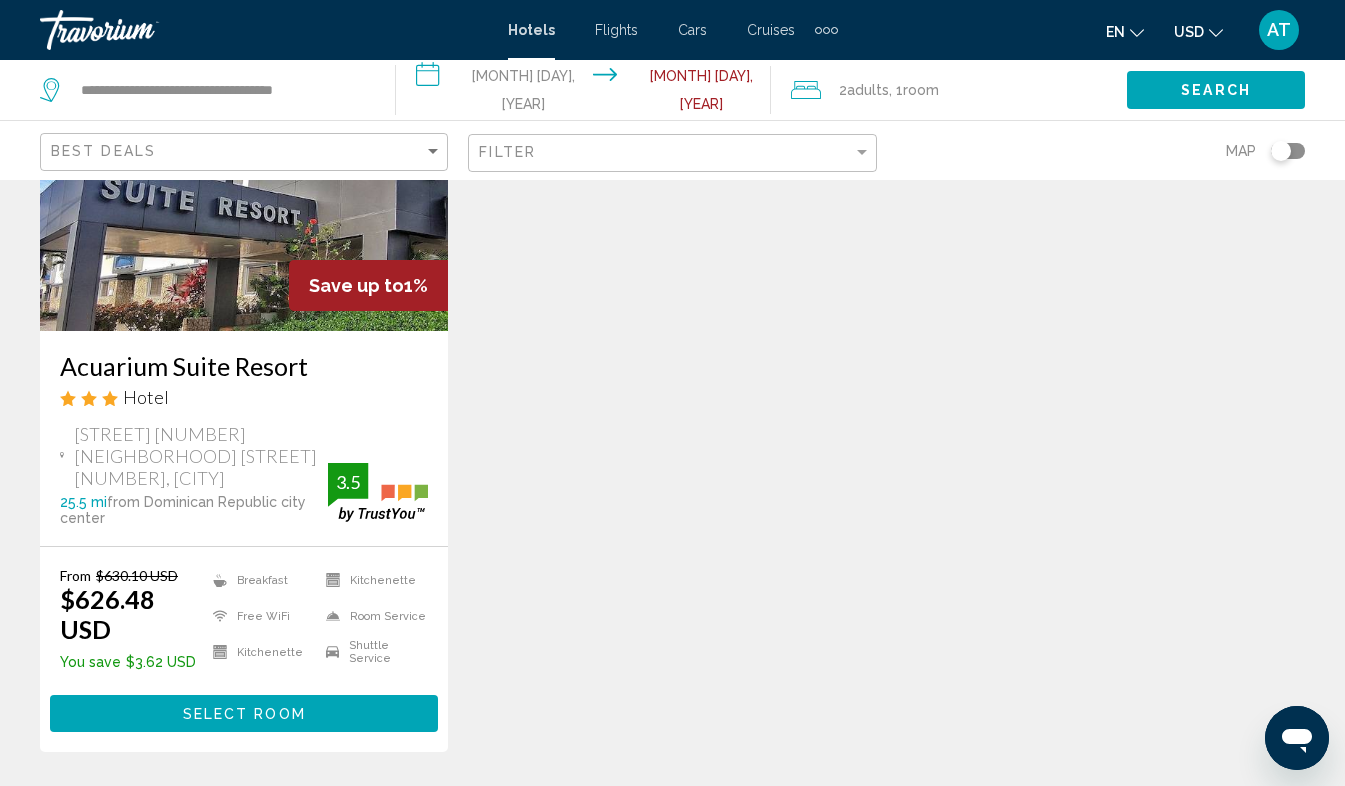 scroll, scrollTop: 0, scrollLeft: 0, axis: both 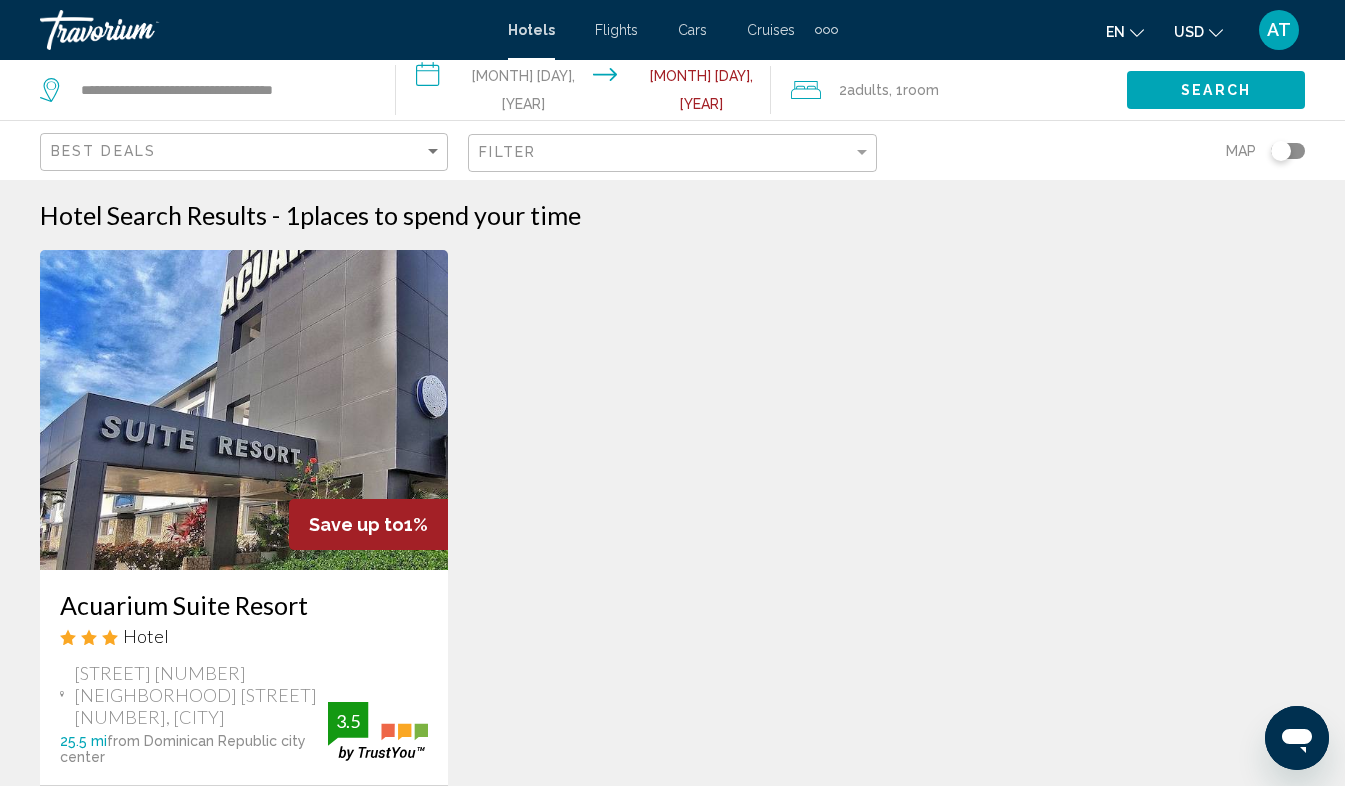 click on "Hotels Flights Cars Cruises Activities Hotels Flights Cars Cruises Activities" at bounding box center (673, 30) 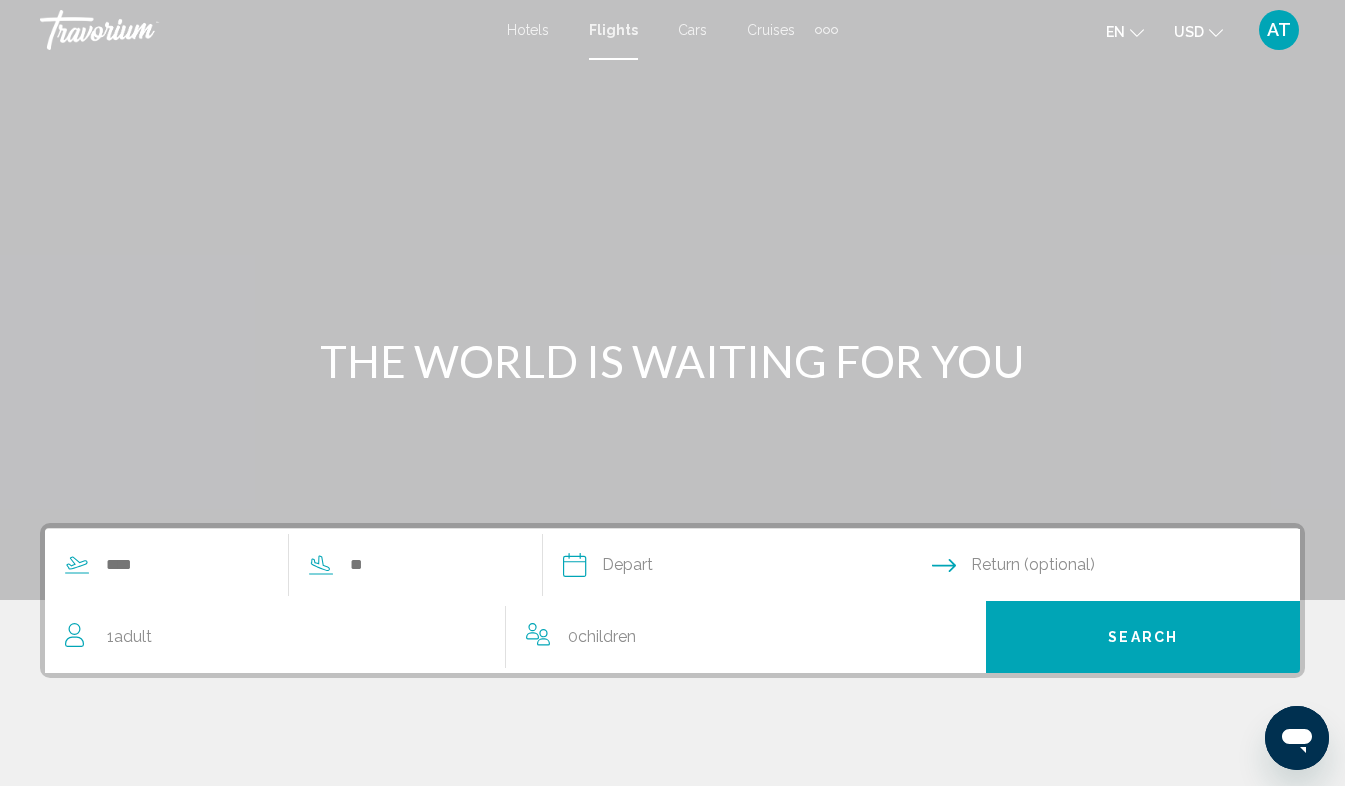 click on "Hotels" at bounding box center [528, 30] 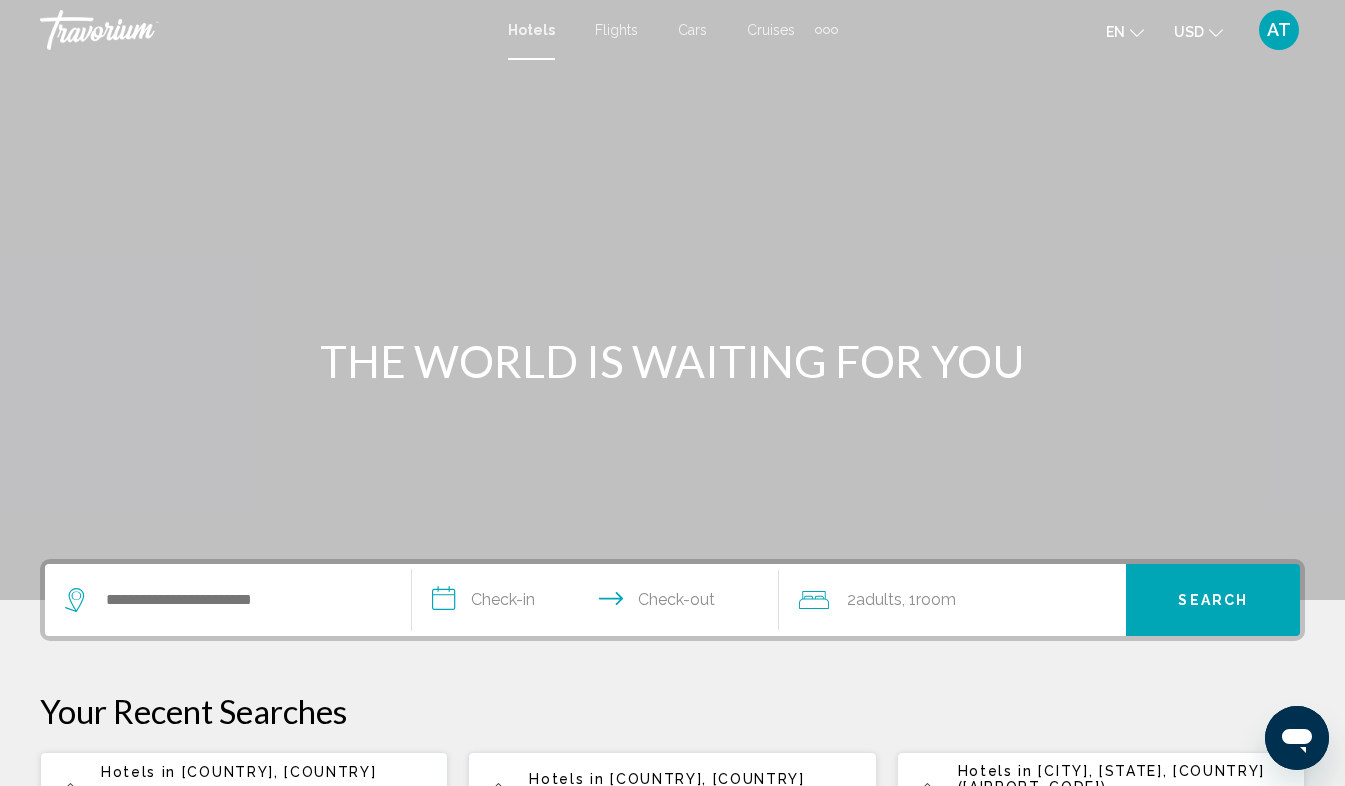 click on "Cars" at bounding box center (692, 30) 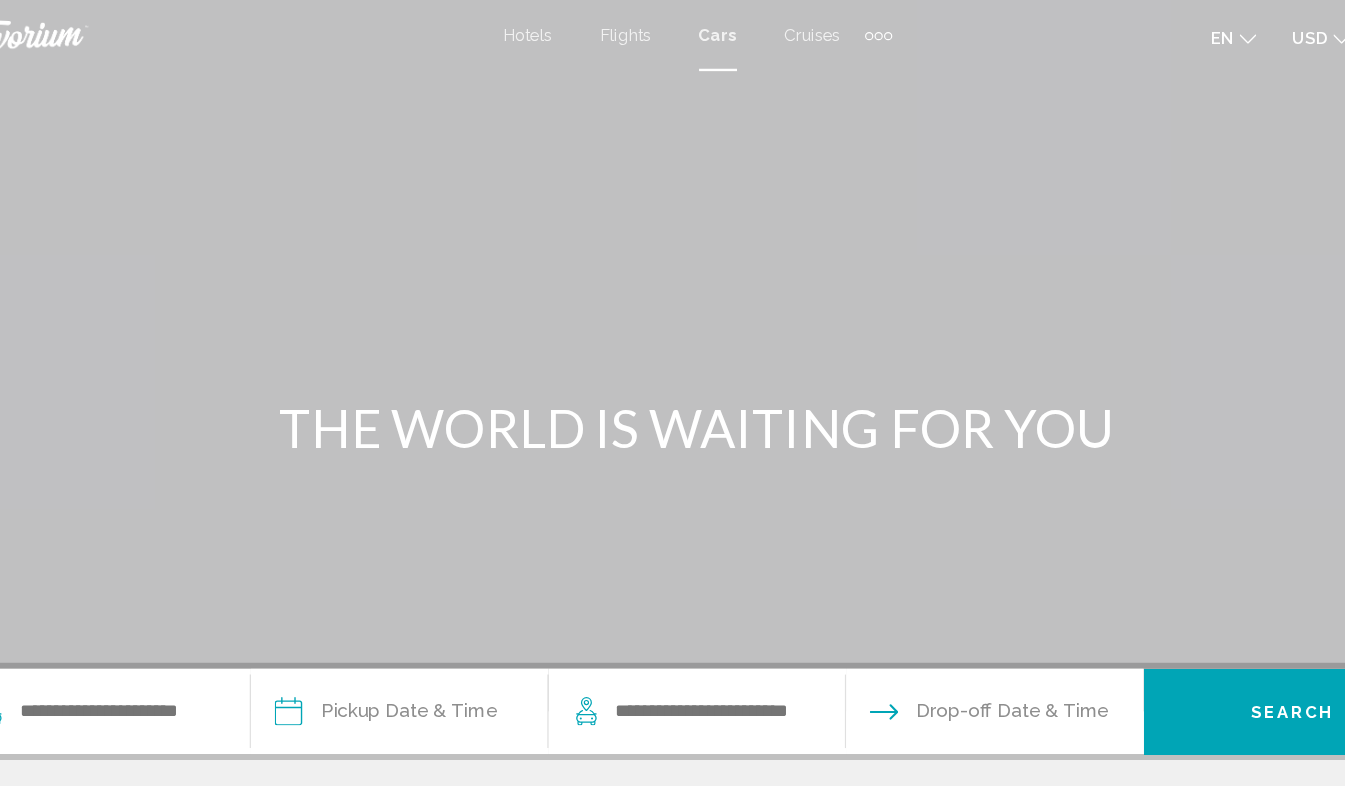 click on "Hotels Flights Cars Cruises Activities Hotels Flights Cars Cruises Activities" at bounding box center (673, 30) 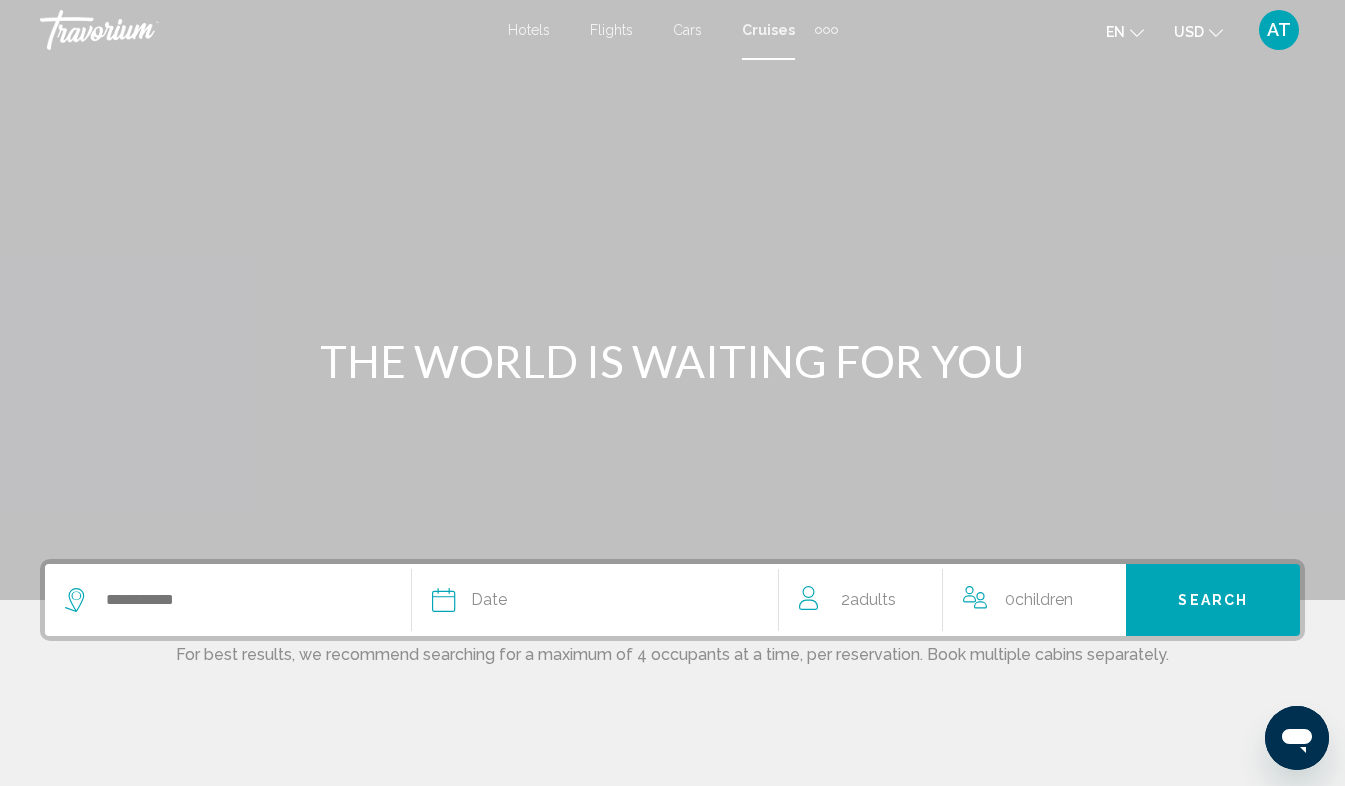 click at bounding box center (238, 600) 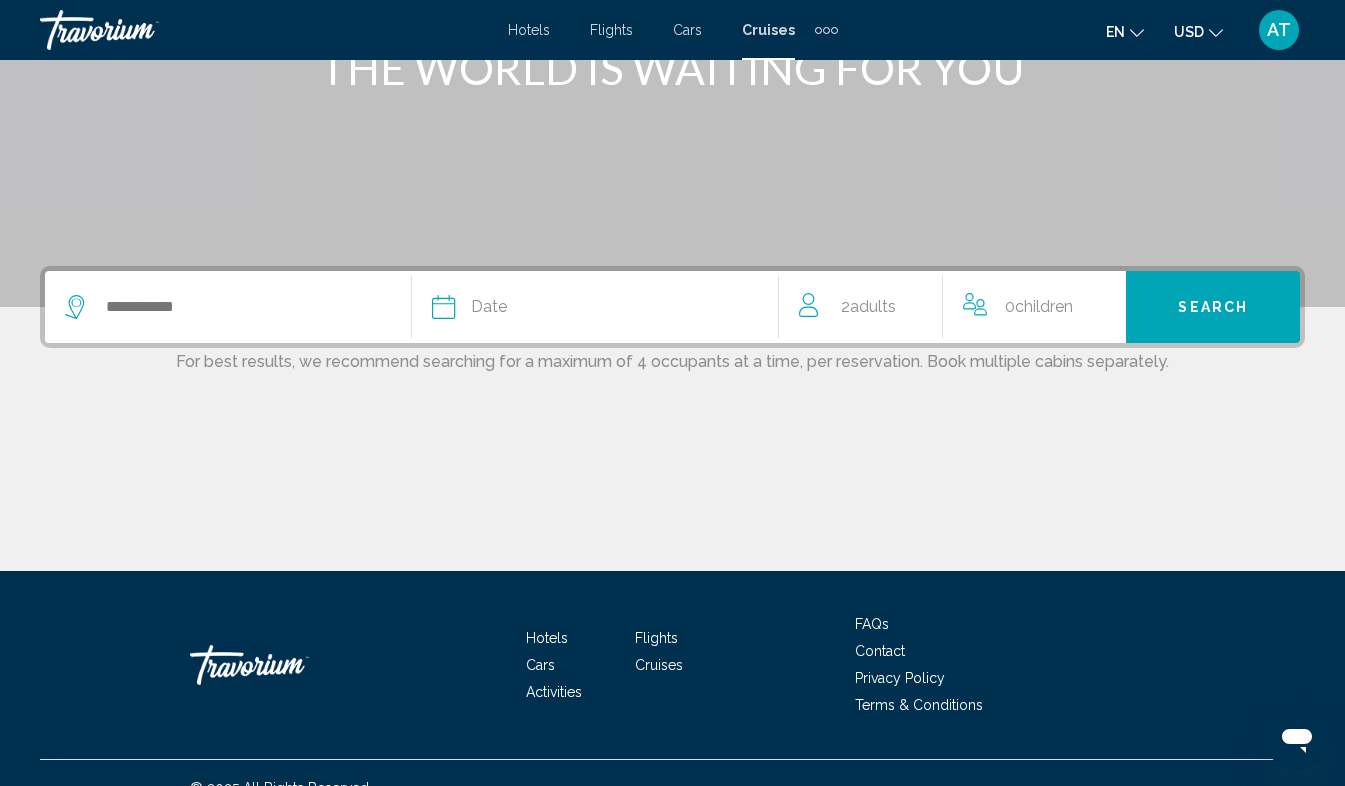 scroll, scrollTop: 323, scrollLeft: 0, axis: vertical 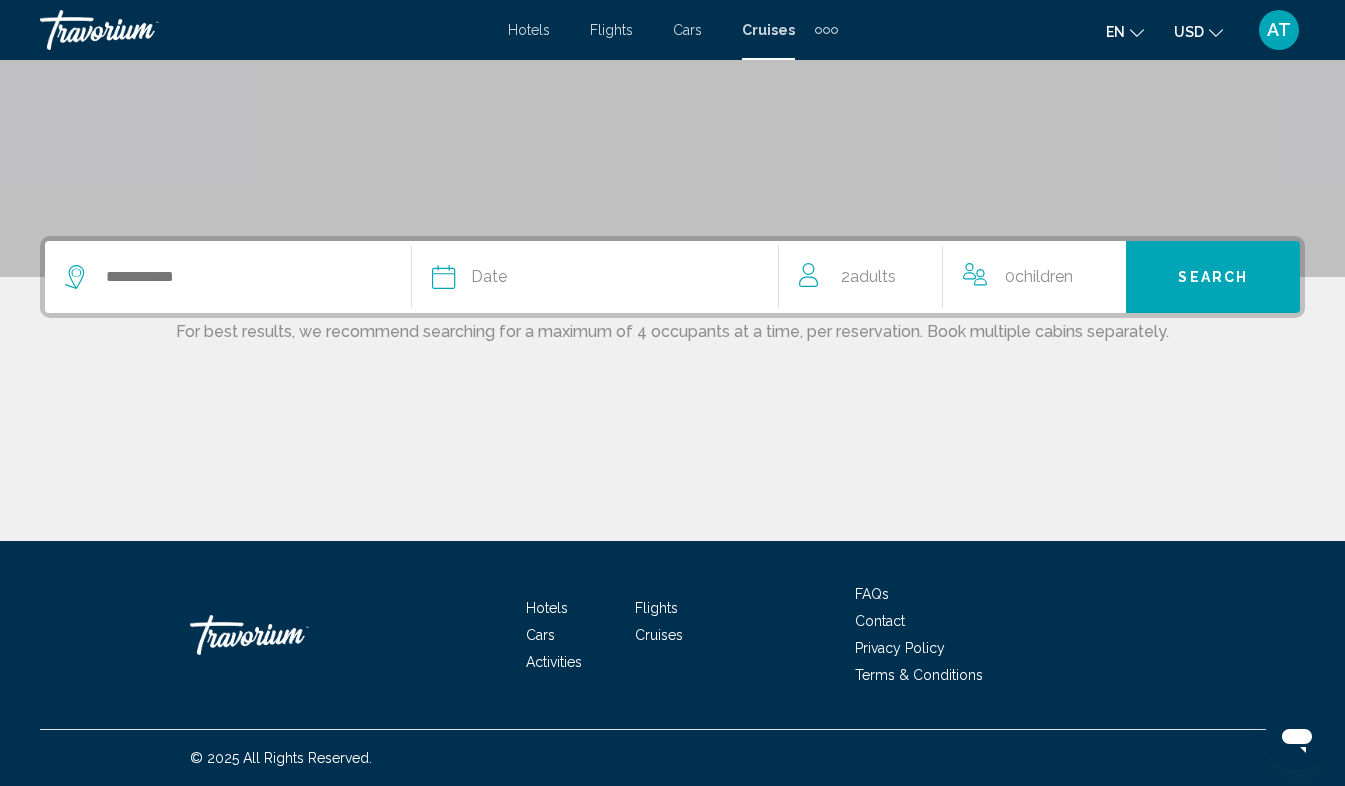 click on "Date" 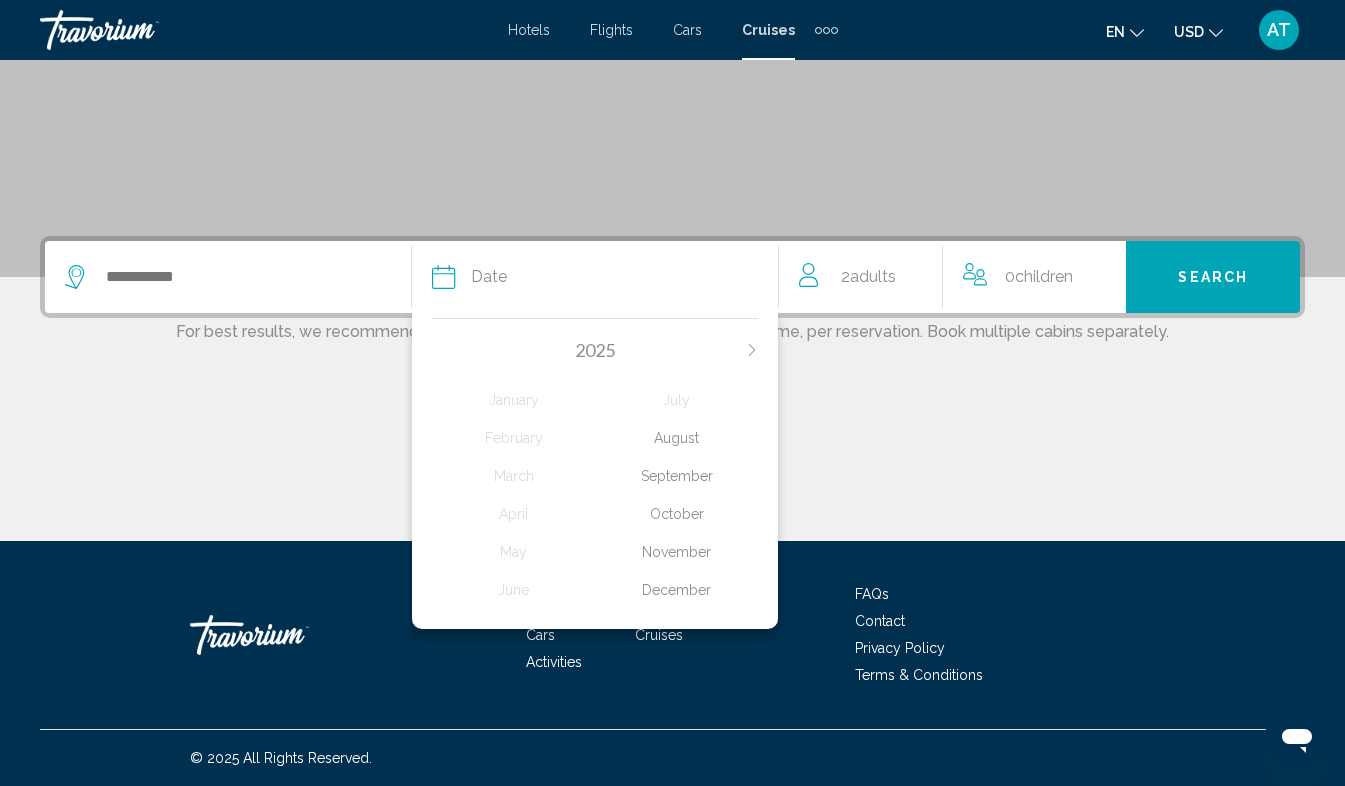 click on "November" 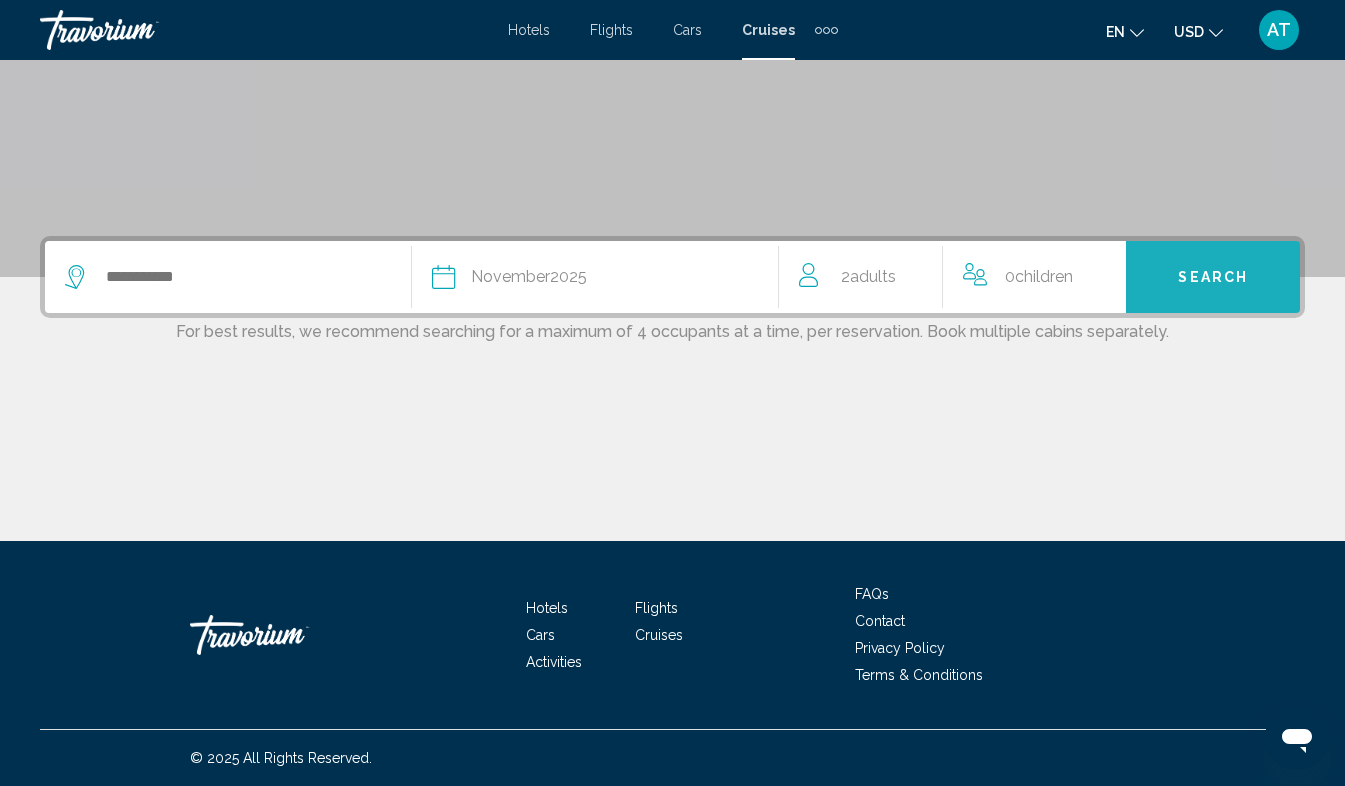 click on "Search" at bounding box center (1213, 278) 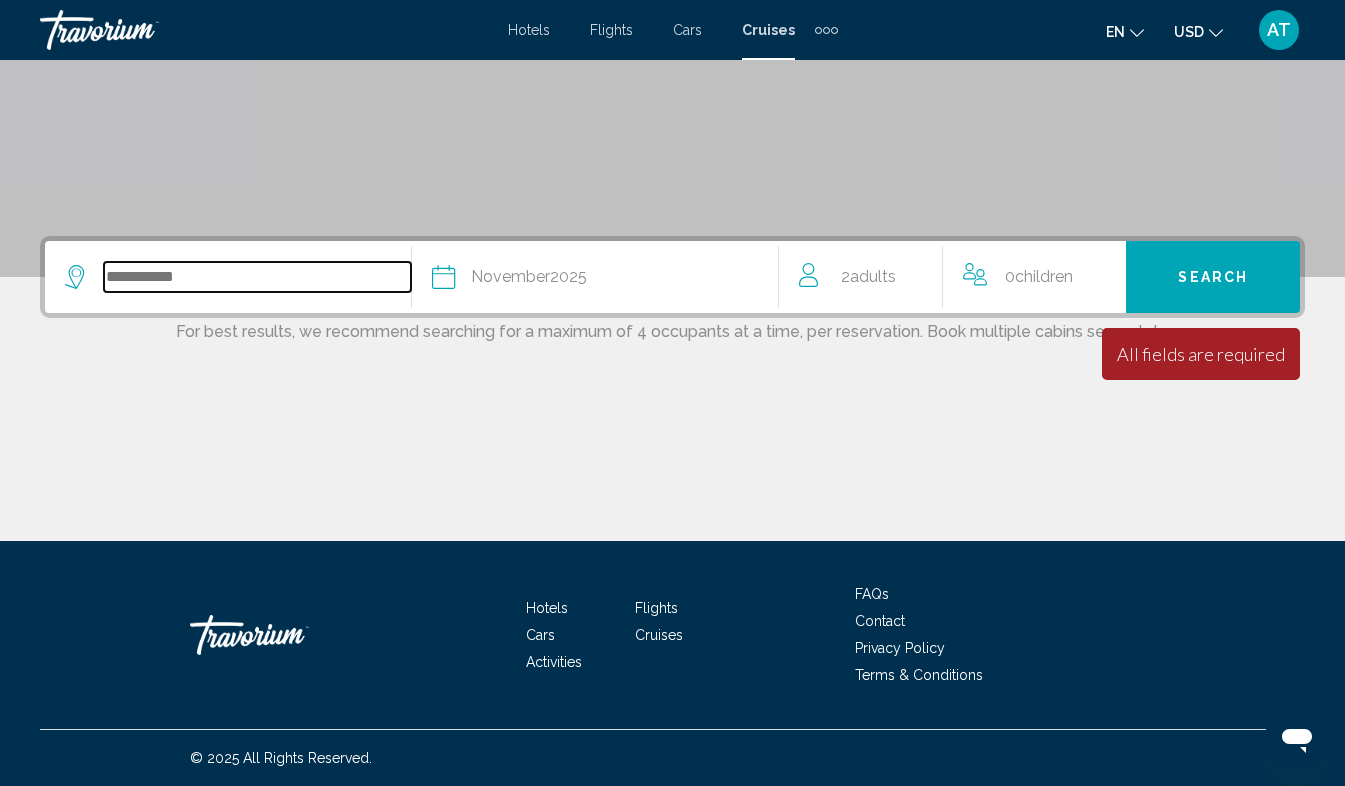 click at bounding box center (257, 277) 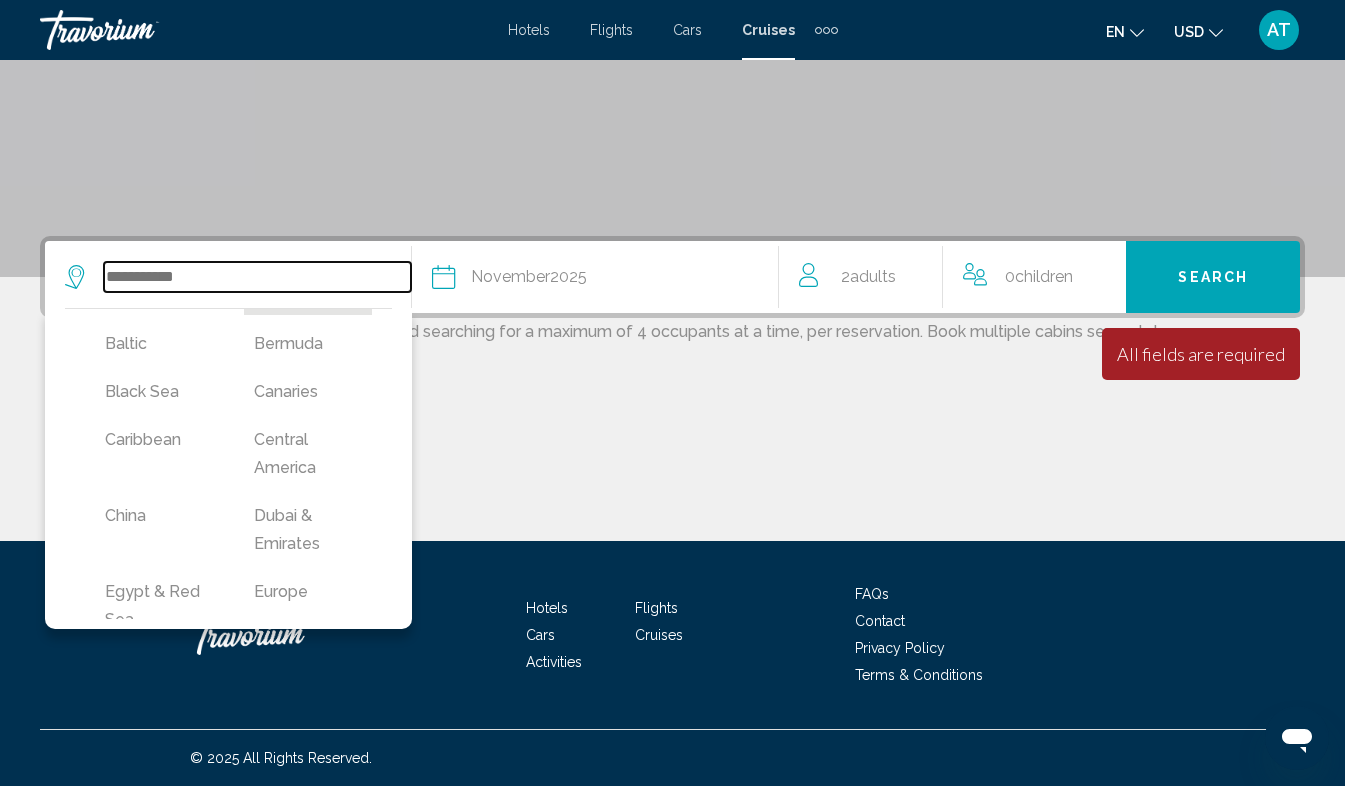scroll, scrollTop: 167, scrollLeft: 0, axis: vertical 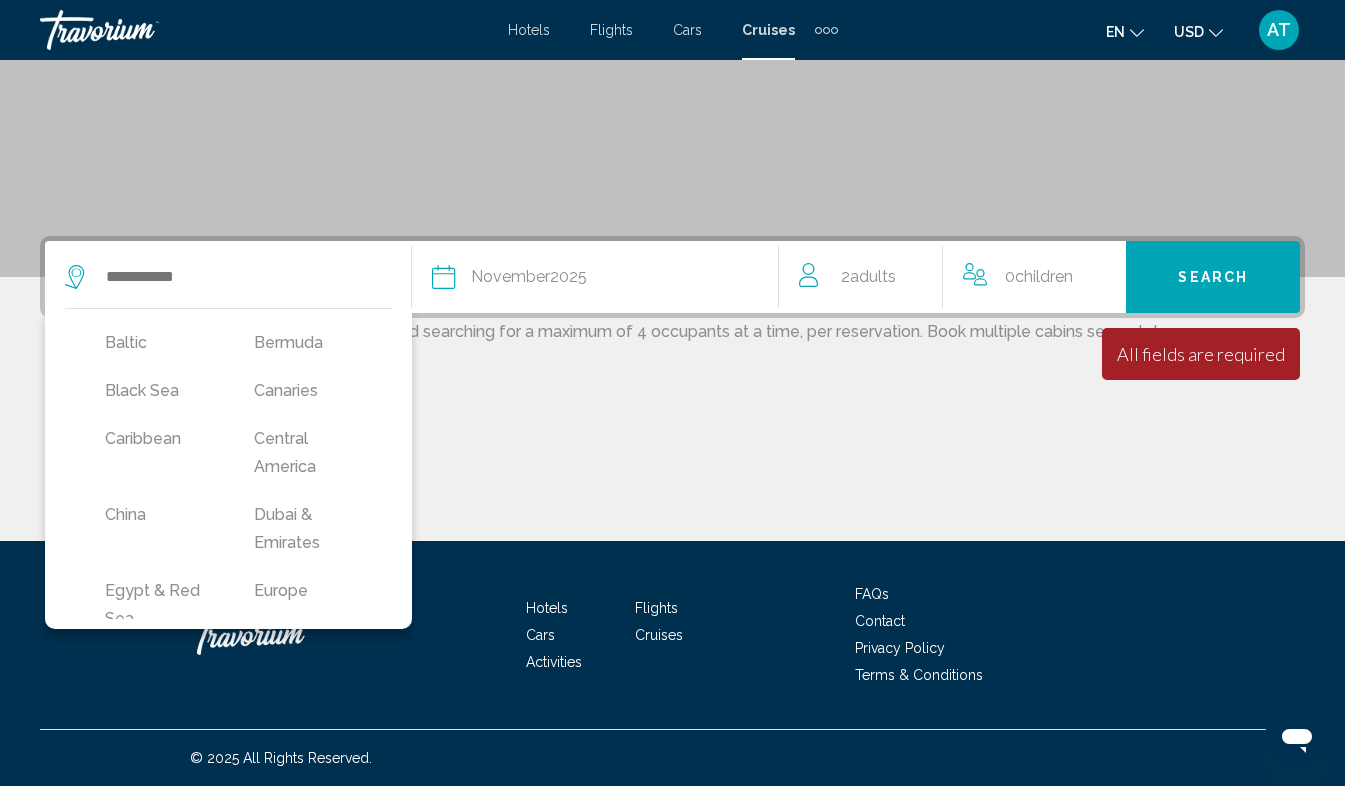 click on "Black Sea" at bounding box center [159, 396] 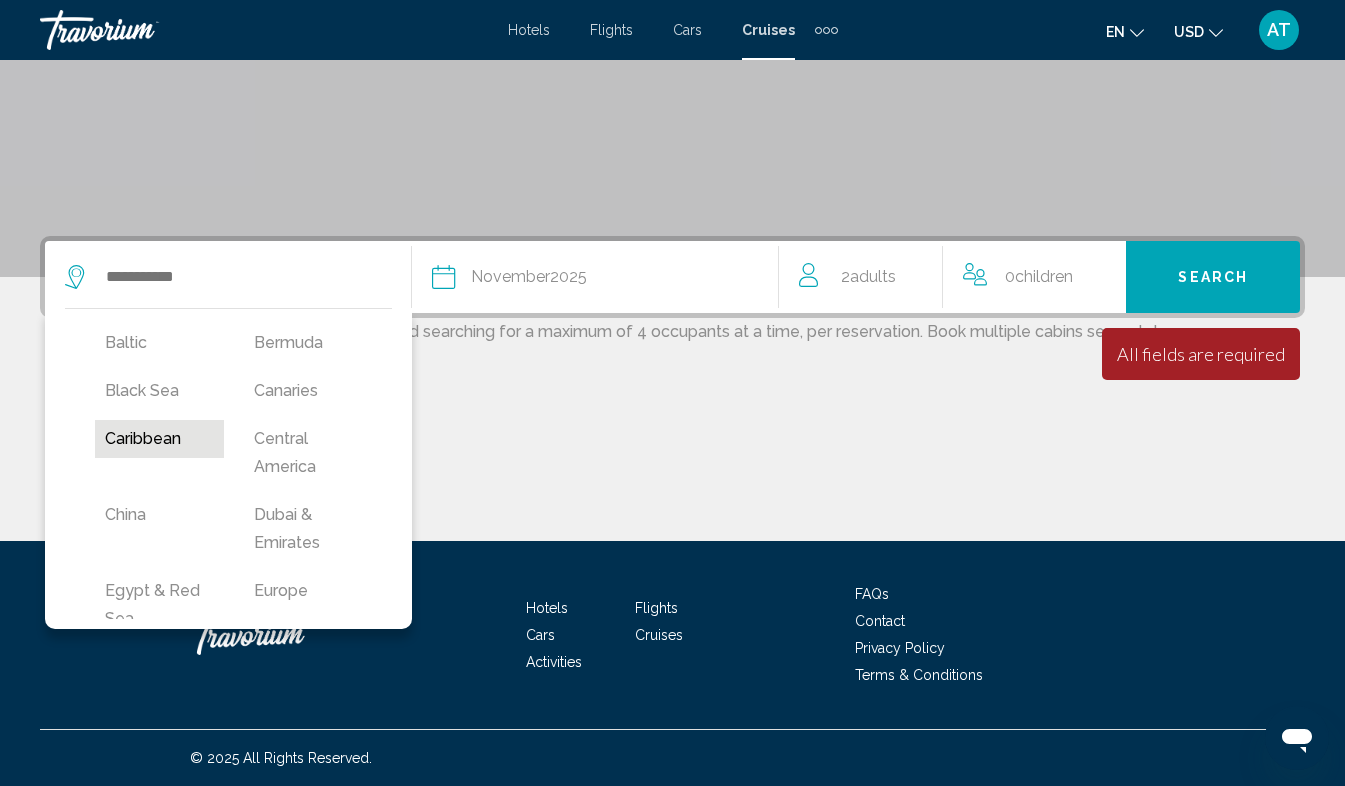 click on "Caribbean" at bounding box center (159, 439) 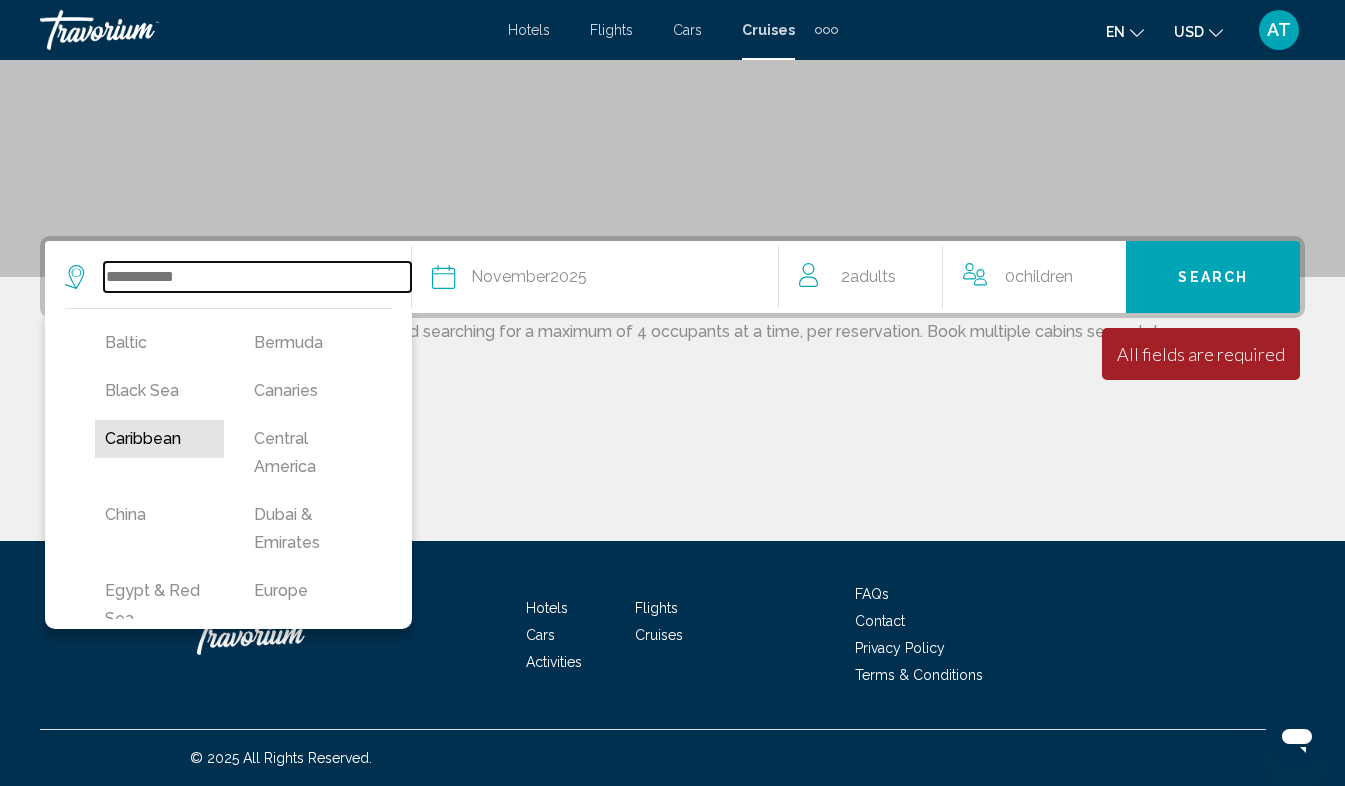 type on "*********" 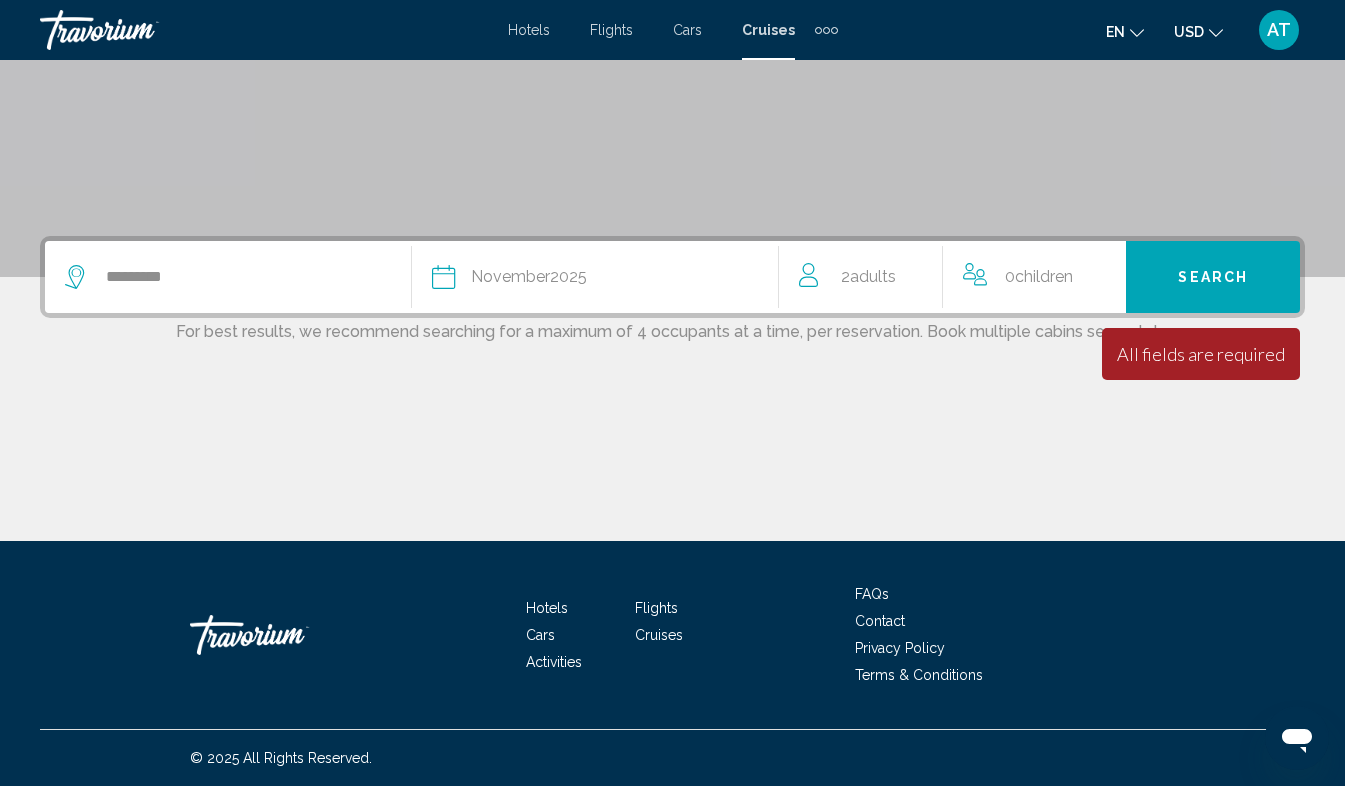 click on "Children" 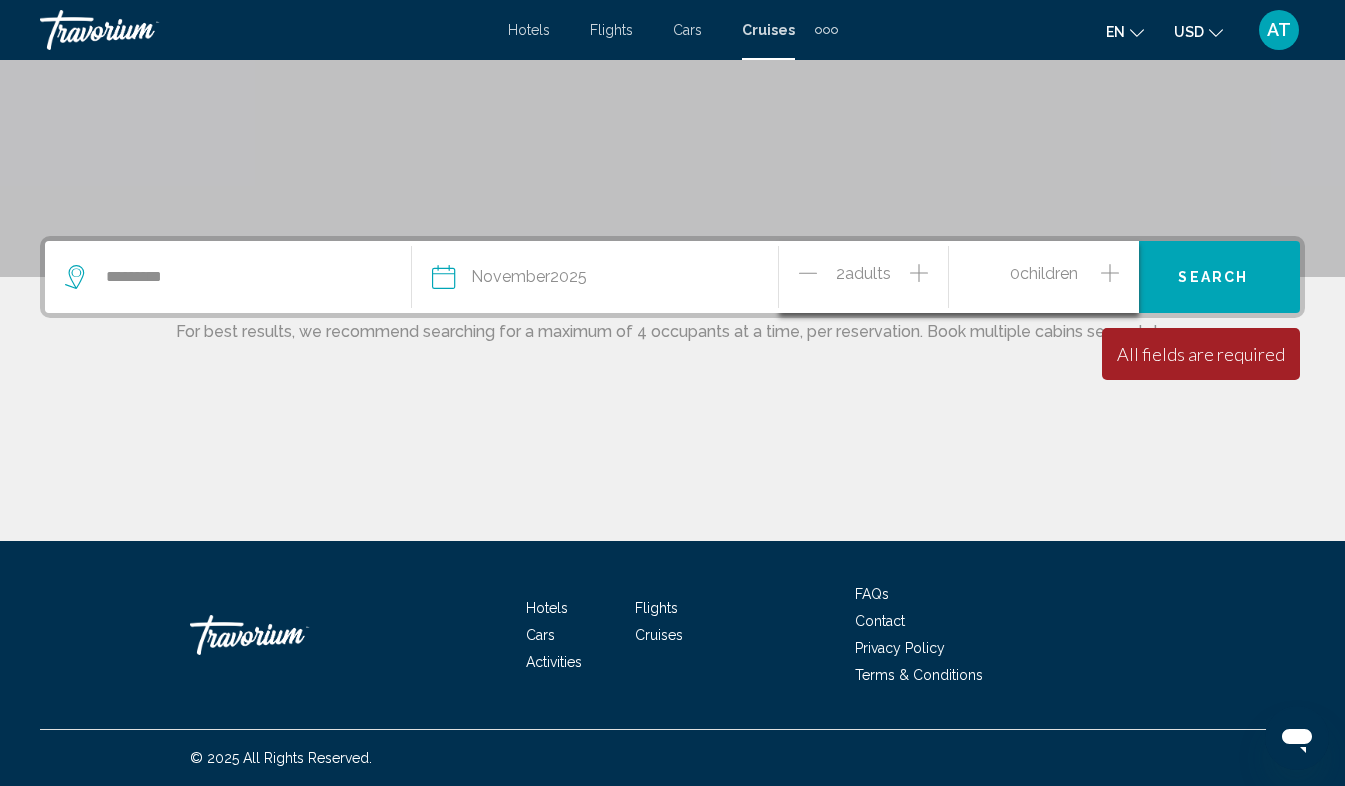 click 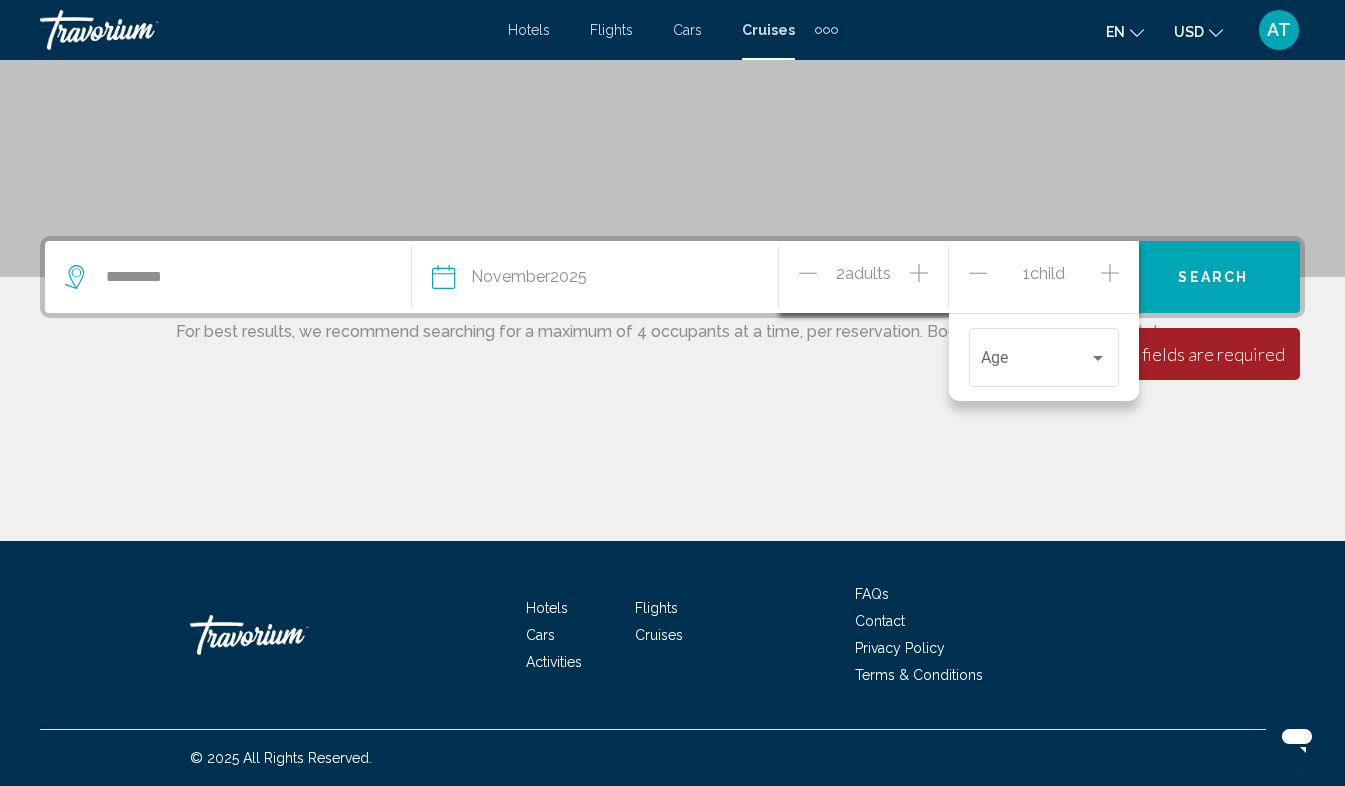 click 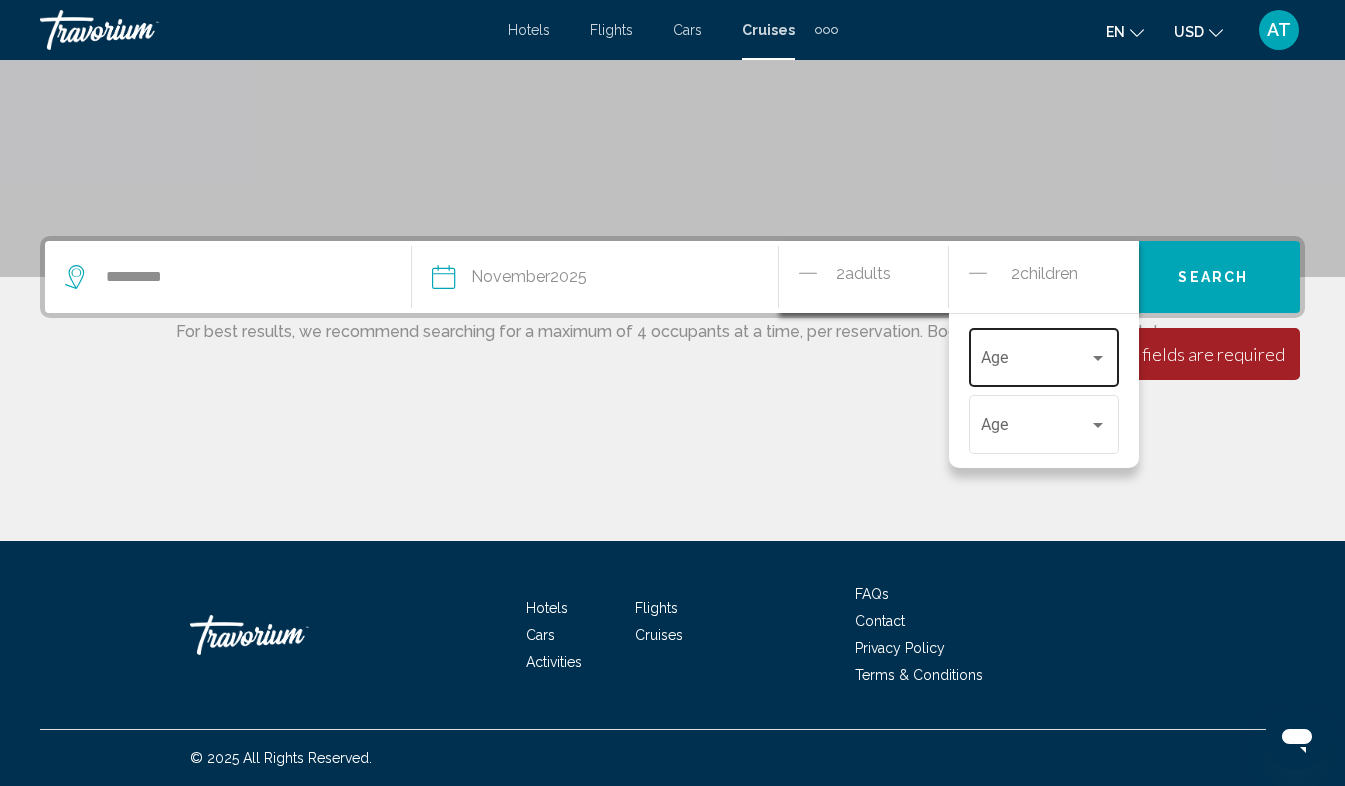 click at bounding box center (1035, 362) 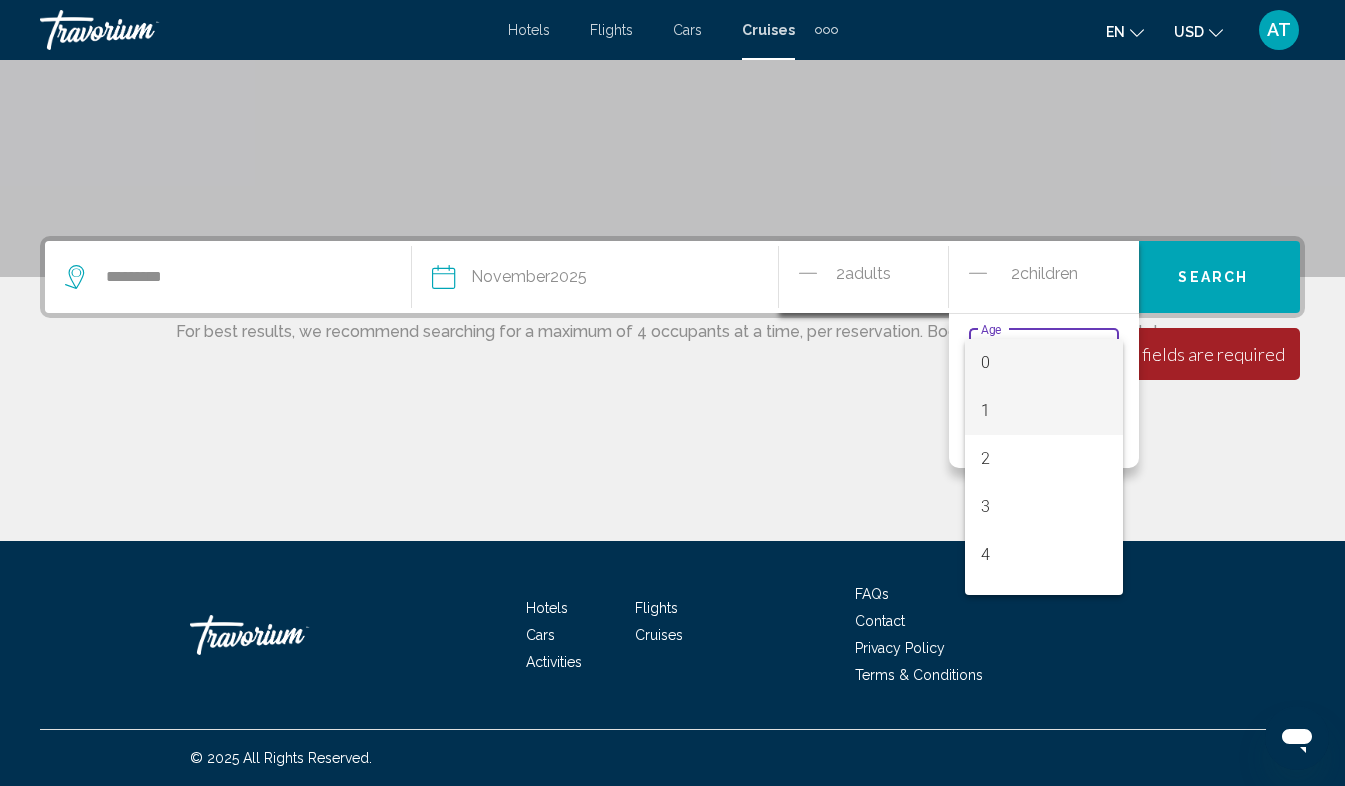 click on "1" at bounding box center (1044, 411) 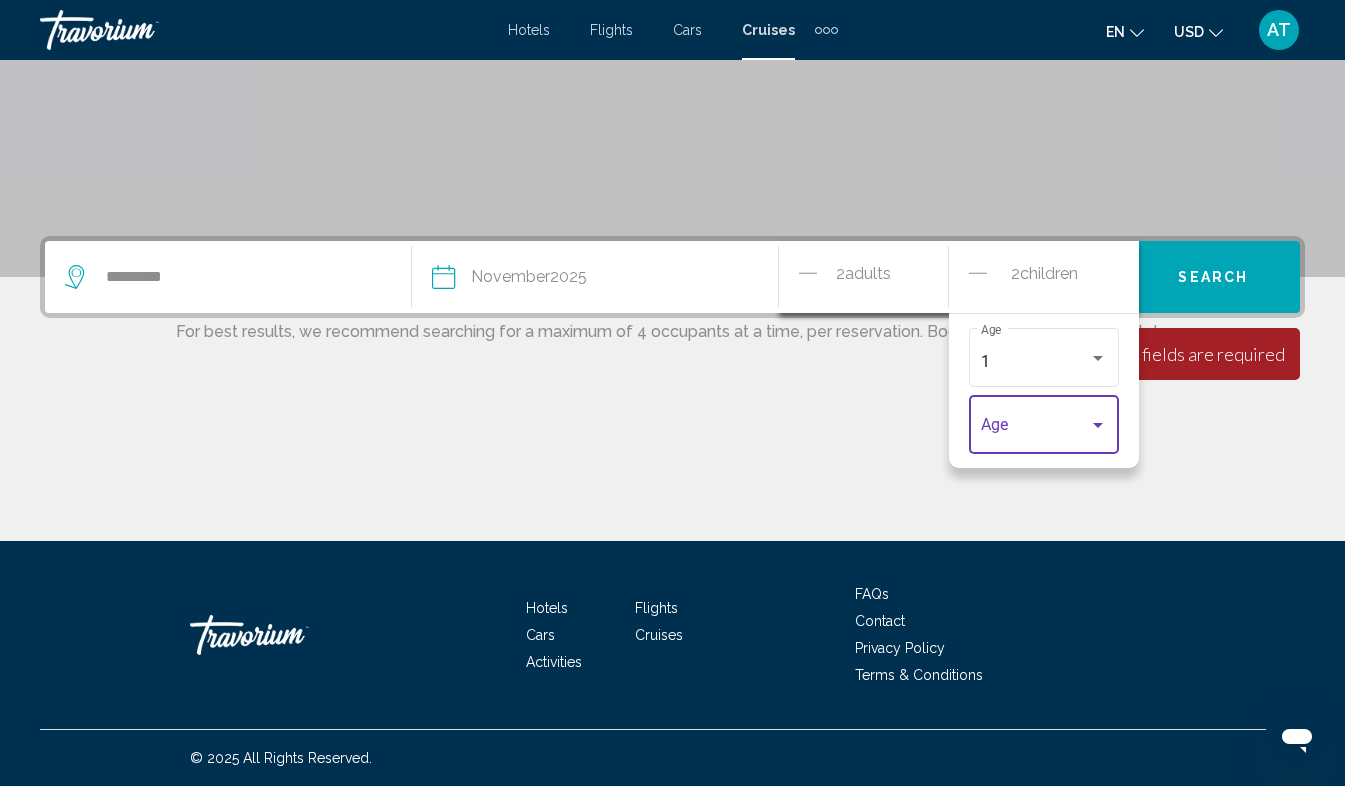 click at bounding box center (1035, 429) 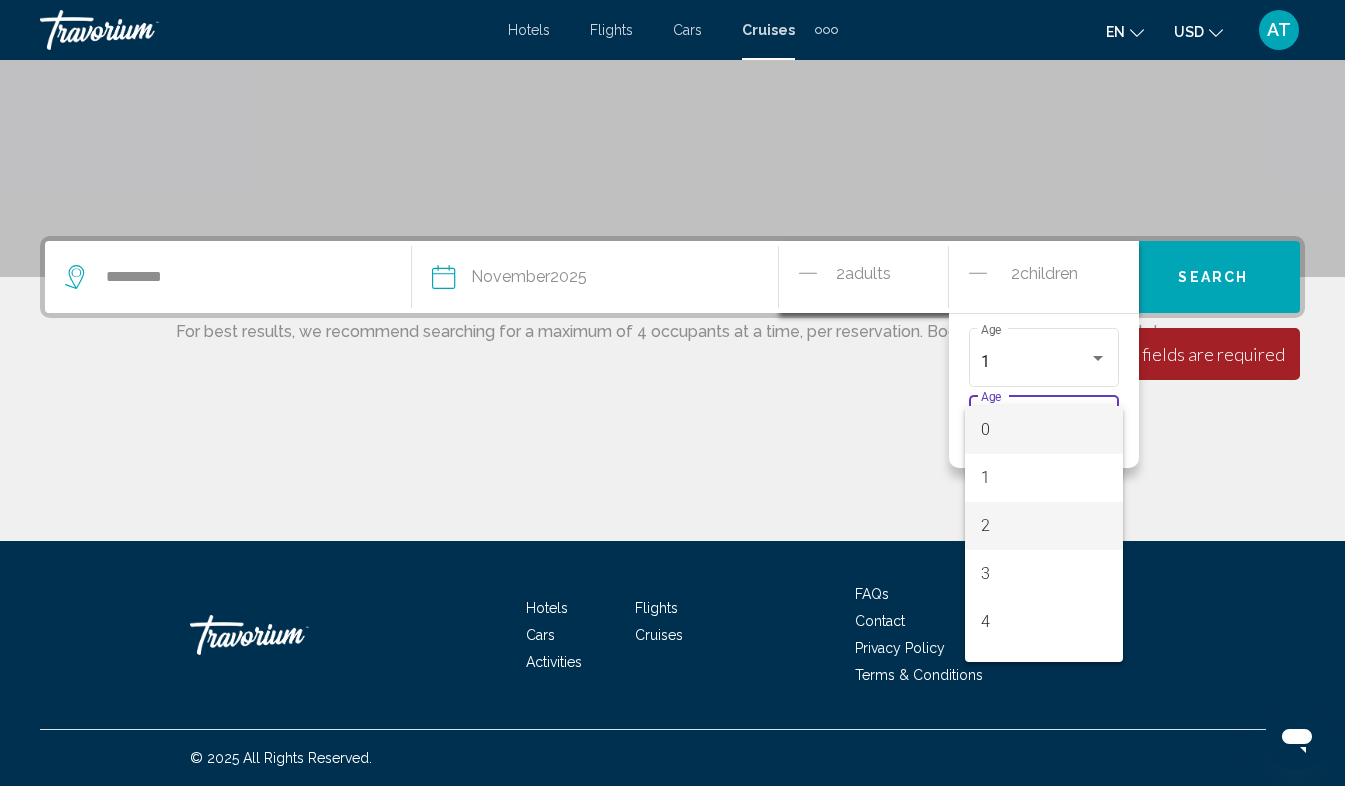 click on "2" at bounding box center (1044, 526) 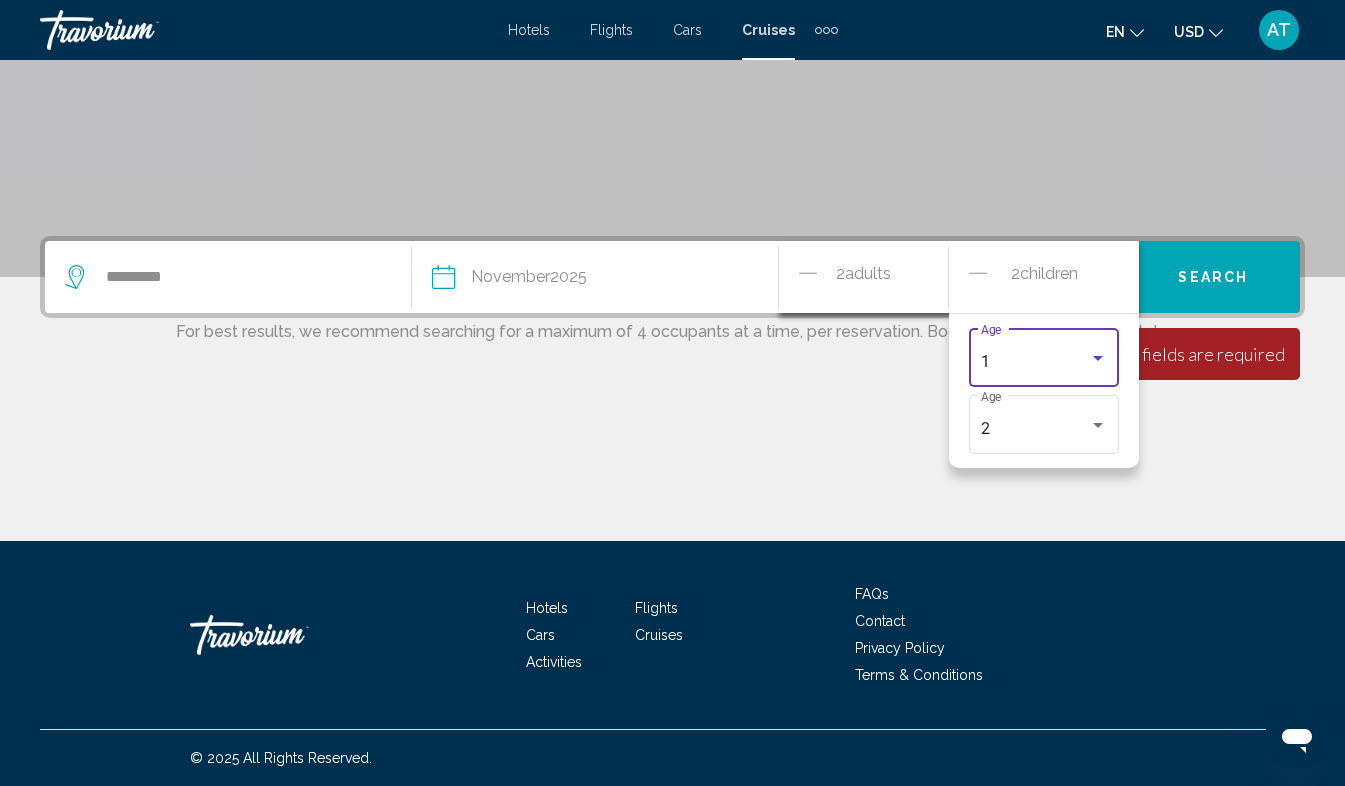 click on "1" at bounding box center [1035, 362] 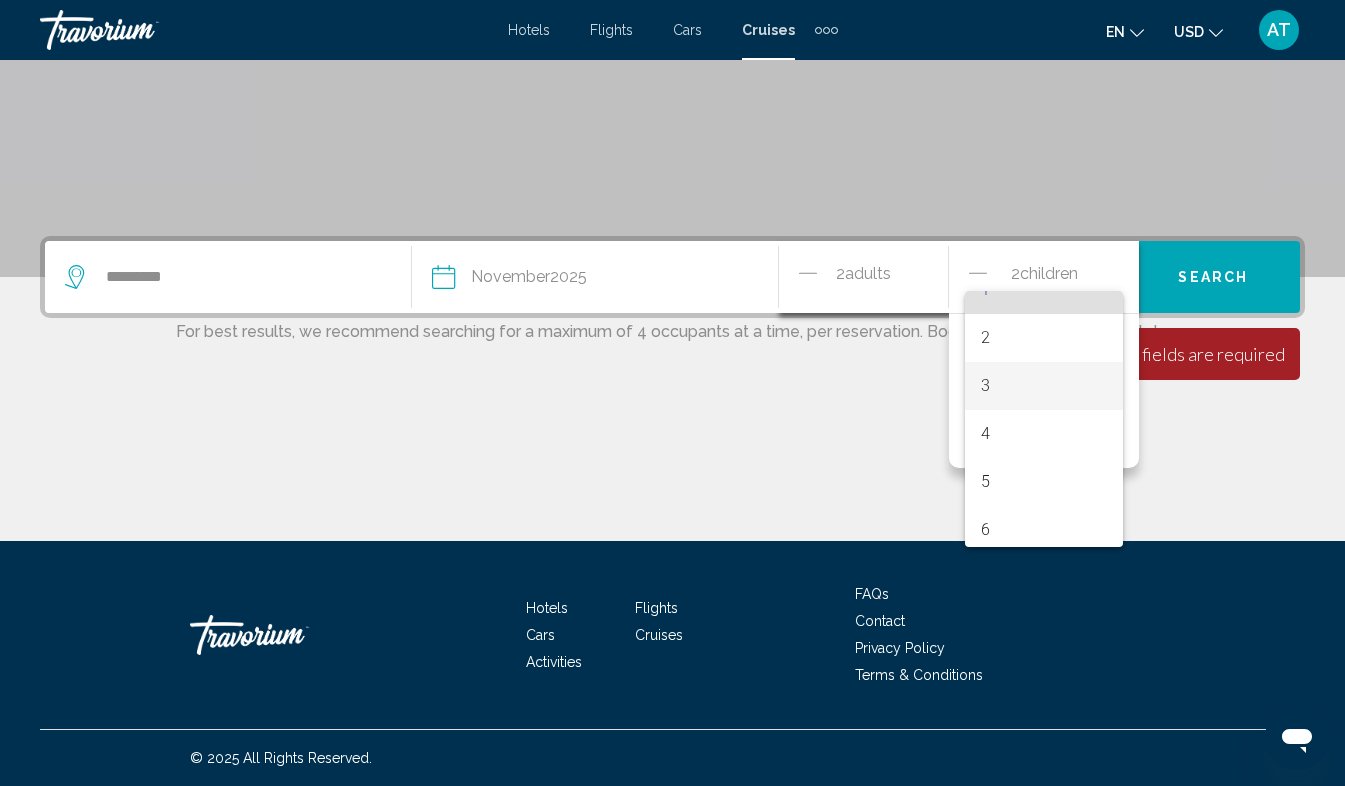 scroll, scrollTop: 76, scrollLeft: 0, axis: vertical 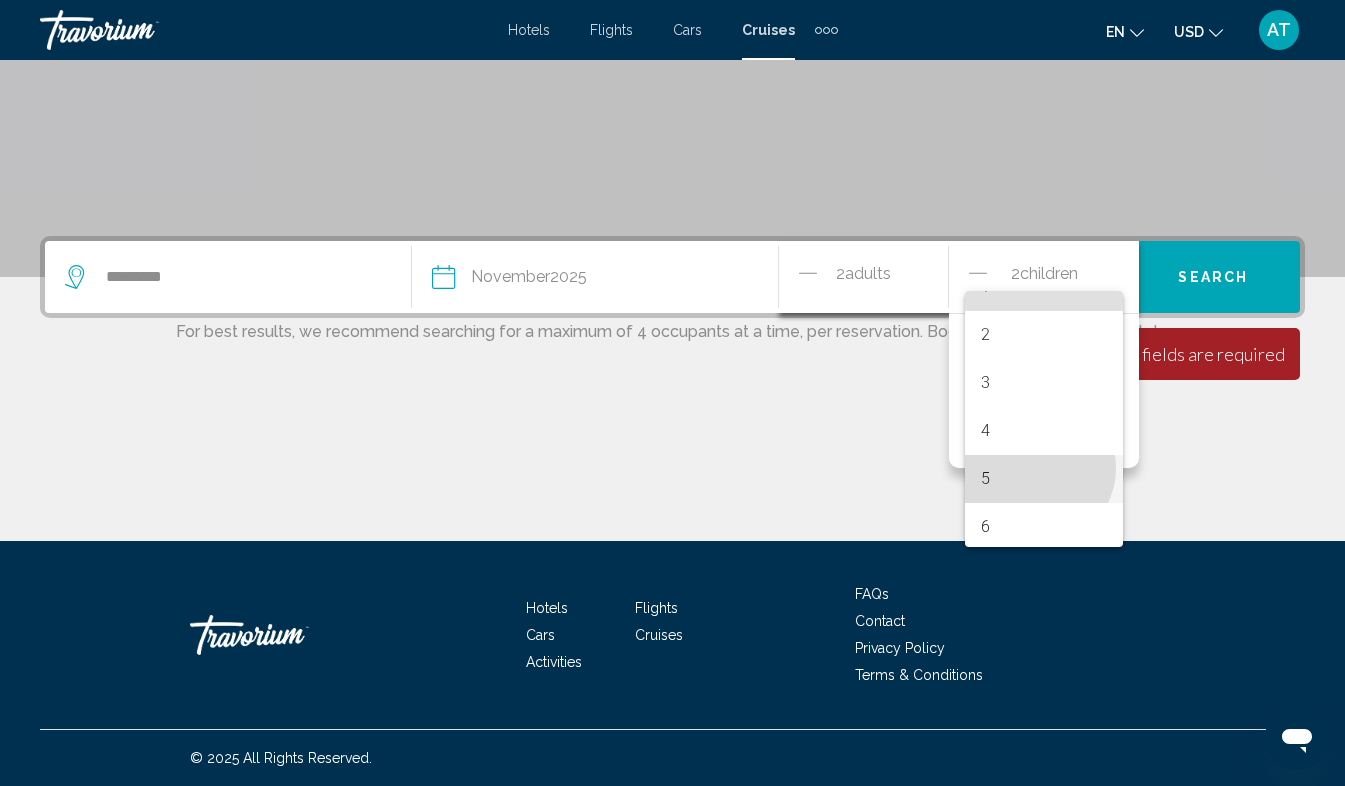 click on "5" at bounding box center (1044, 479) 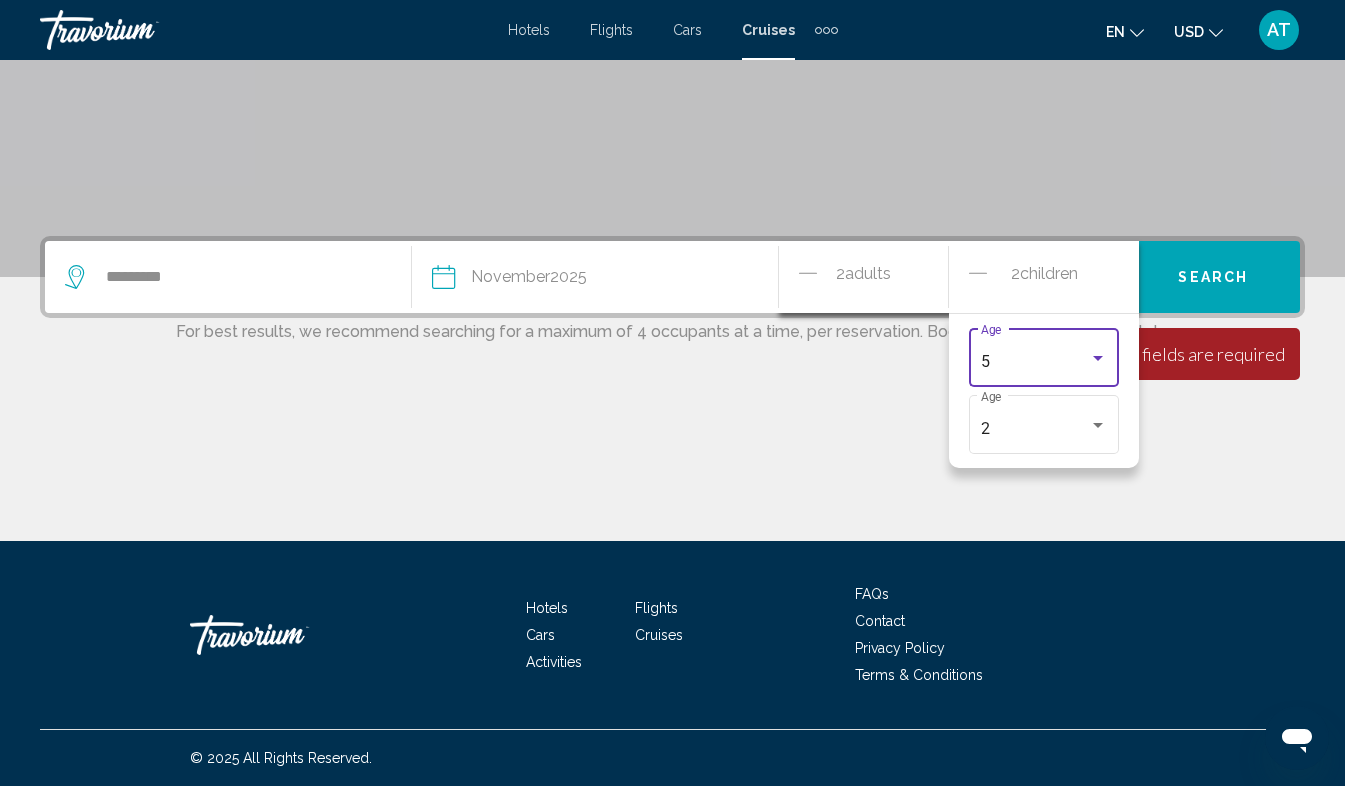 click on "5" at bounding box center (1035, 362) 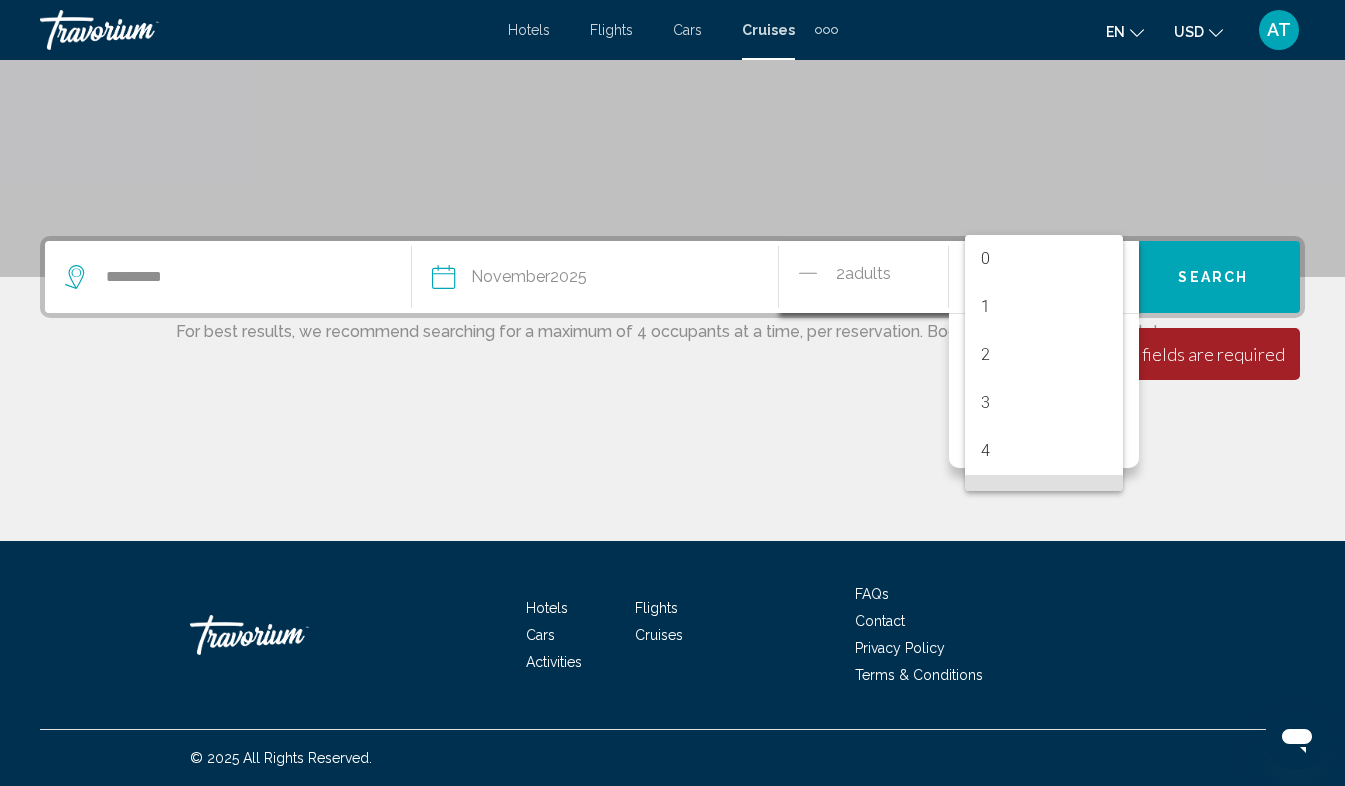 scroll, scrollTop: 136, scrollLeft: 0, axis: vertical 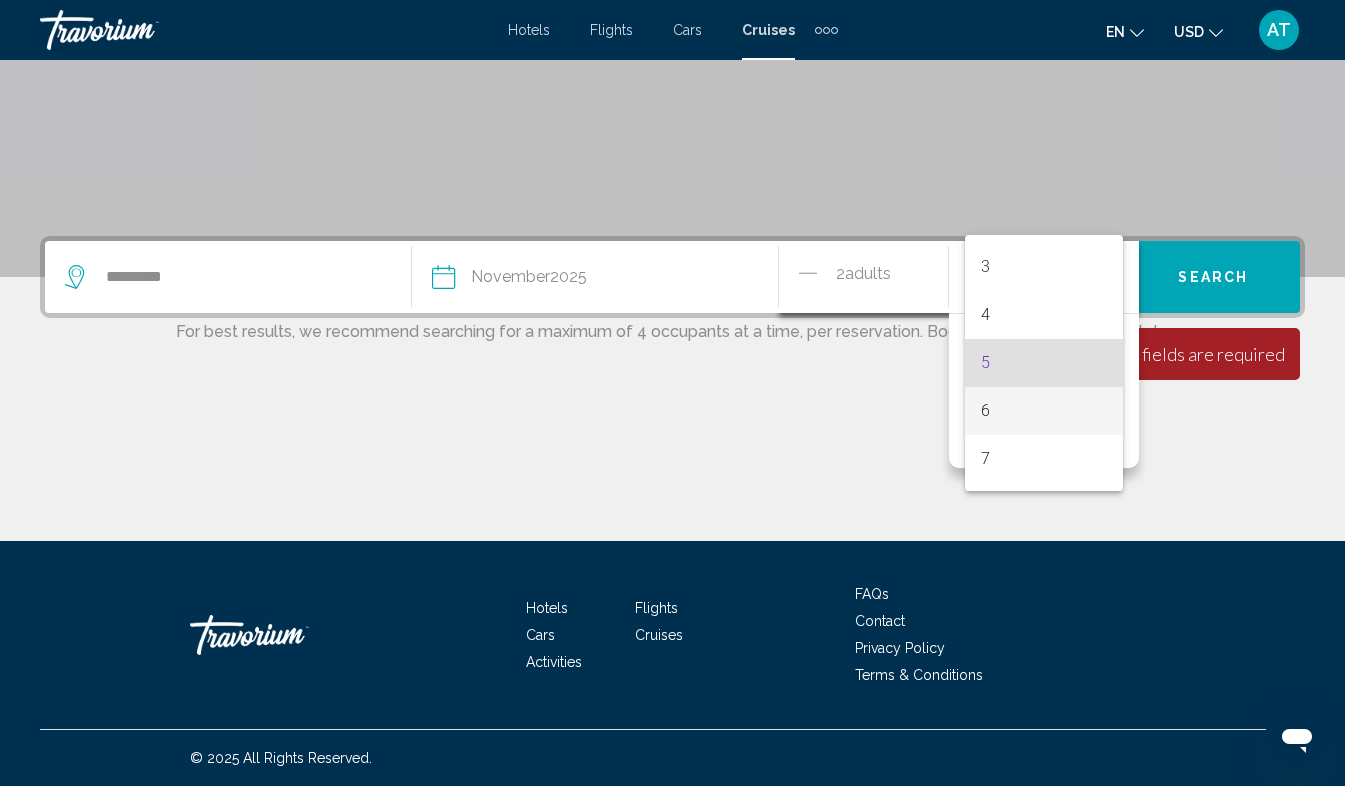 click on "6" at bounding box center [1044, 411] 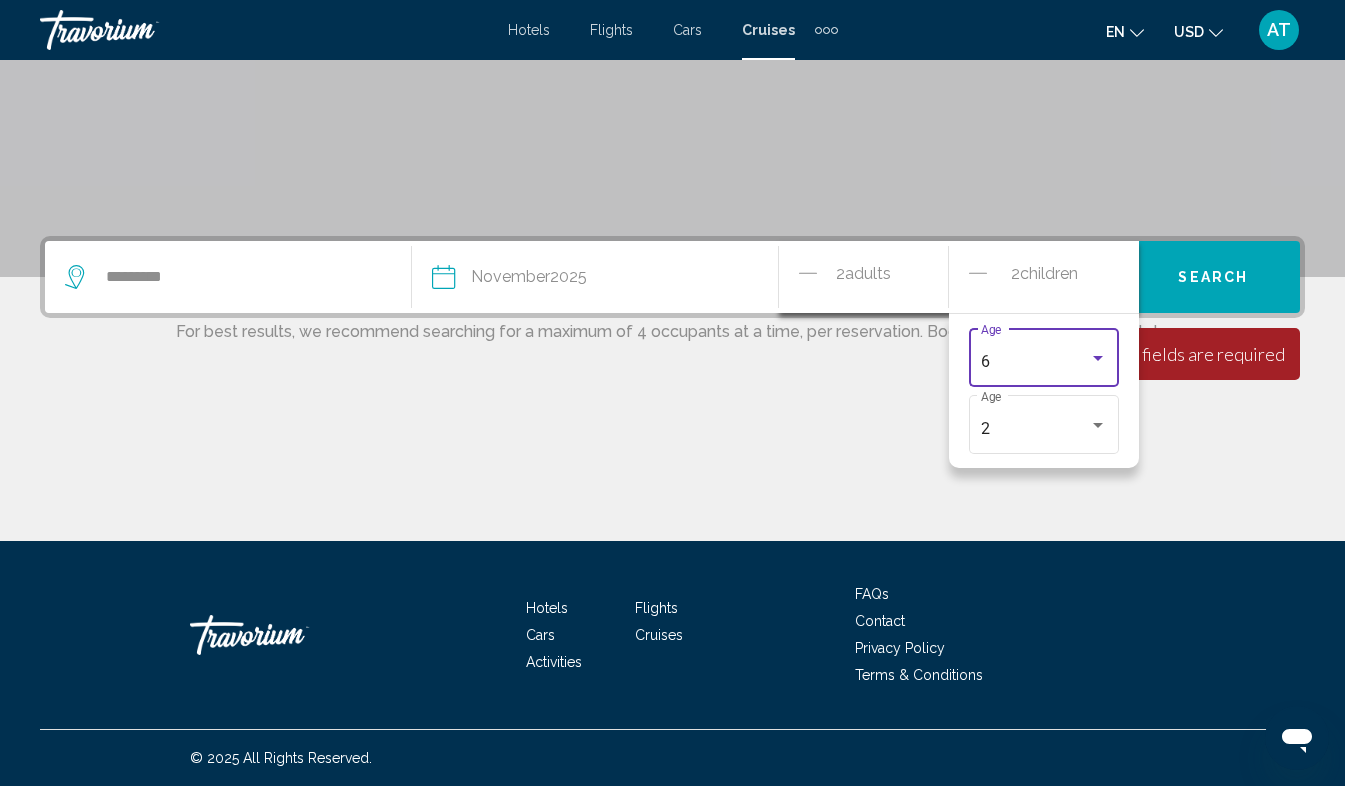 click on "Search" at bounding box center (1213, 278) 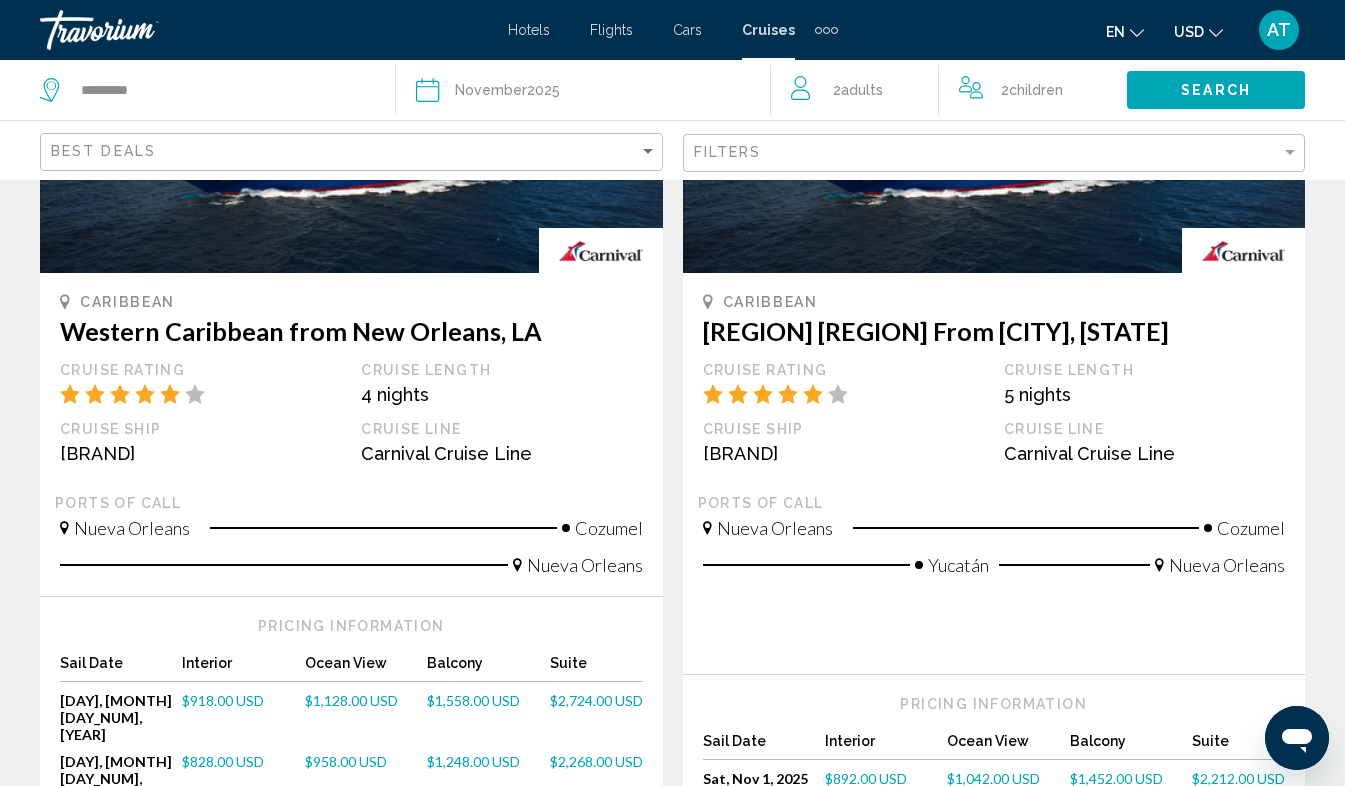 scroll, scrollTop: 1193, scrollLeft: 0, axis: vertical 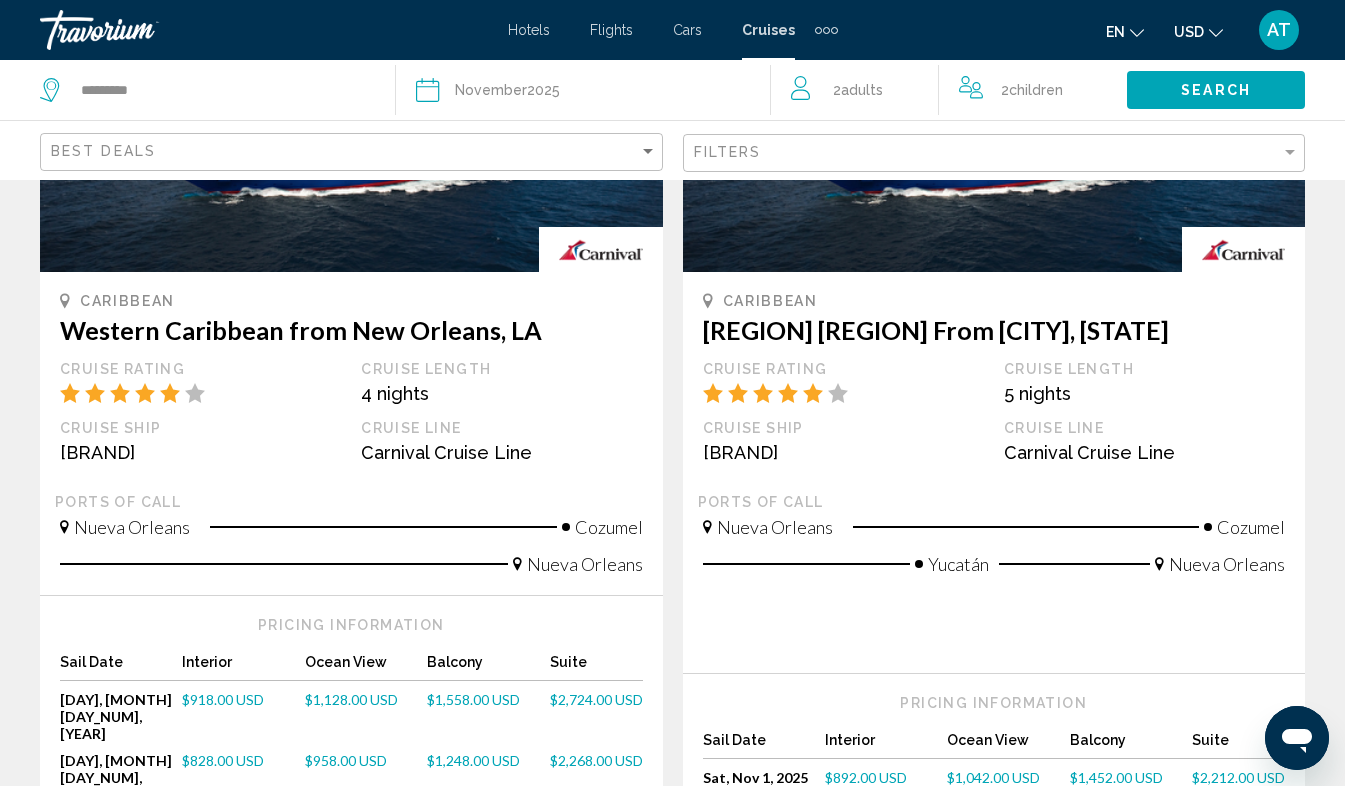 click on "$702.00 USD" at bounding box center [866, 804] 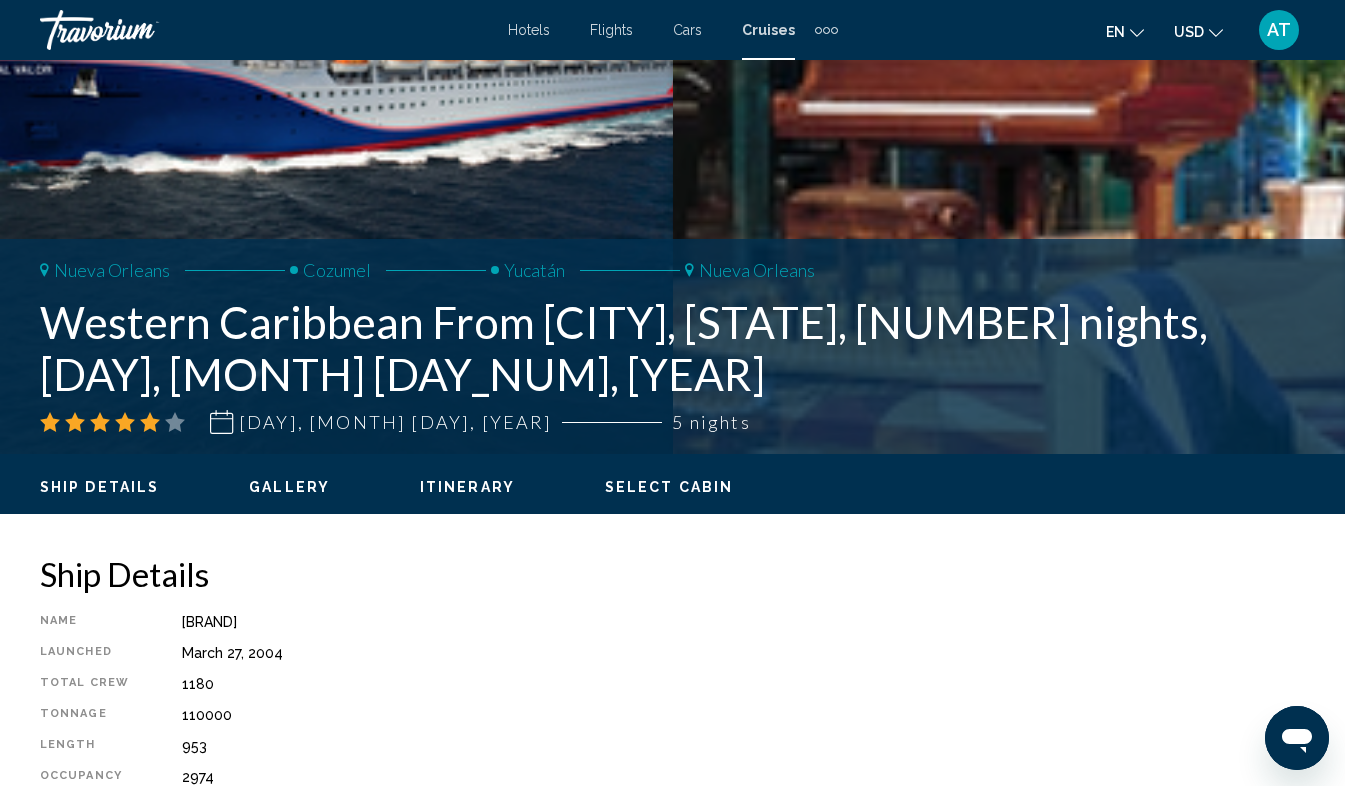 scroll, scrollTop: 559, scrollLeft: 0, axis: vertical 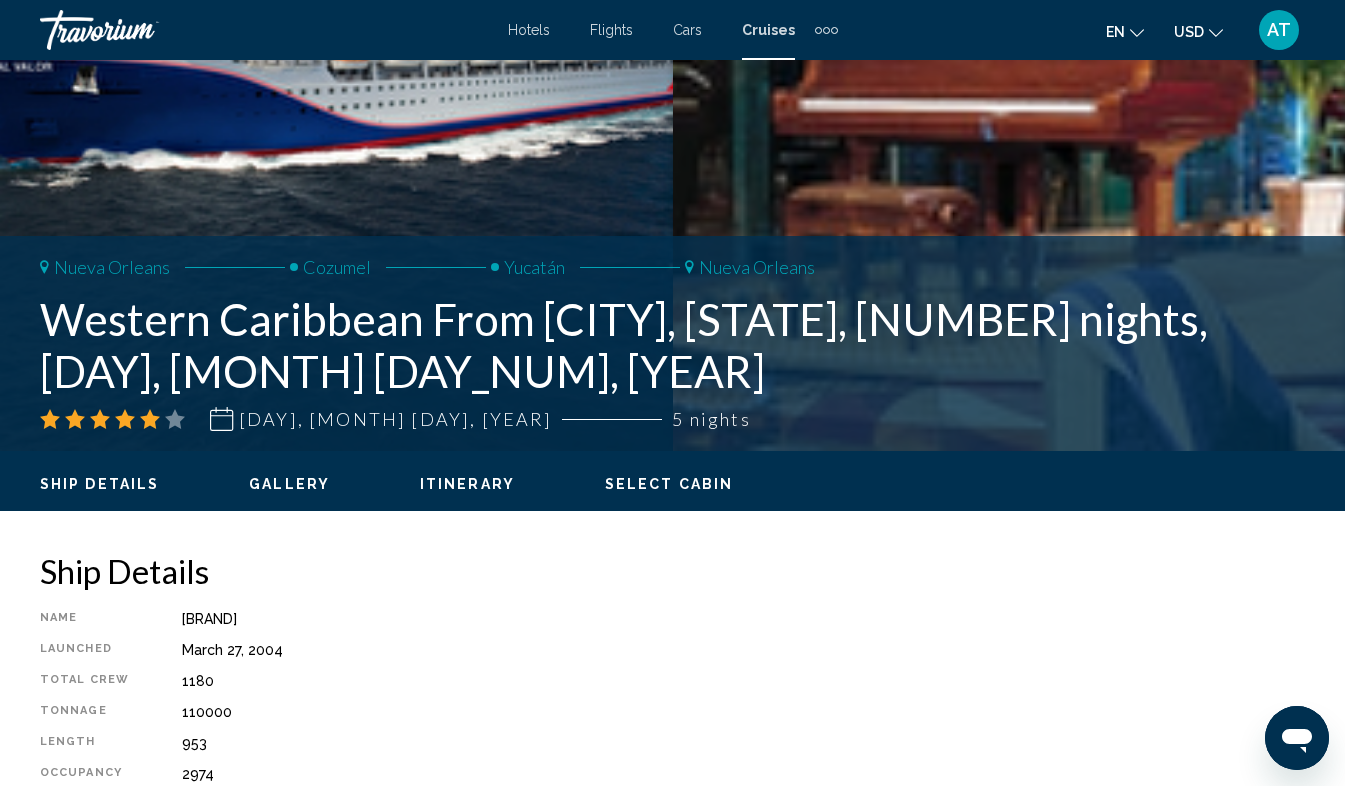 click on "Itinerary" at bounding box center (467, 484) 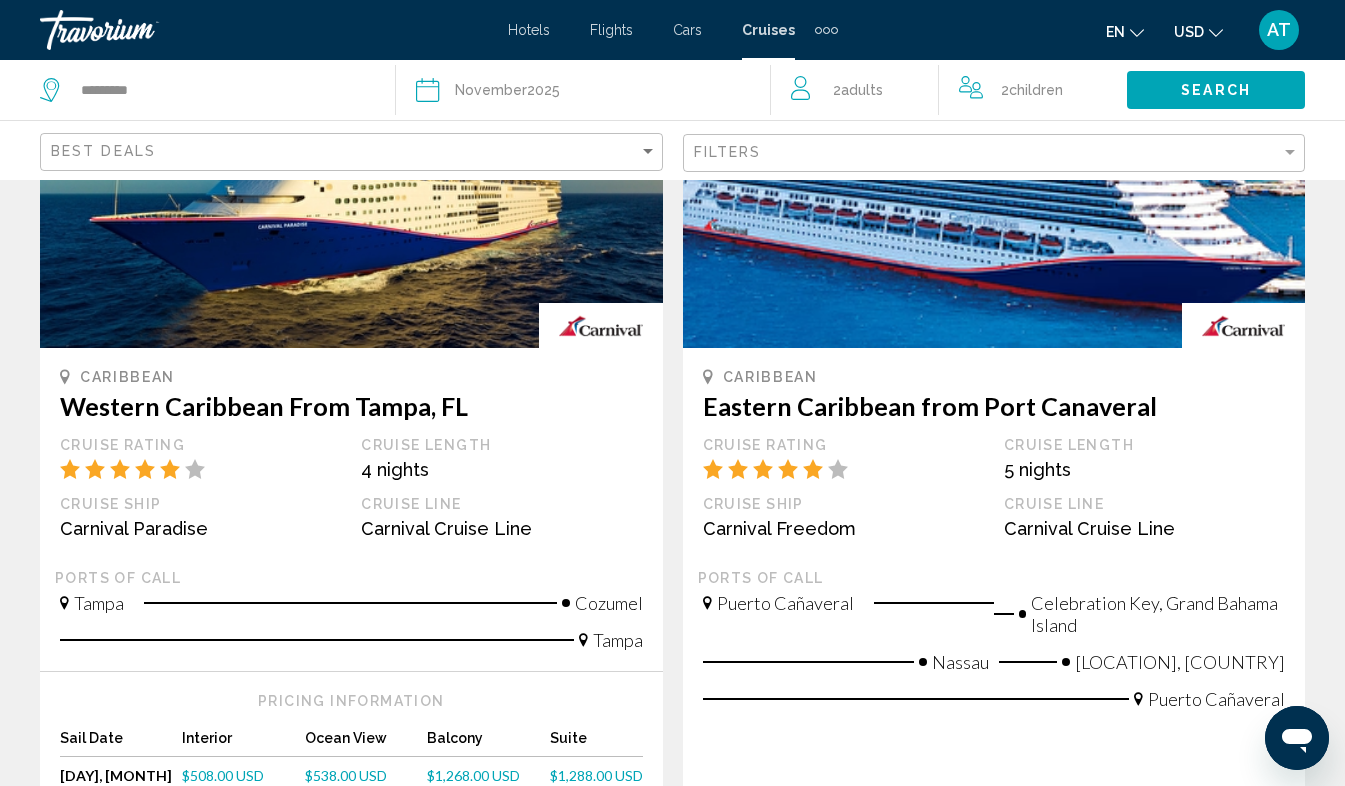 scroll, scrollTop: 2101, scrollLeft: 0, axis: vertical 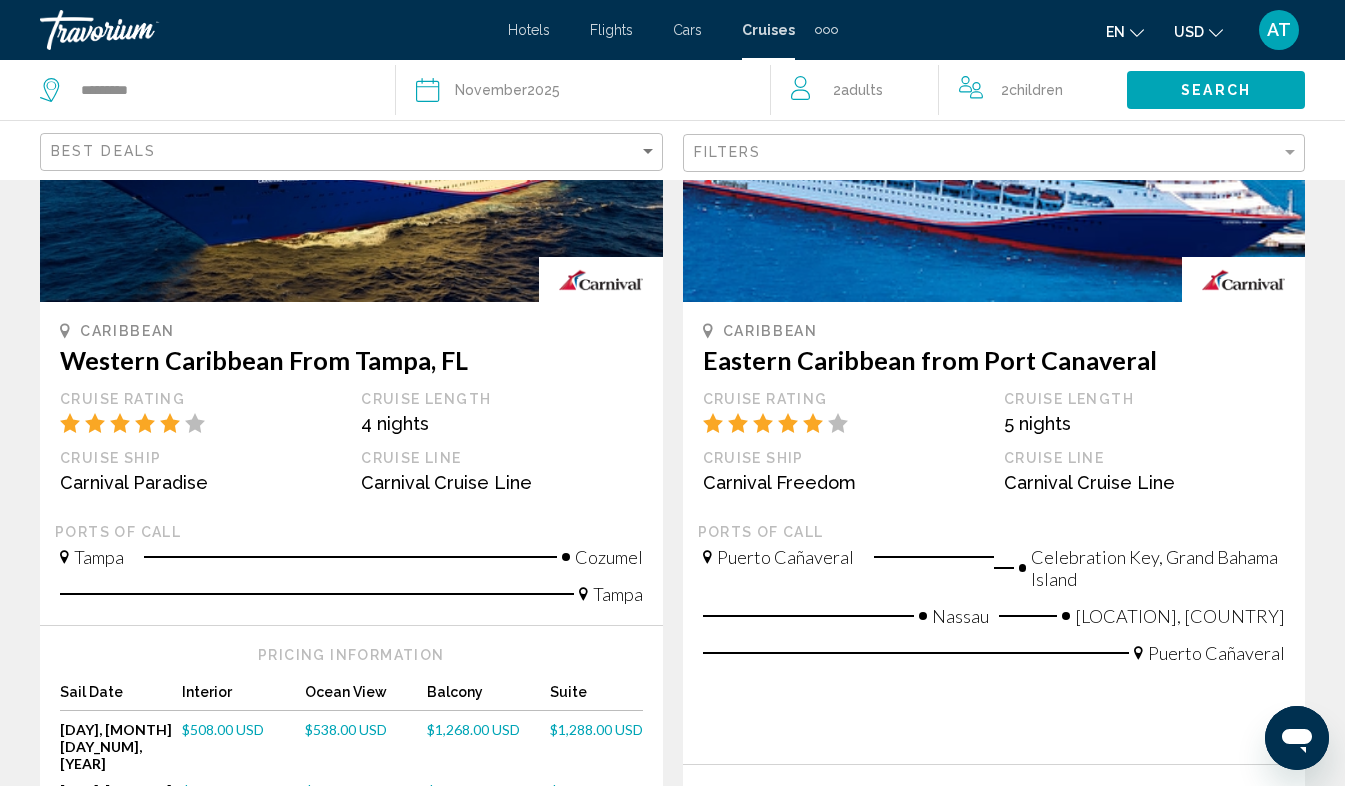 click on "$528.00 USD" at bounding box center (223, 851) 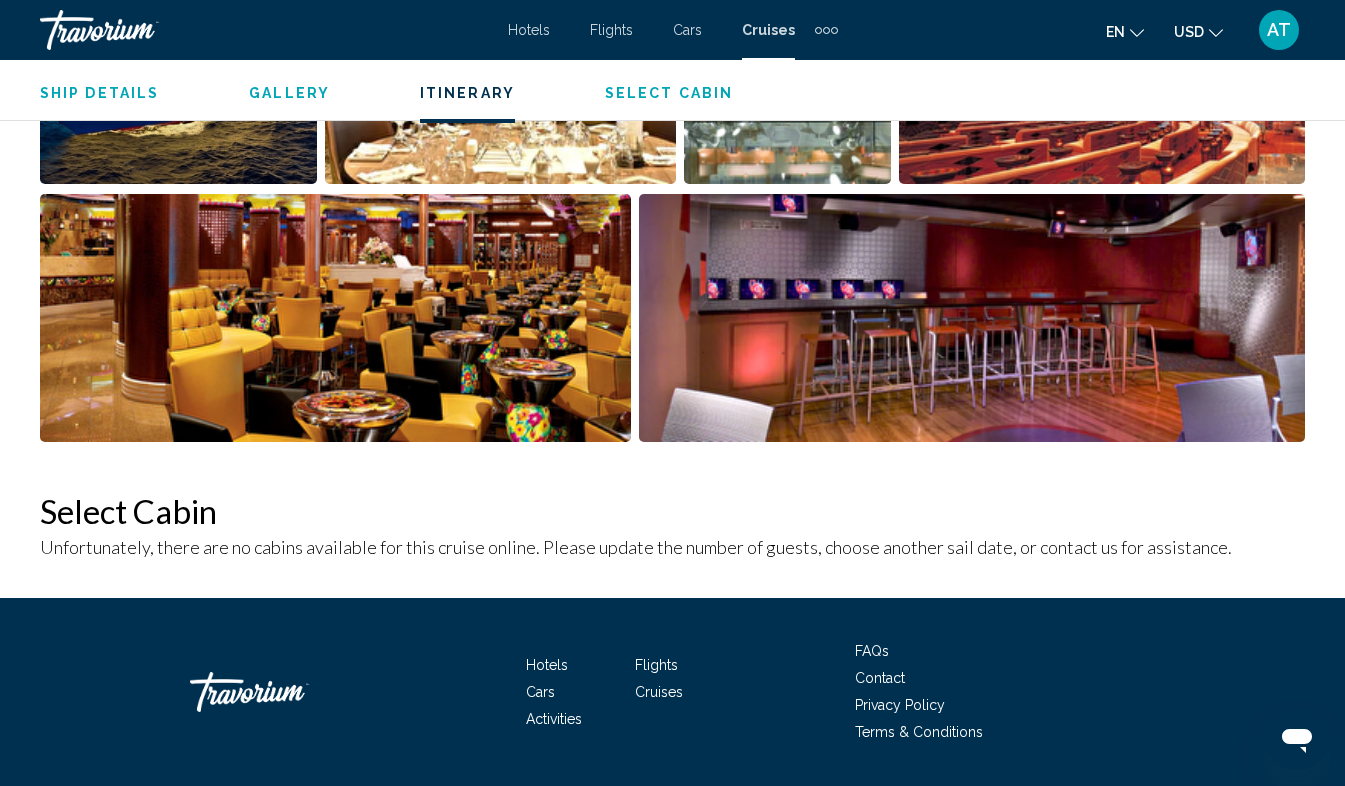 scroll, scrollTop: 2100, scrollLeft: 0, axis: vertical 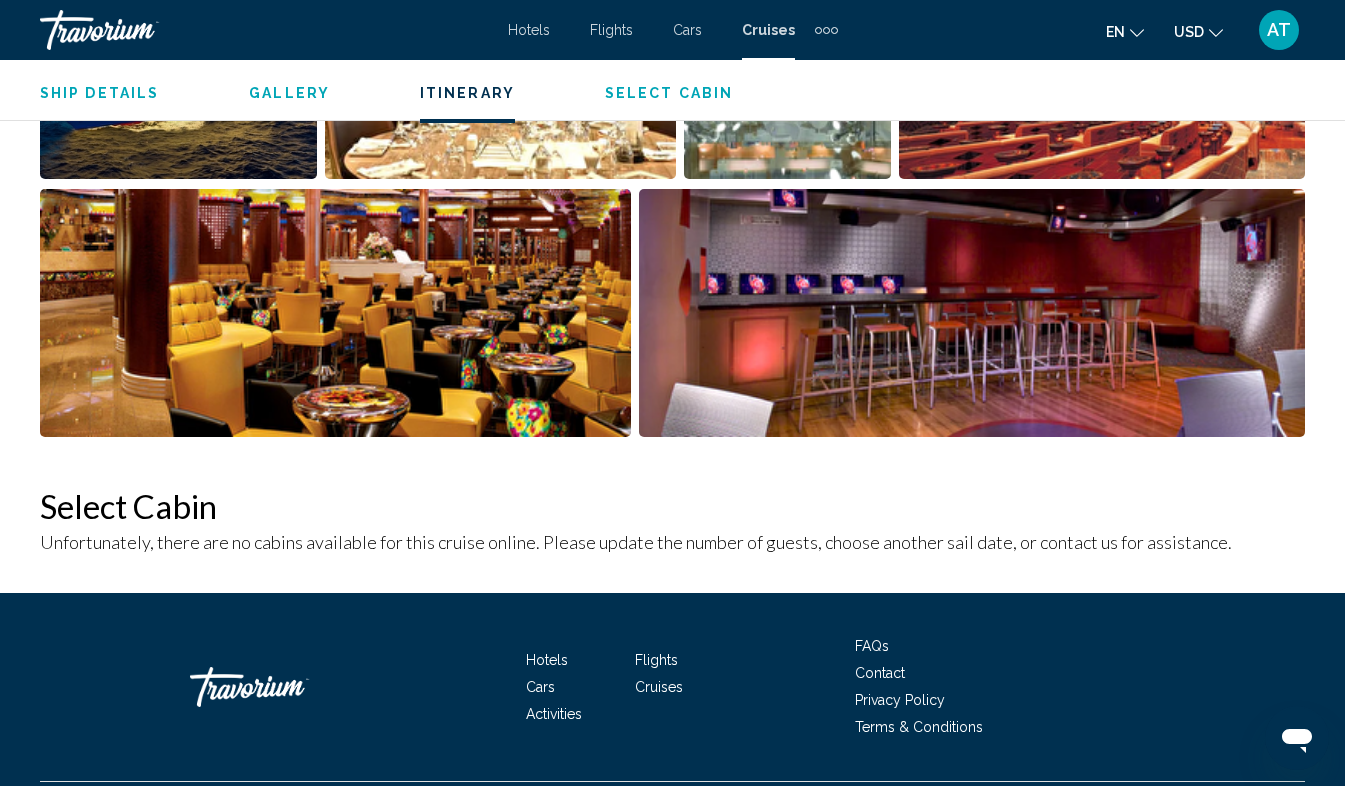 click on "Unfortunately, there are no cabins available for this cruise online. Please update the number of guests, choose another sail date, or contact us for assistance." at bounding box center [636, 542] 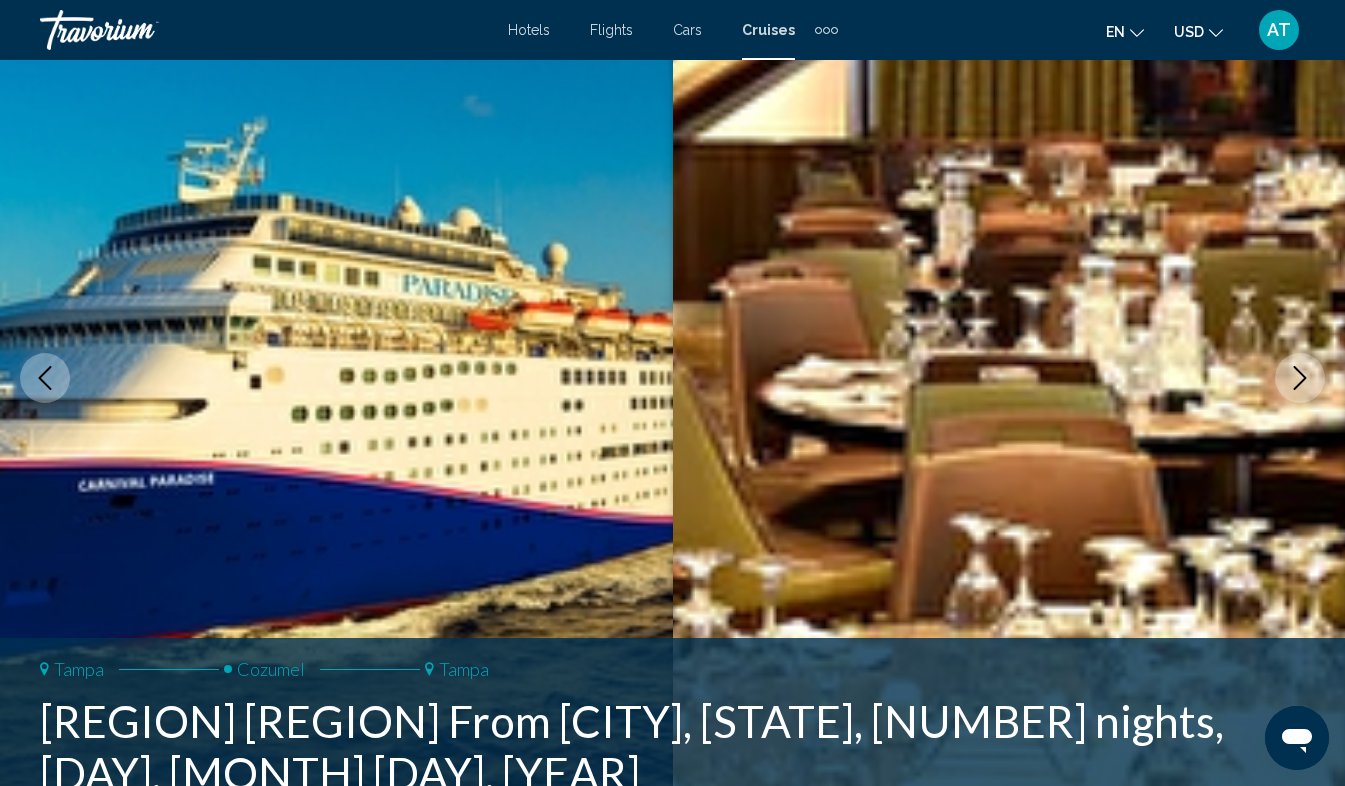 scroll, scrollTop: 0, scrollLeft: 0, axis: both 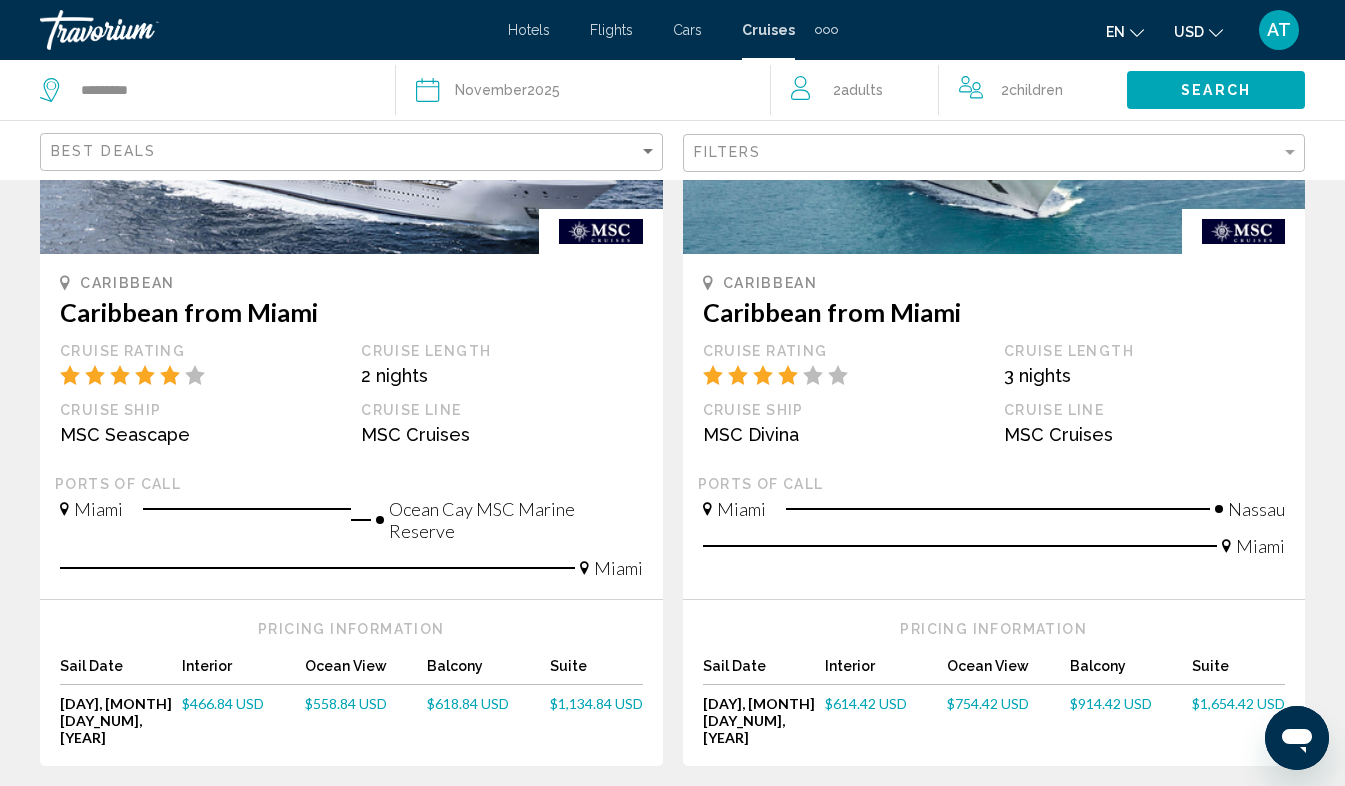 click on "$466.84 USD" at bounding box center (223, 703) 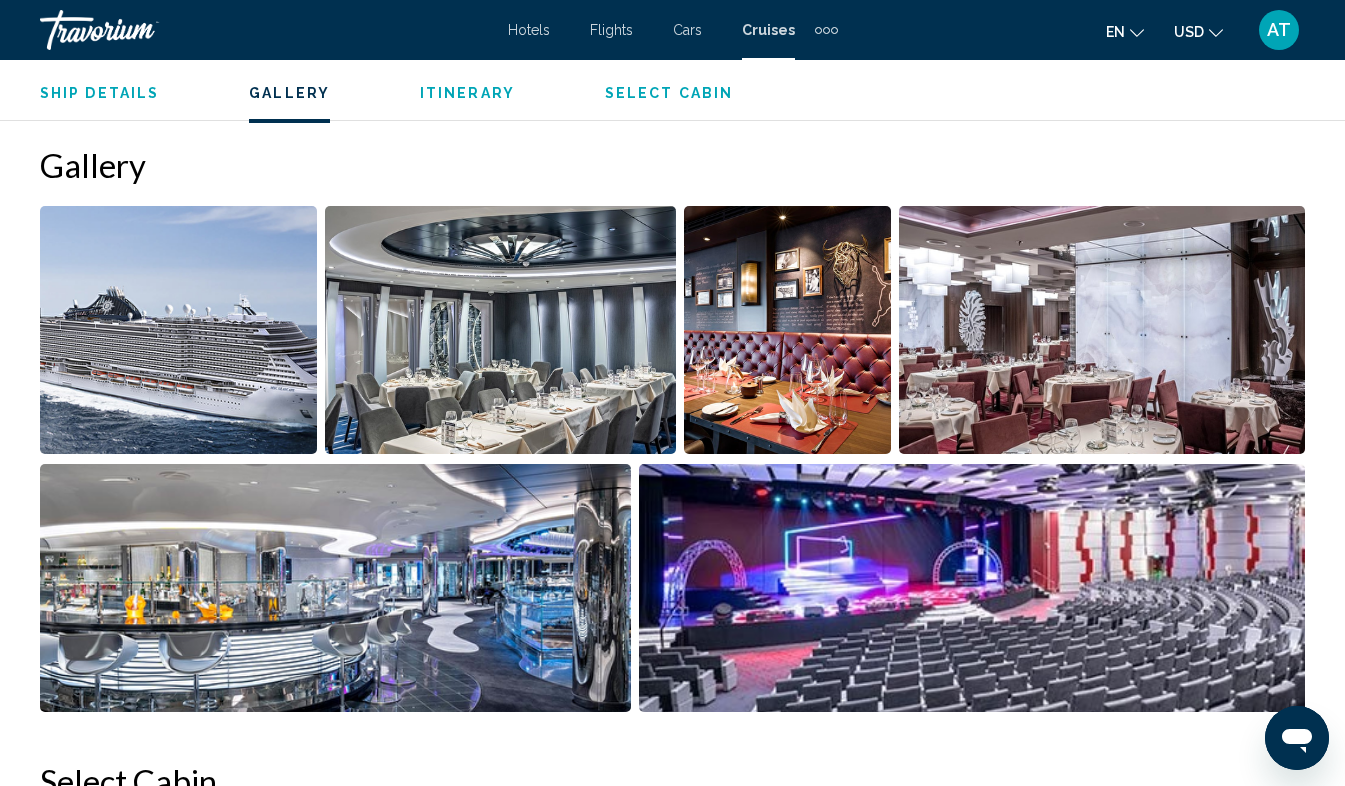 scroll, scrollTop: 1375, scrollLeft: 0, axis: vertical 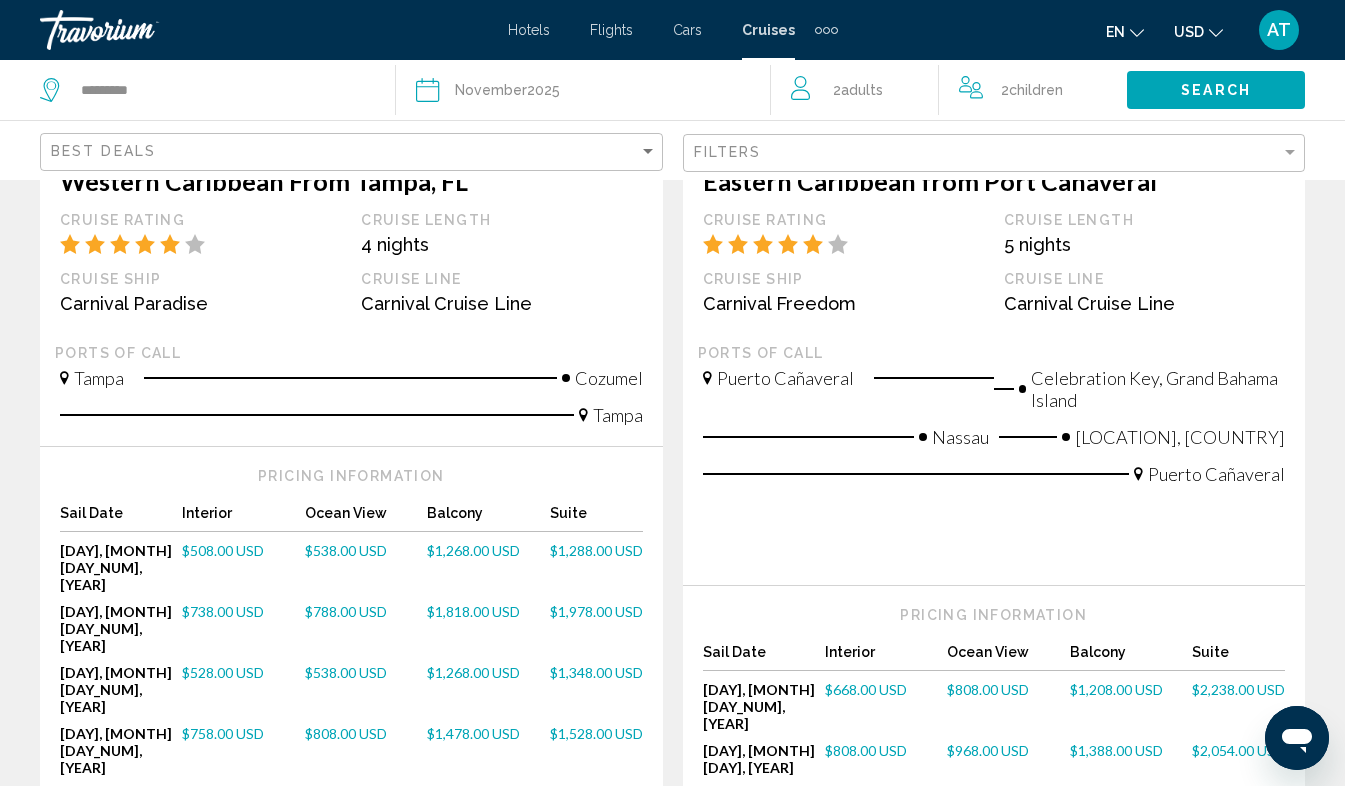 click on "$808.00 USD" at bounding box center [988, 689] 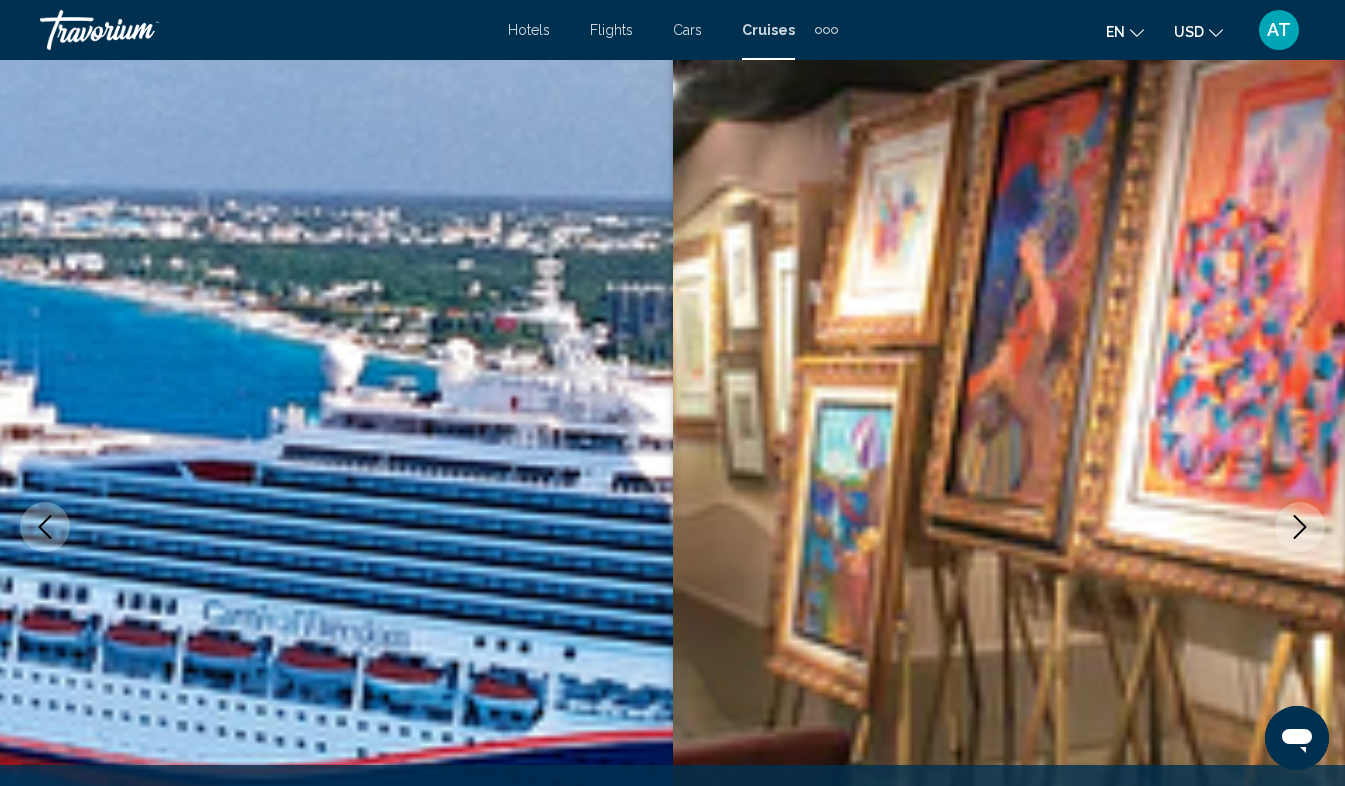 scroll, scrollTop: 0, scrollLeft: 0, axis: both 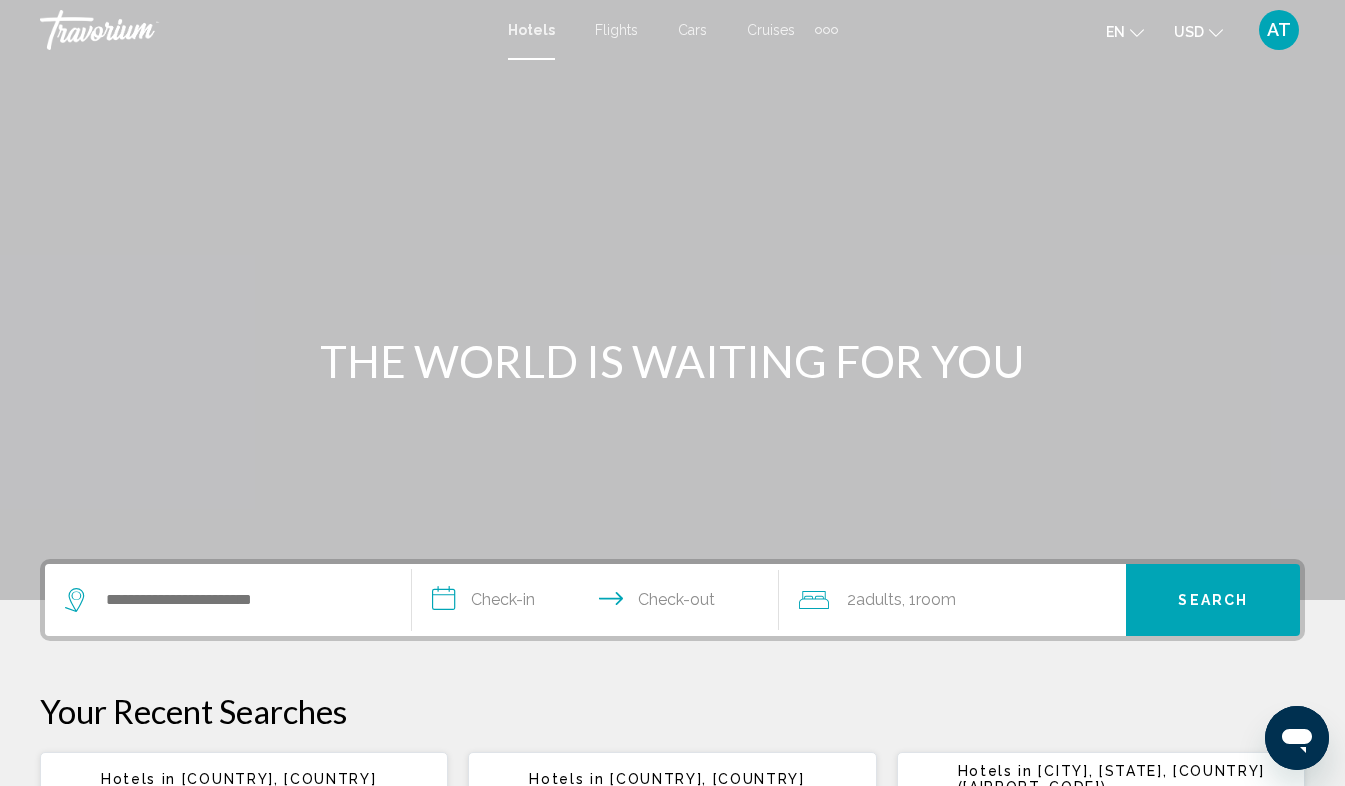 click at bounding box center (228, 600) 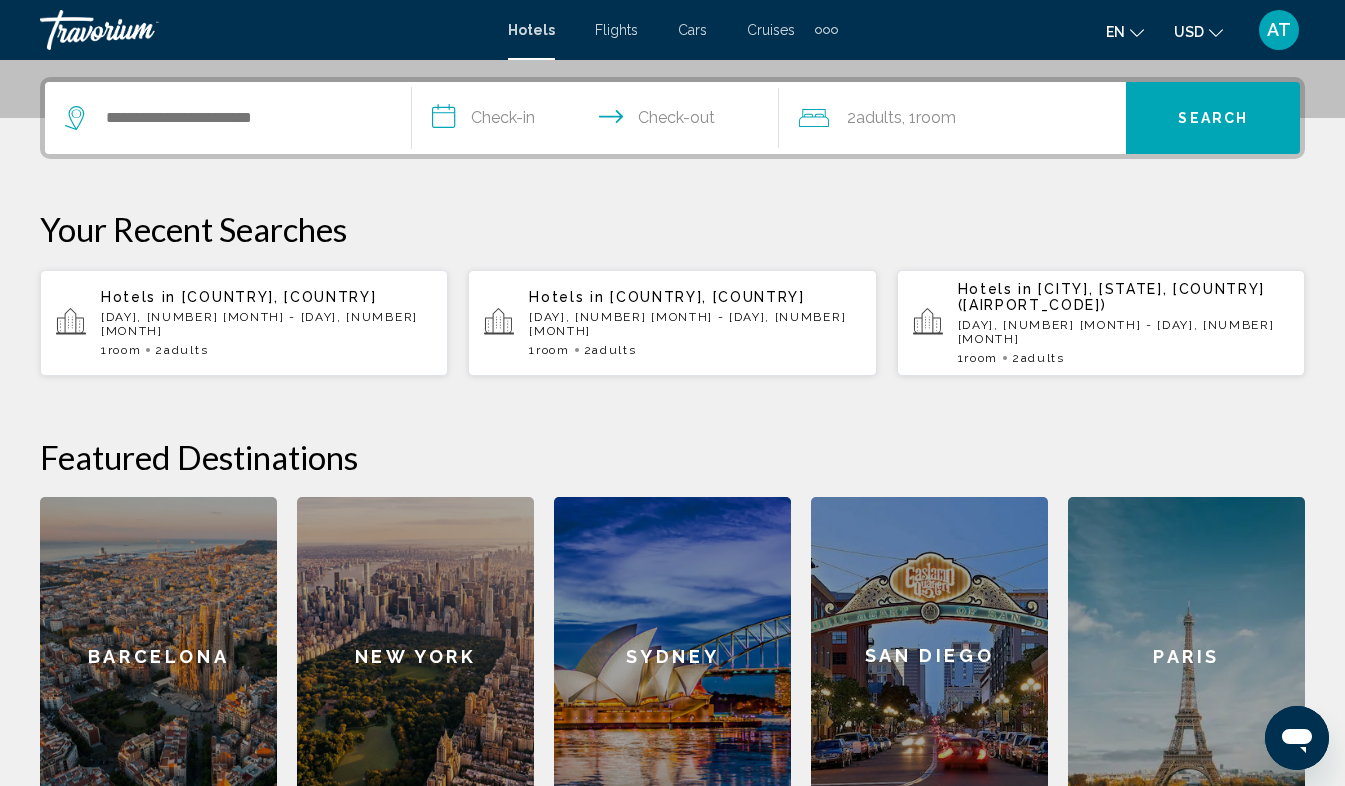 scroll, scrollTop: 494, scrollLeft: 0, axis: vertical 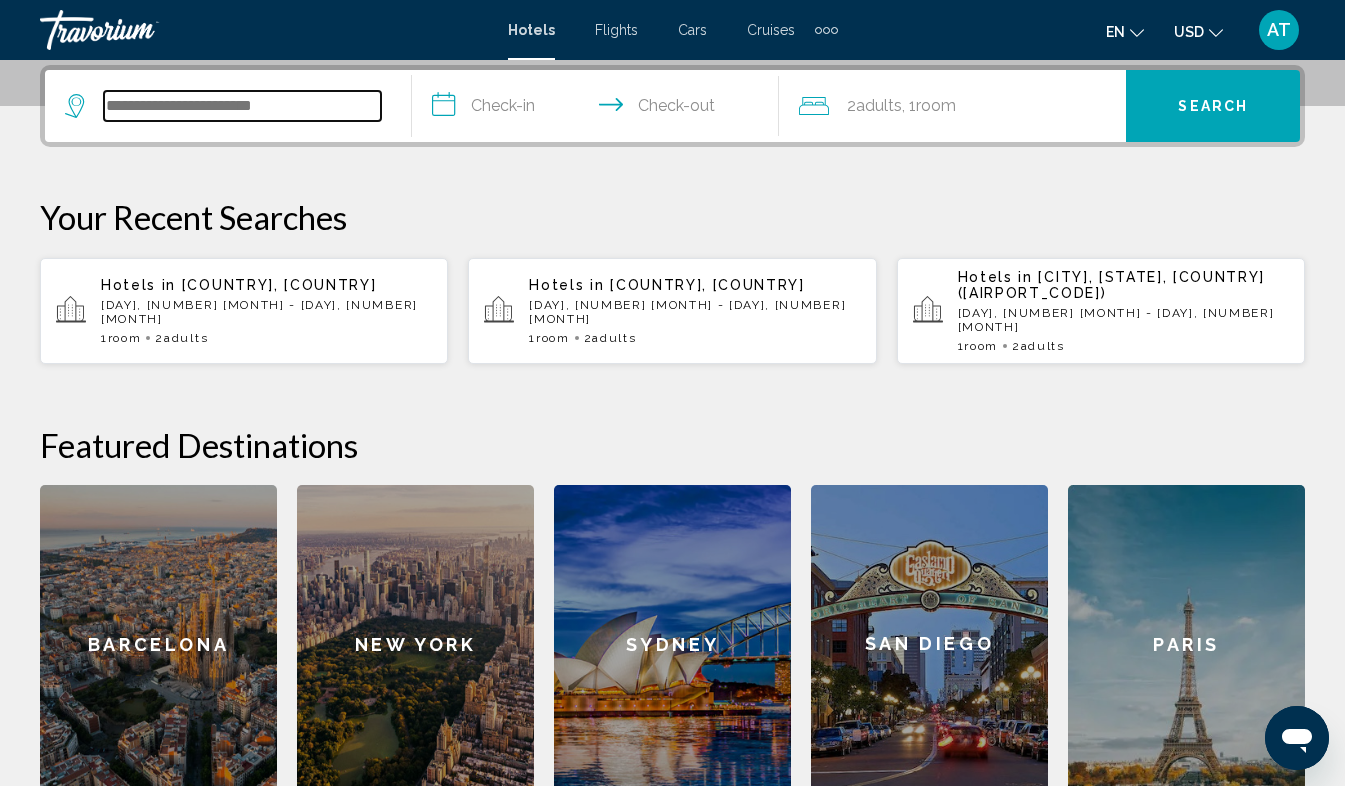 click at bounding box center (242, 106) 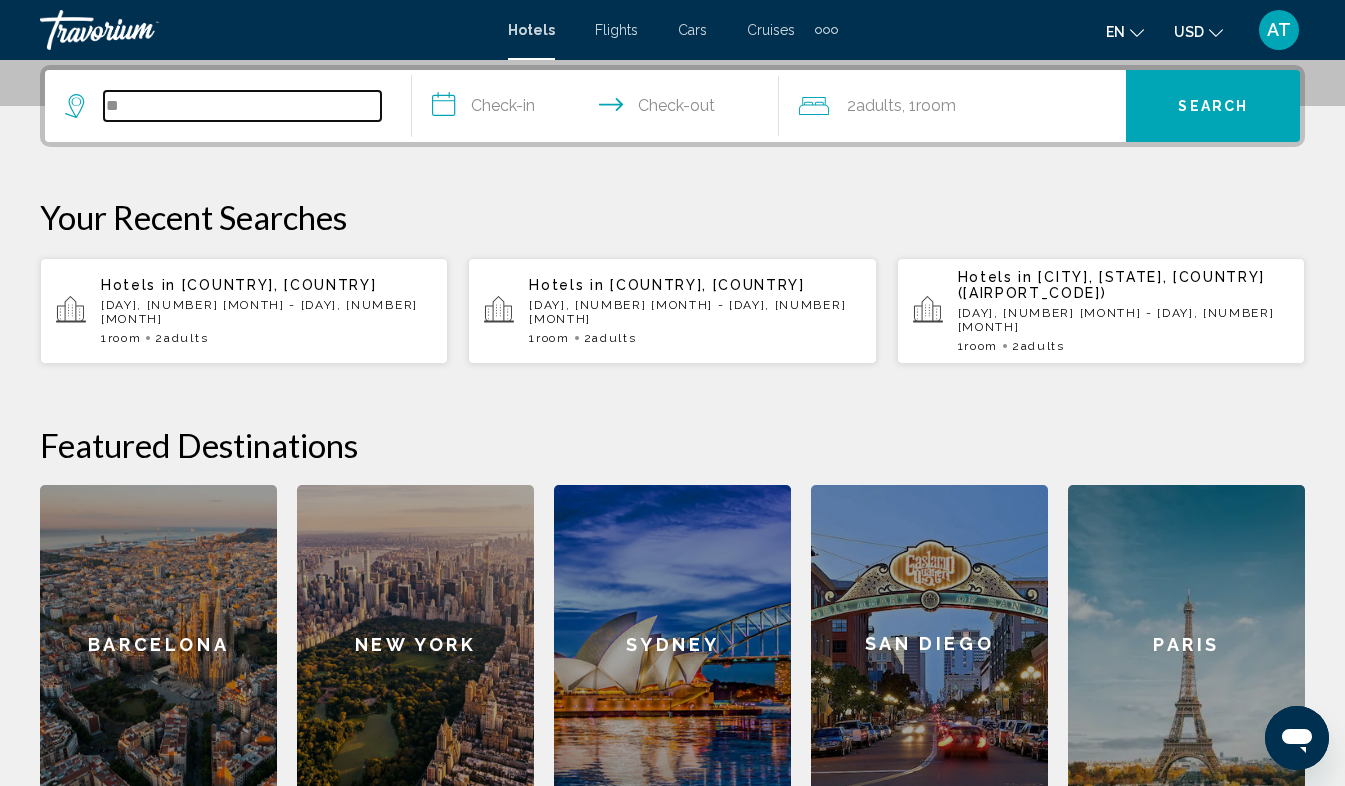 type on "*" 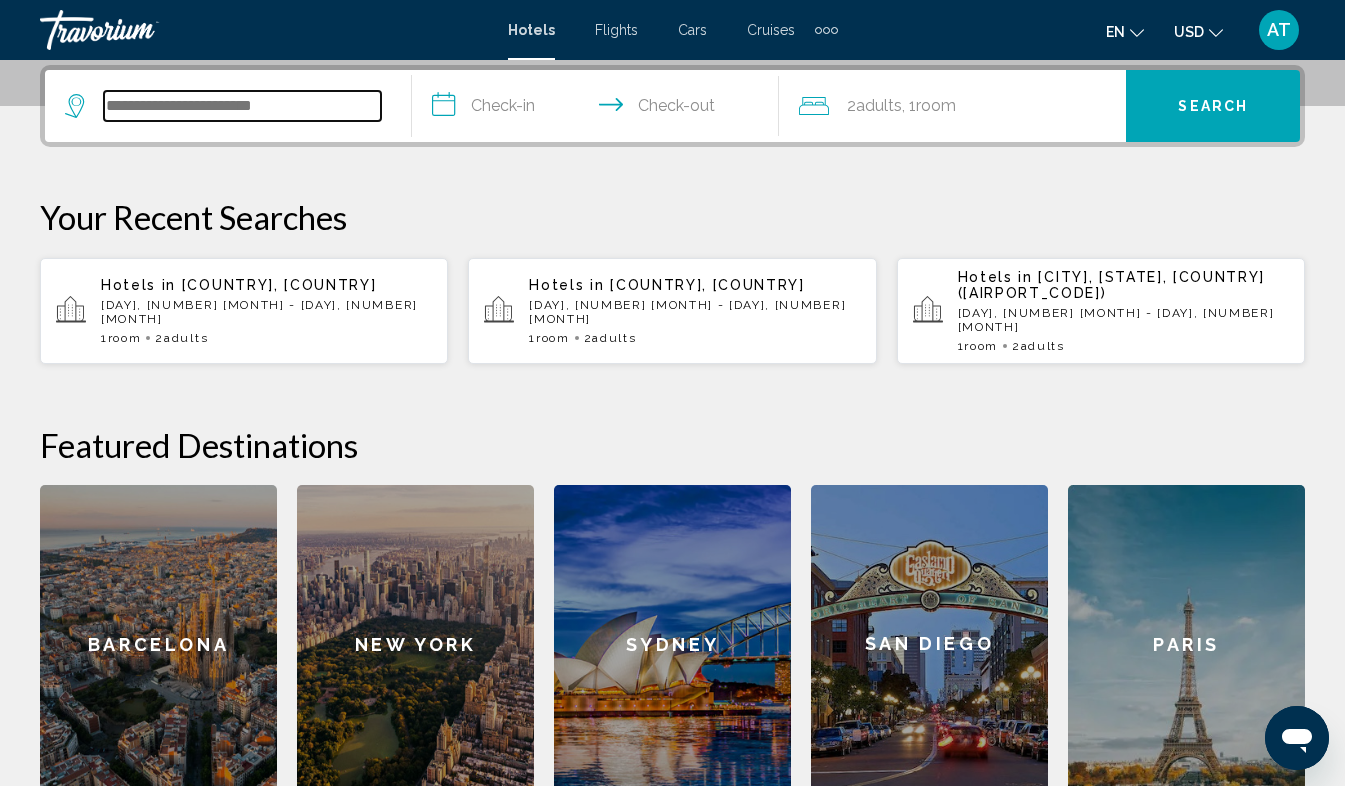 click at bounding box center [242, 106] 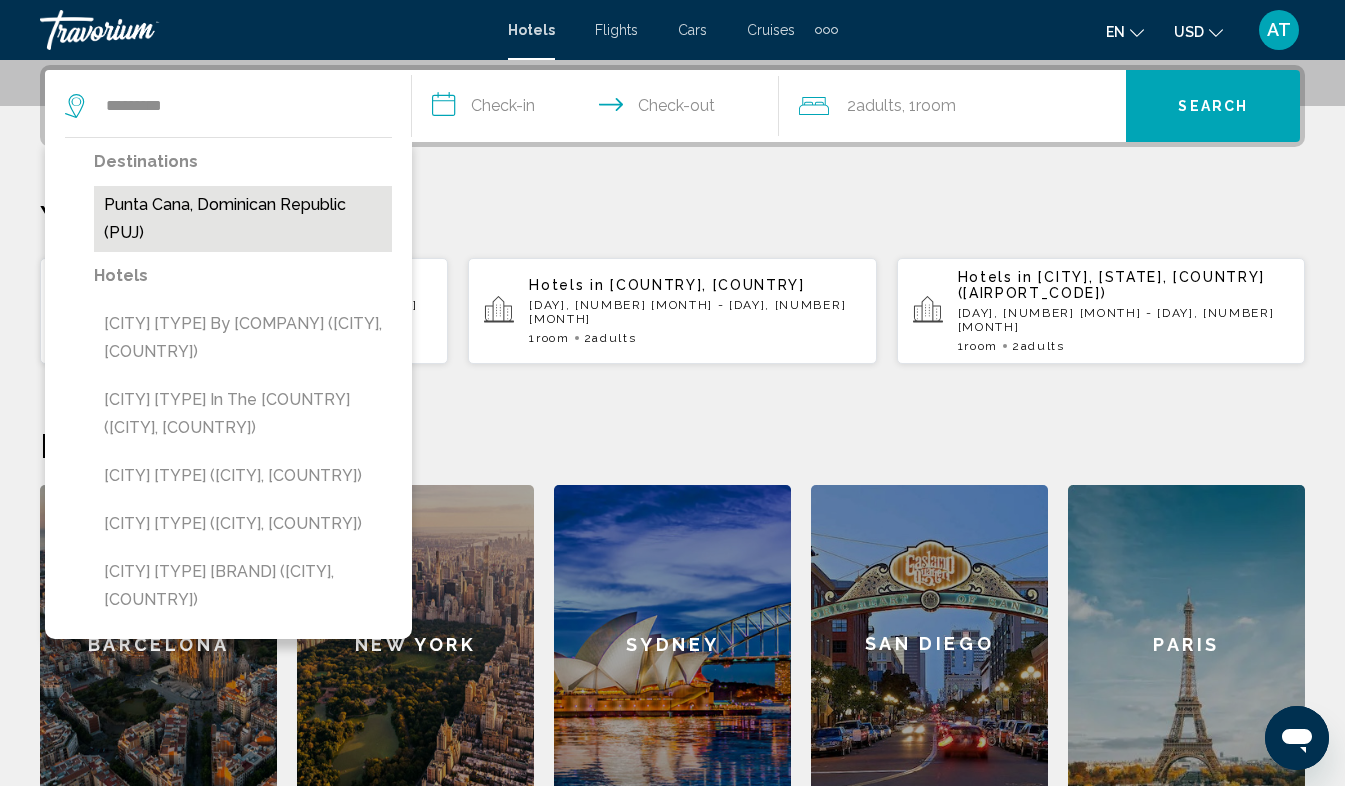 click on "Punta Cana, Dominican Republic (PUJ)" at bounding box center (243, 219) 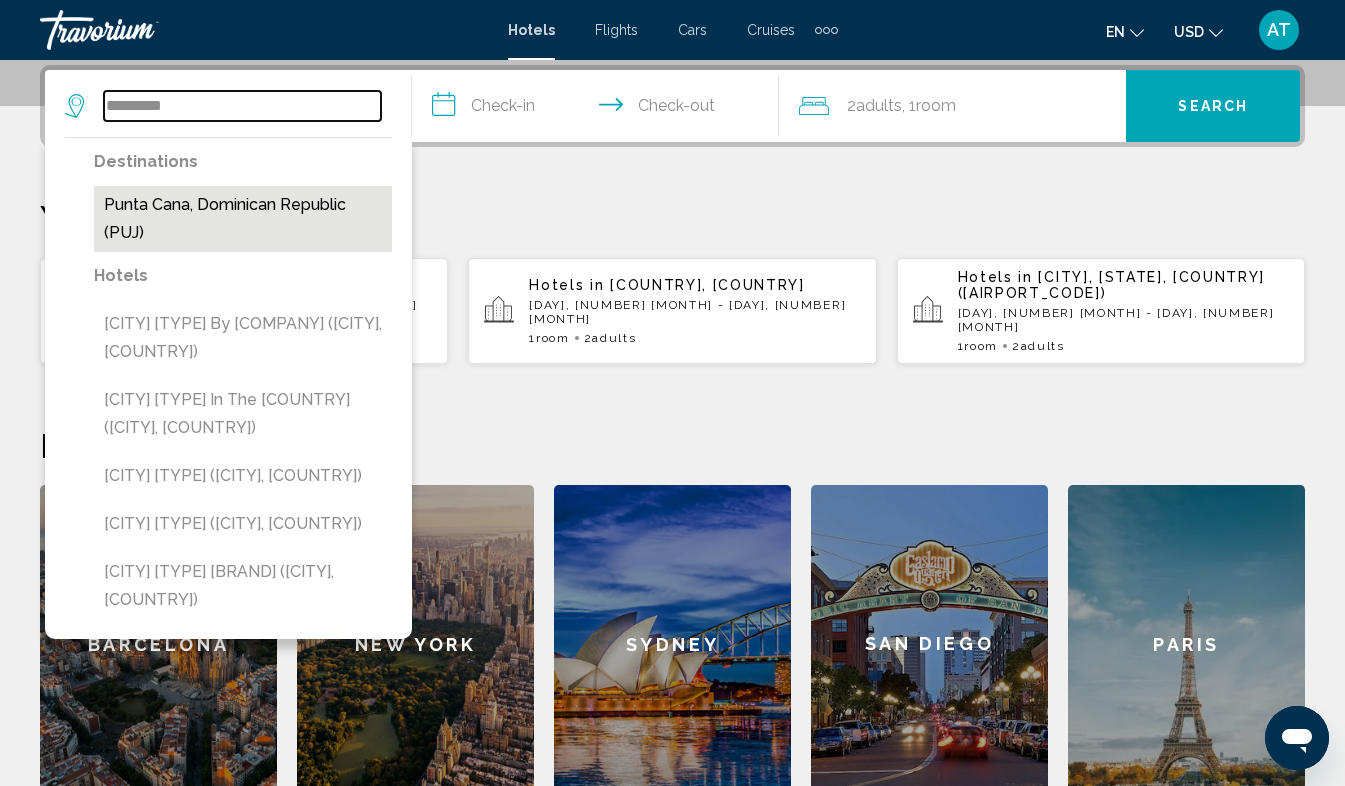 type on "**********" 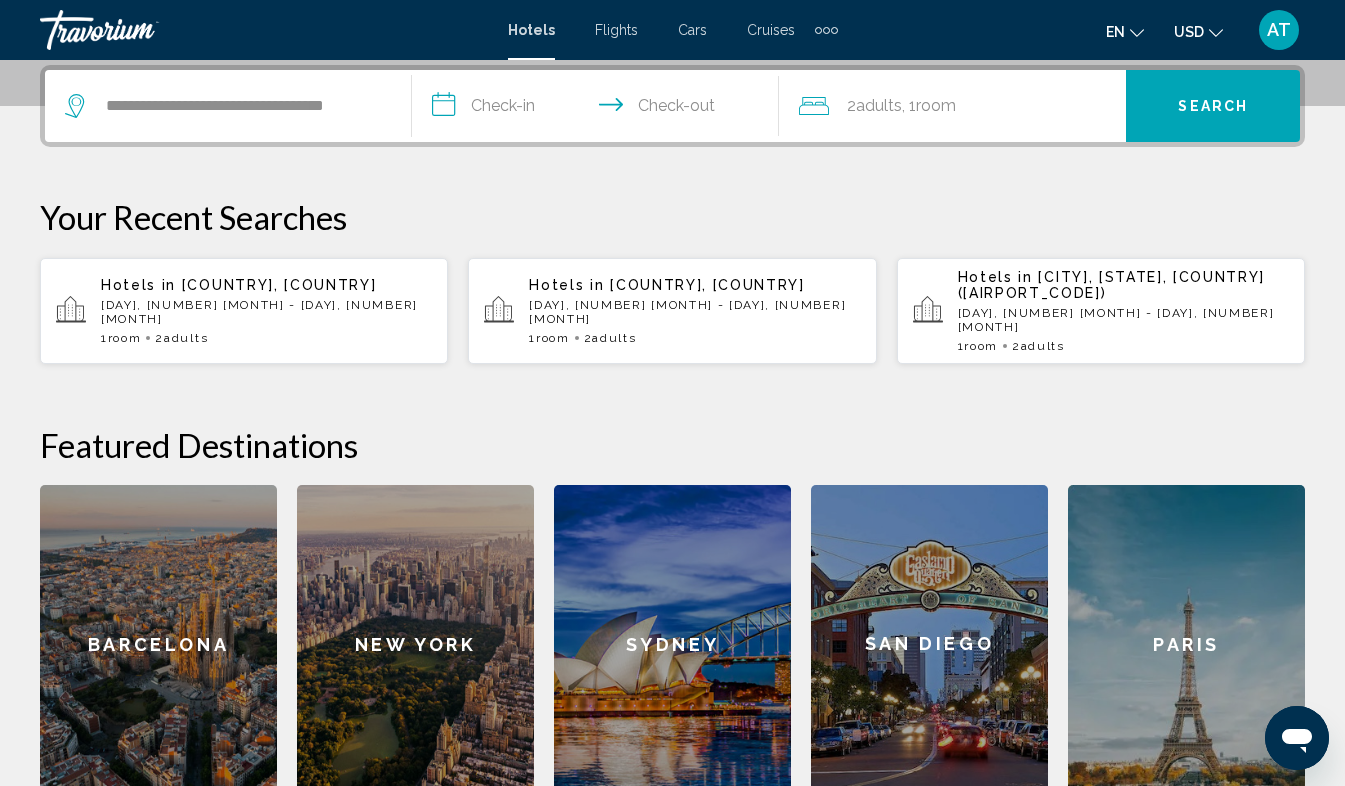 click on "**********" at bounding box center [599, 109] 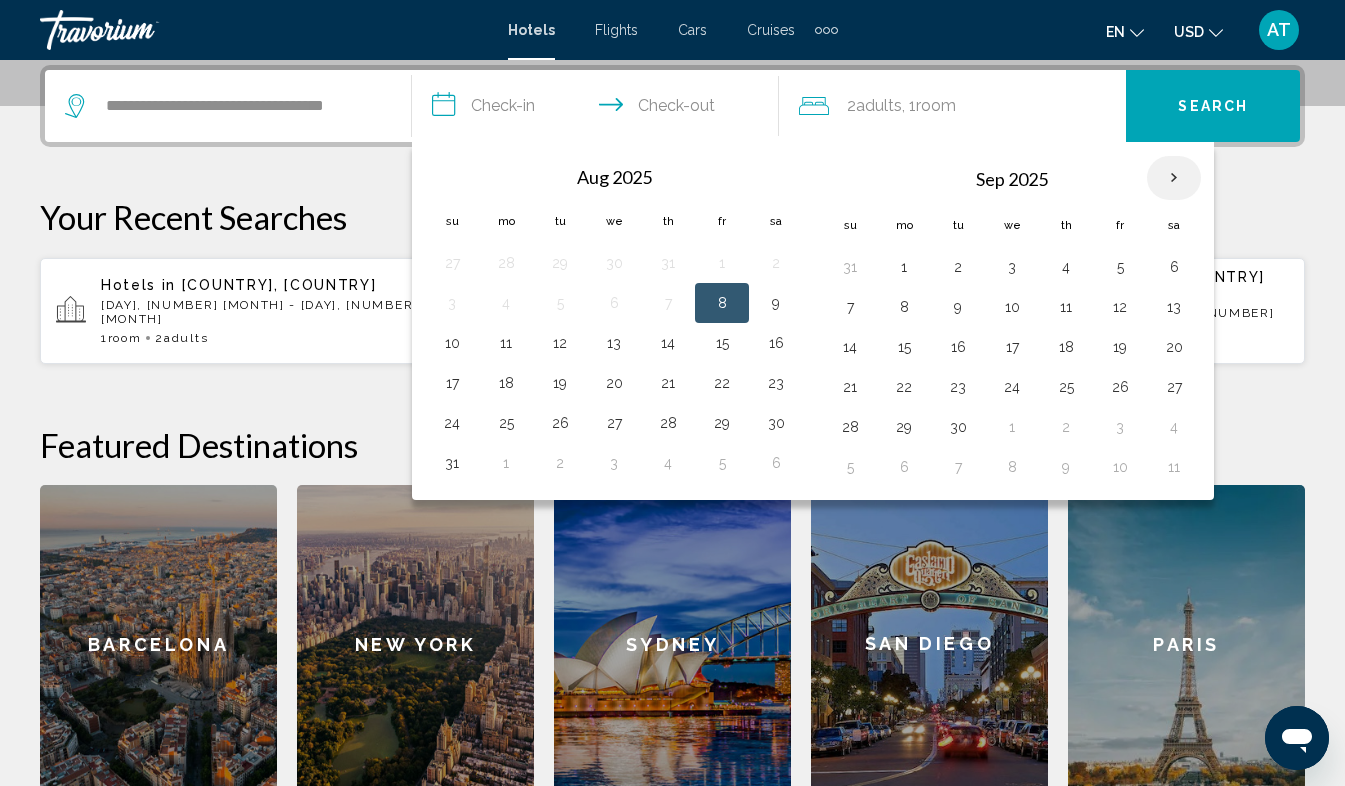 click at bounding box center (1174, 178) 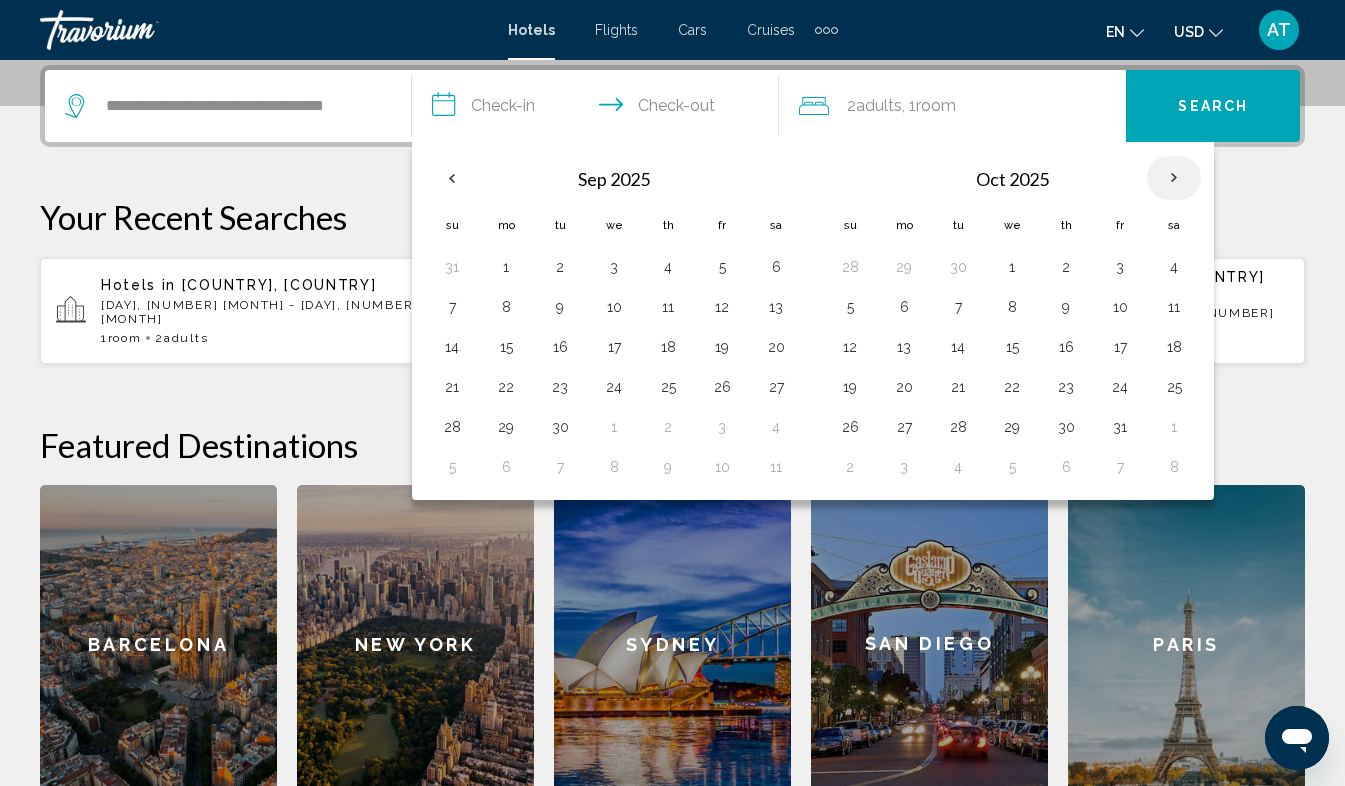 click at bounding box center (1174, 178) 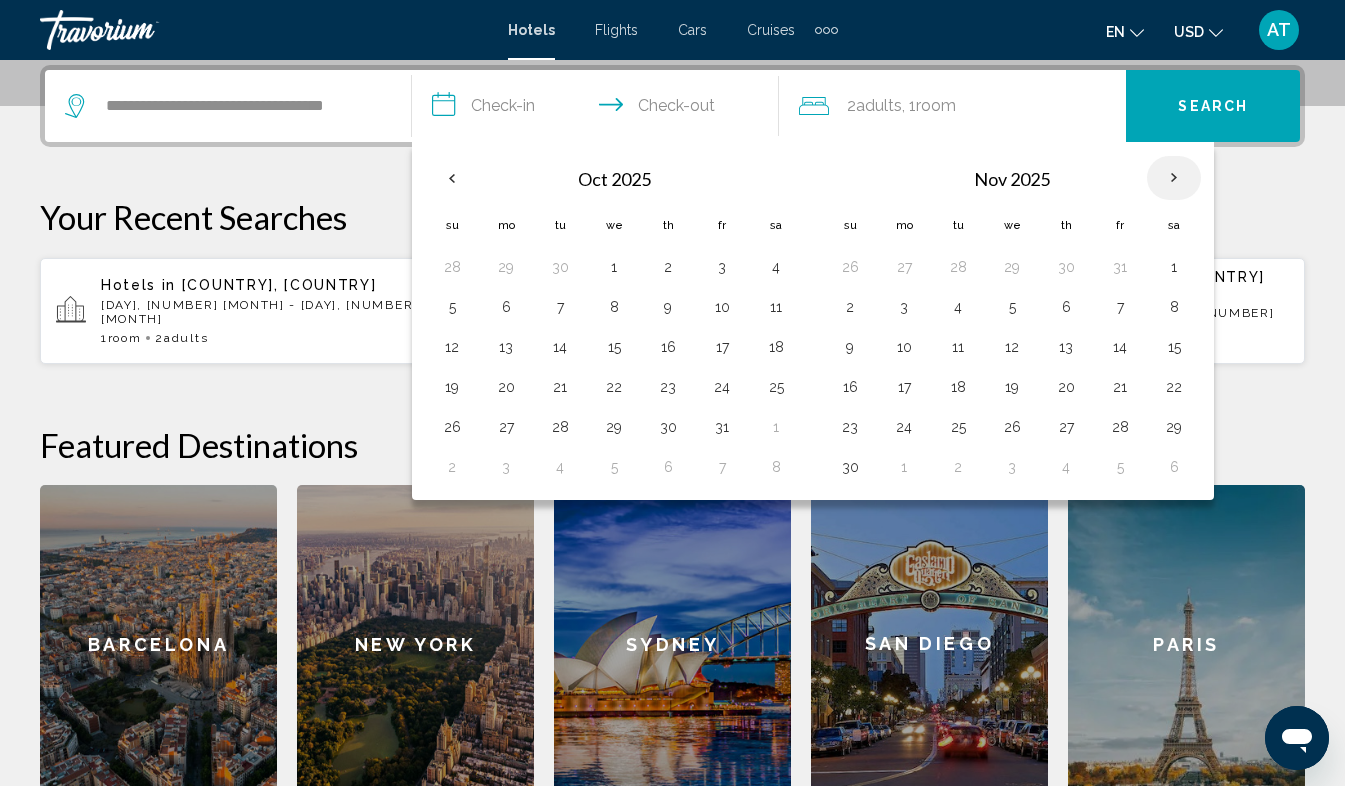 click at bounding box center [1174, 178] 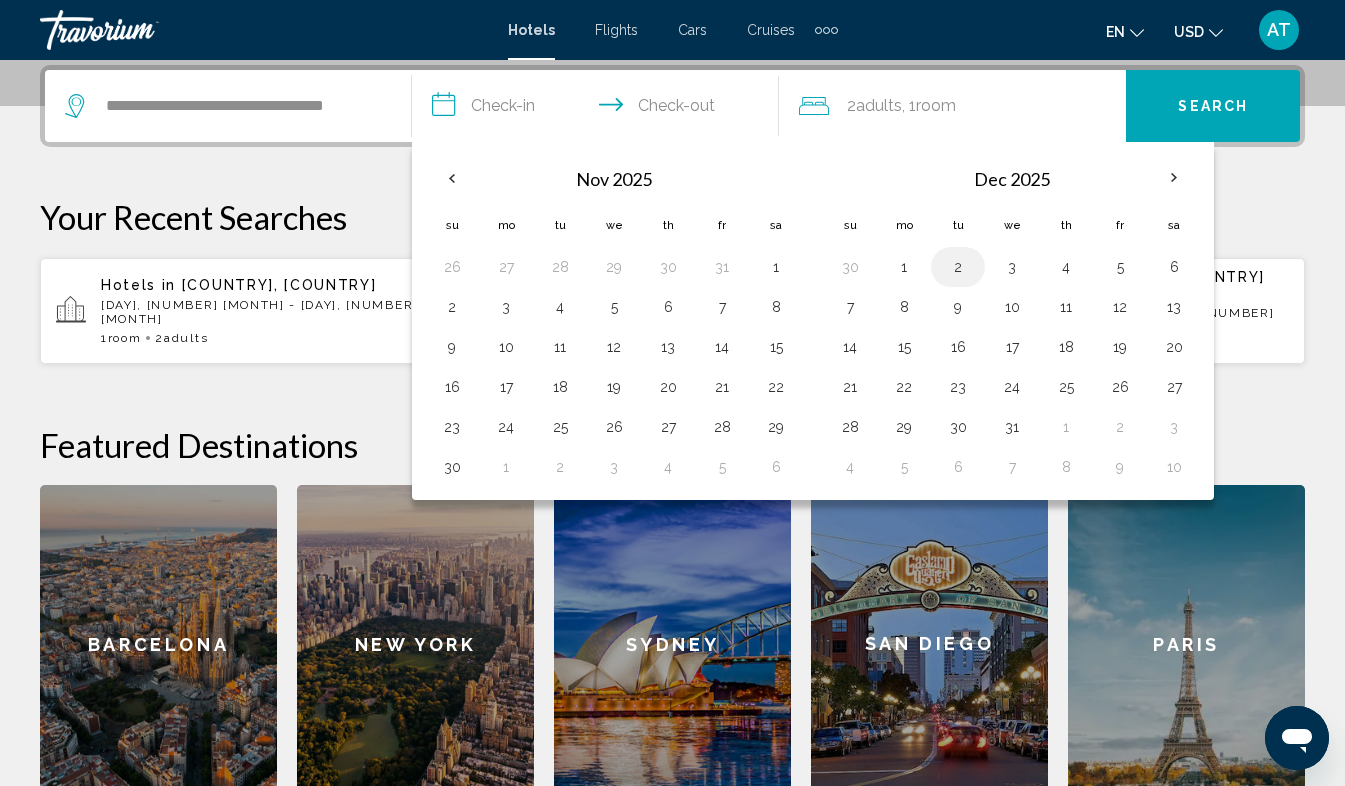 click on "2" at bounding box center (958, 267) 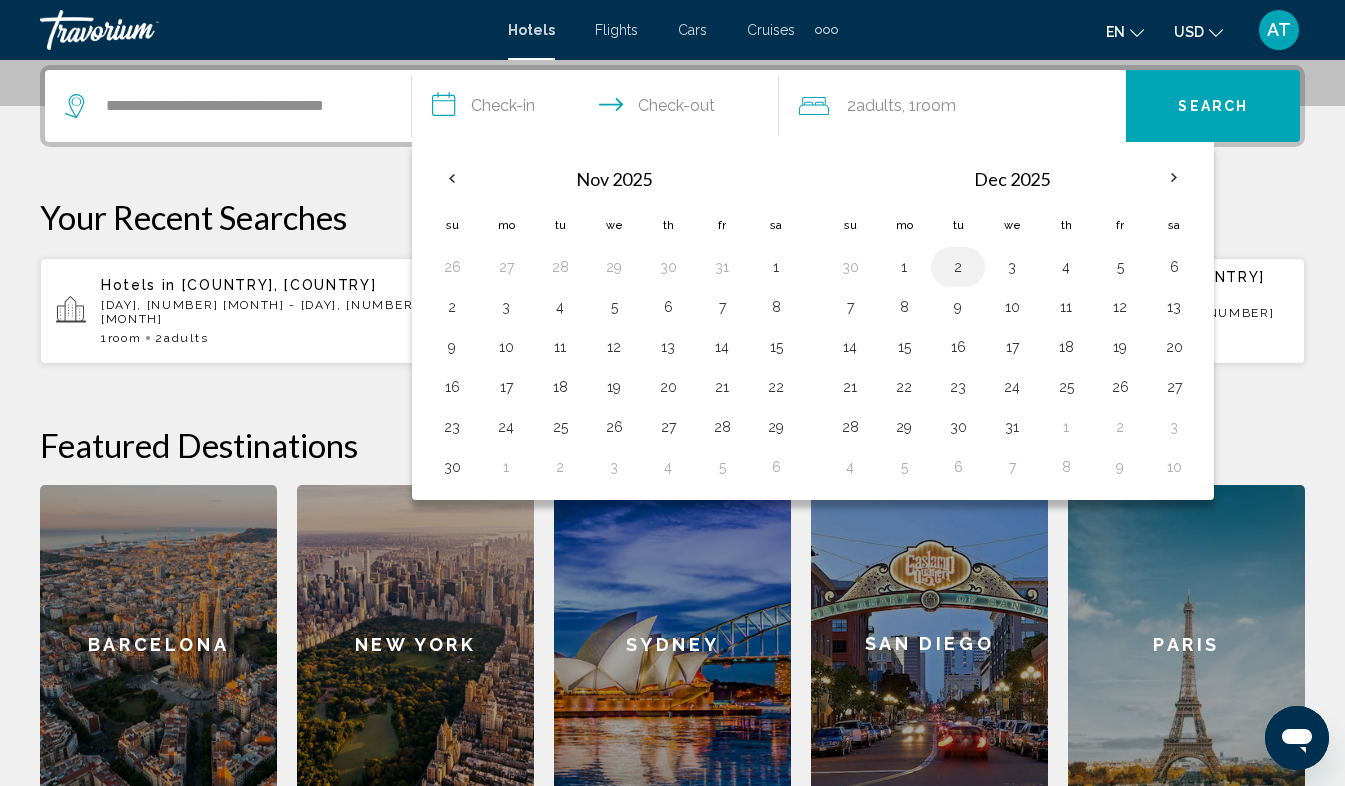 click on "2" at bounding box center (958, 267) 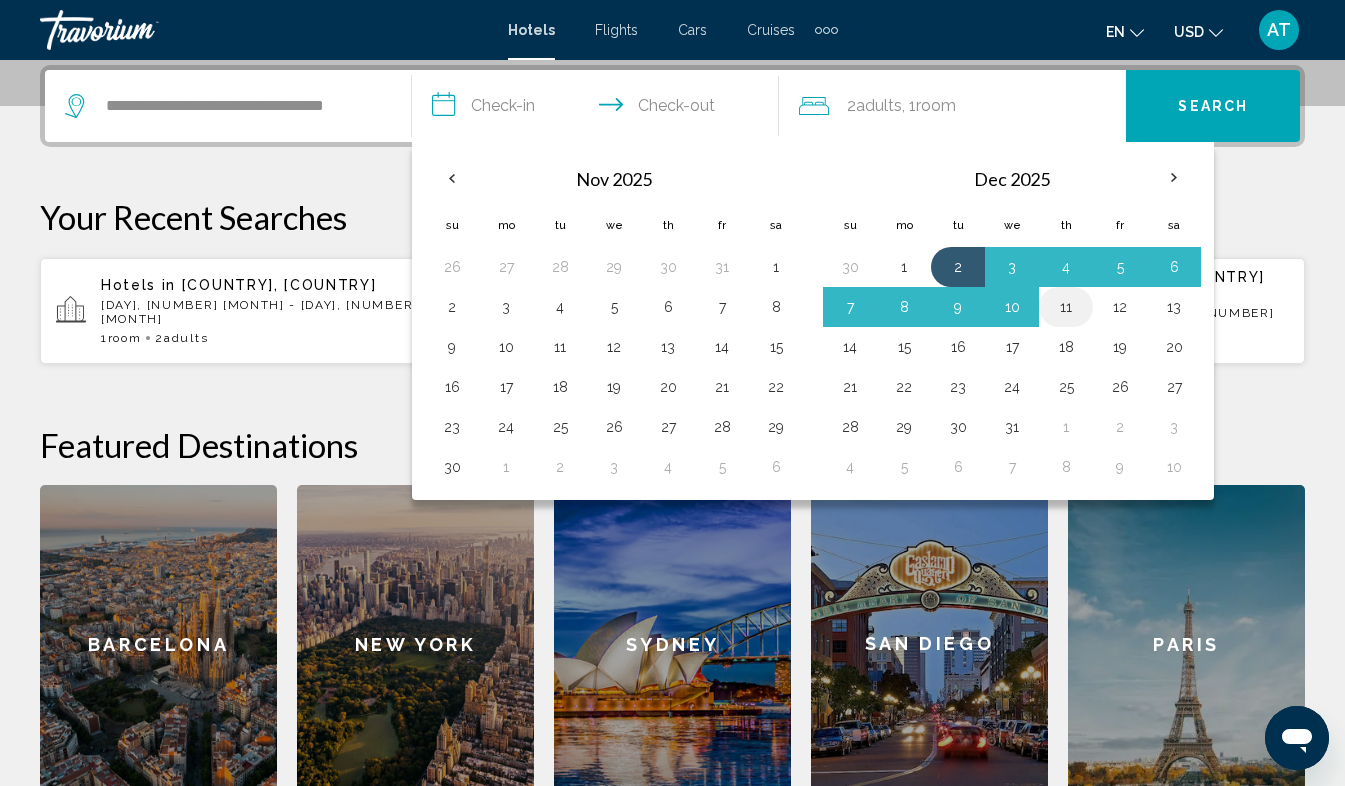 click on "11" at bounding box center [1066, 307] 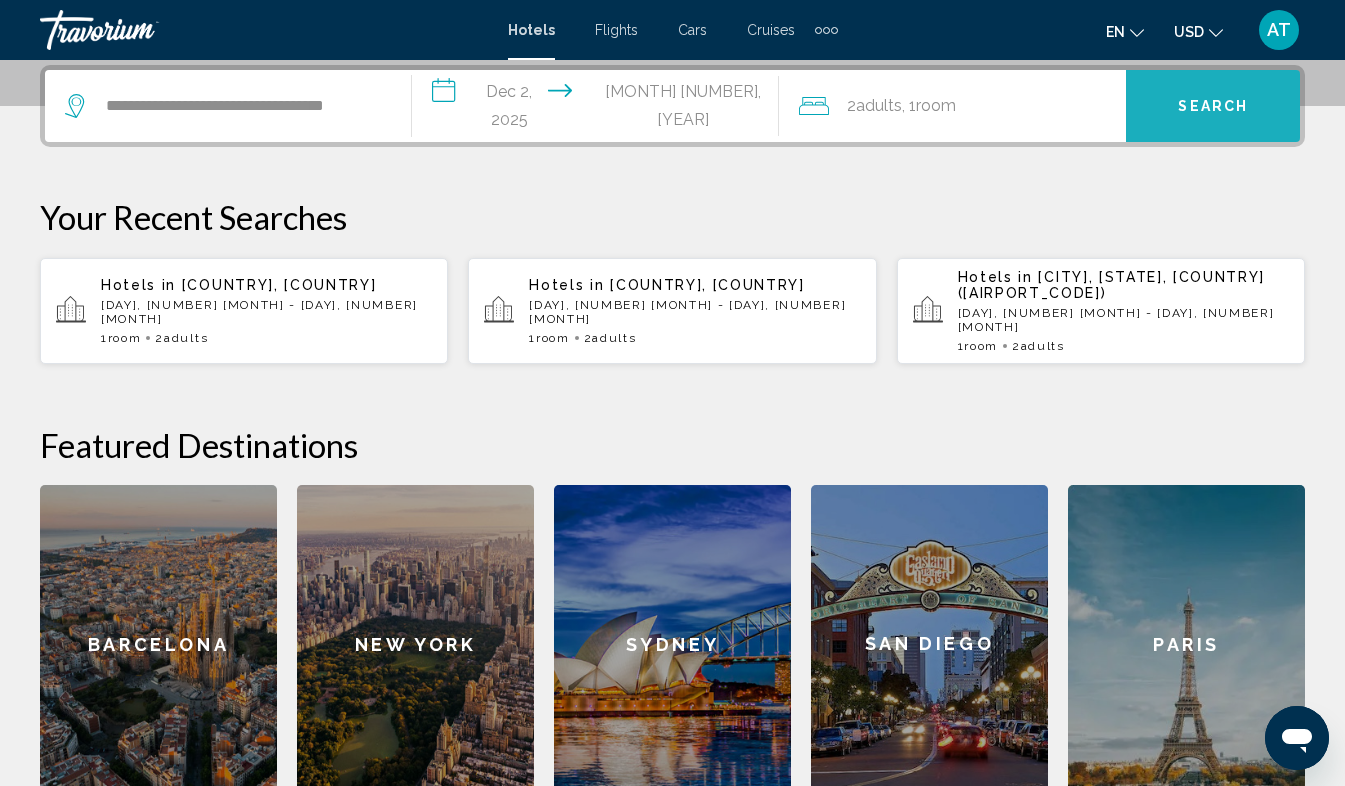 click on "Search" at bounding box center (1213, 107) 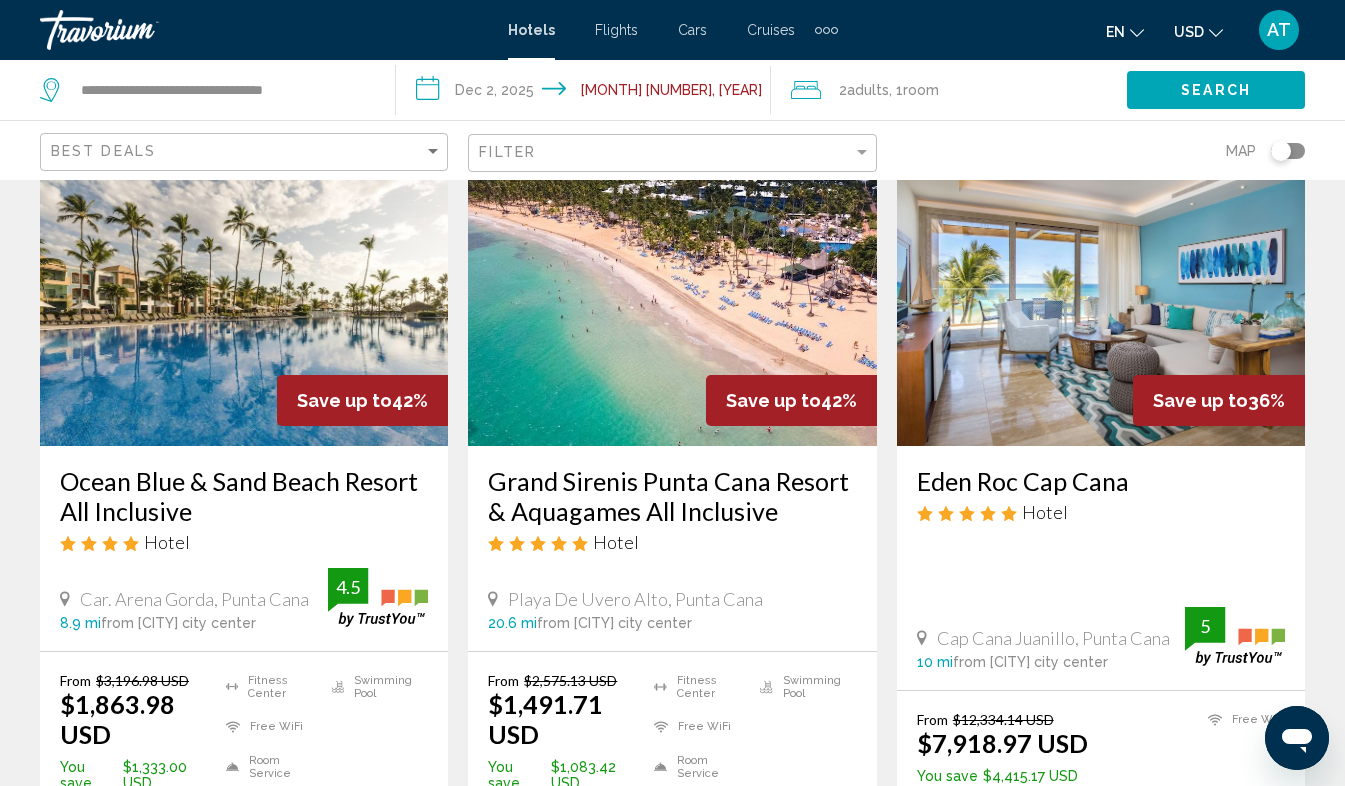 scroll, scrollTop: 123, scrollLeft: 0, axis: vertical 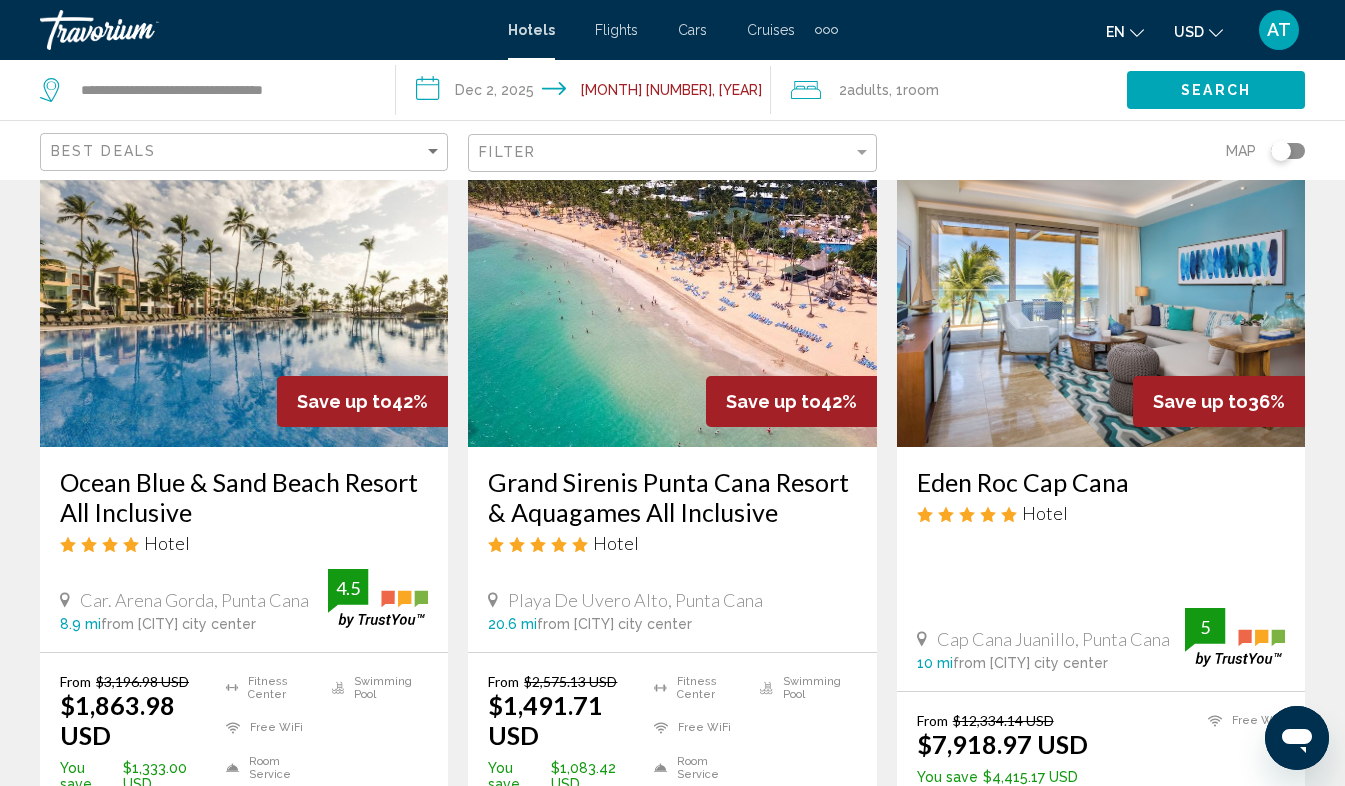 click on "Grand Sirenis Punta Cana Resort & Aquagames All Inclusive" at bounding box center (672, 497) 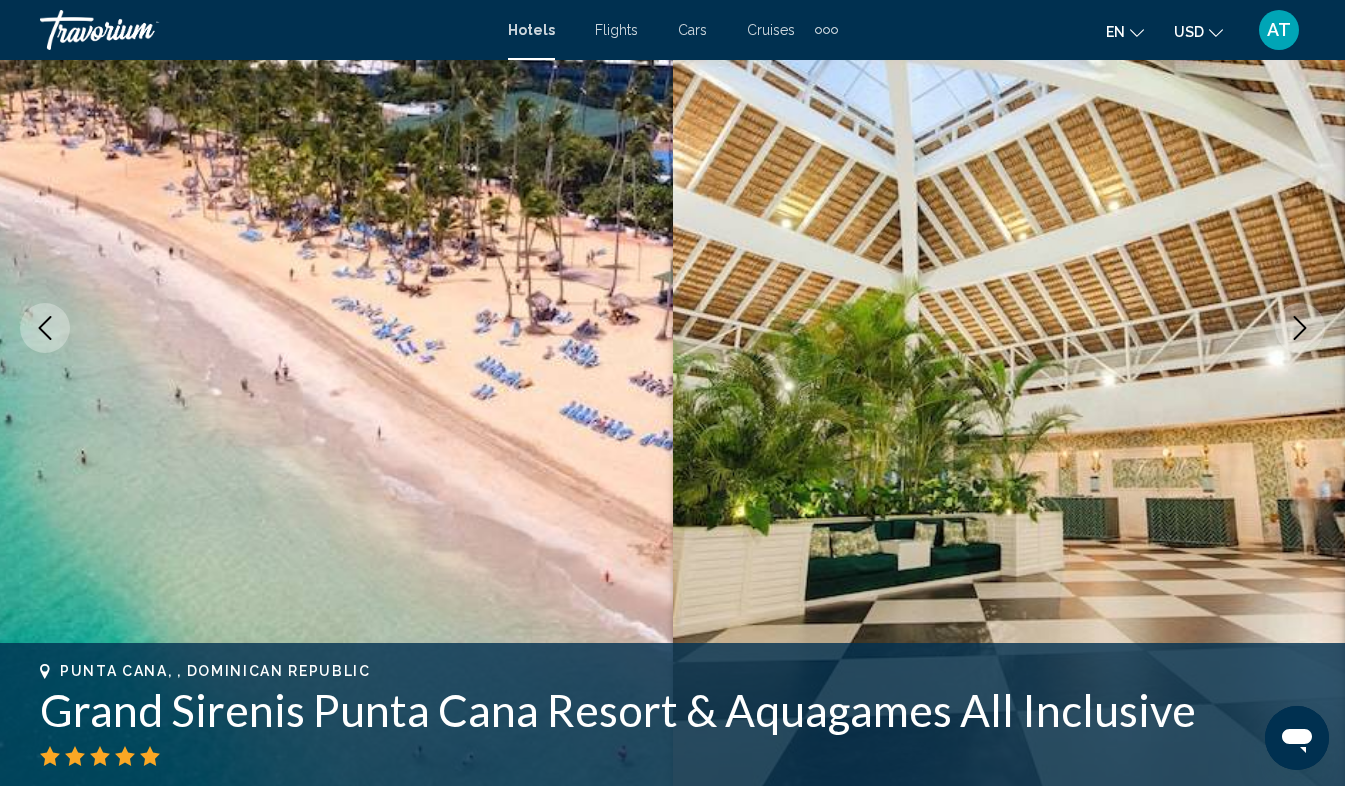 scroll, scrollTop: 340, scrollLeft: 0, axis: vertical 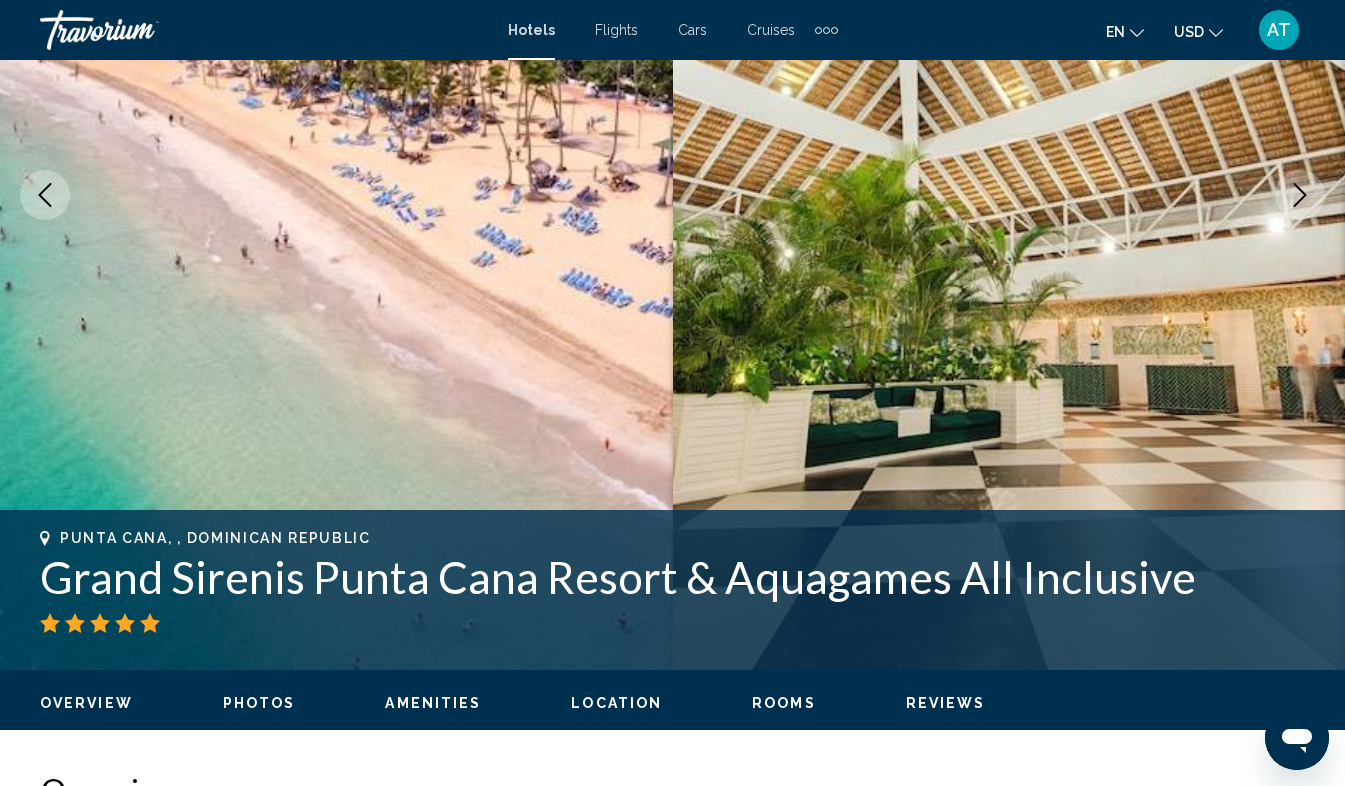 click on "Photos" at bounding box center [259, 703] 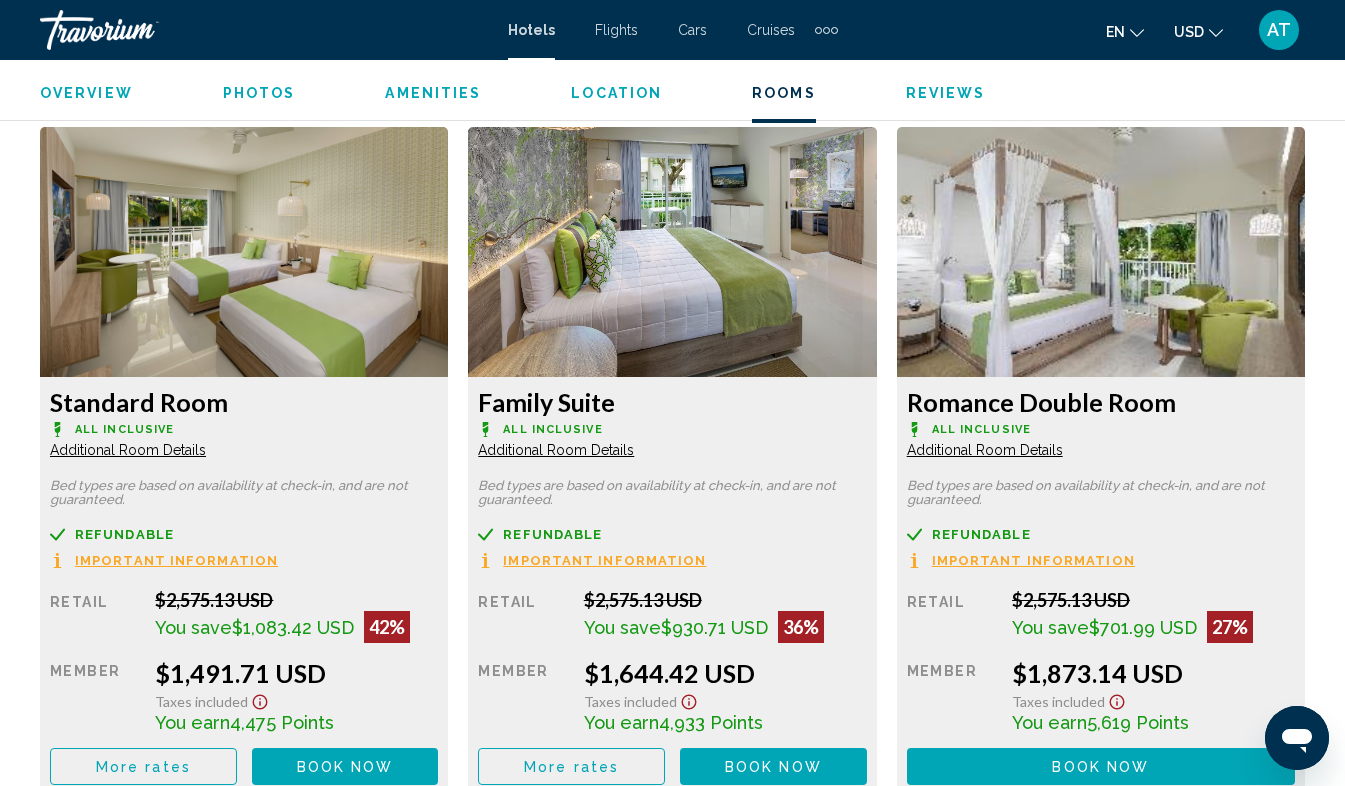 scroll, scrollTop: 3058, scrollLeft: 0, axis: vertical 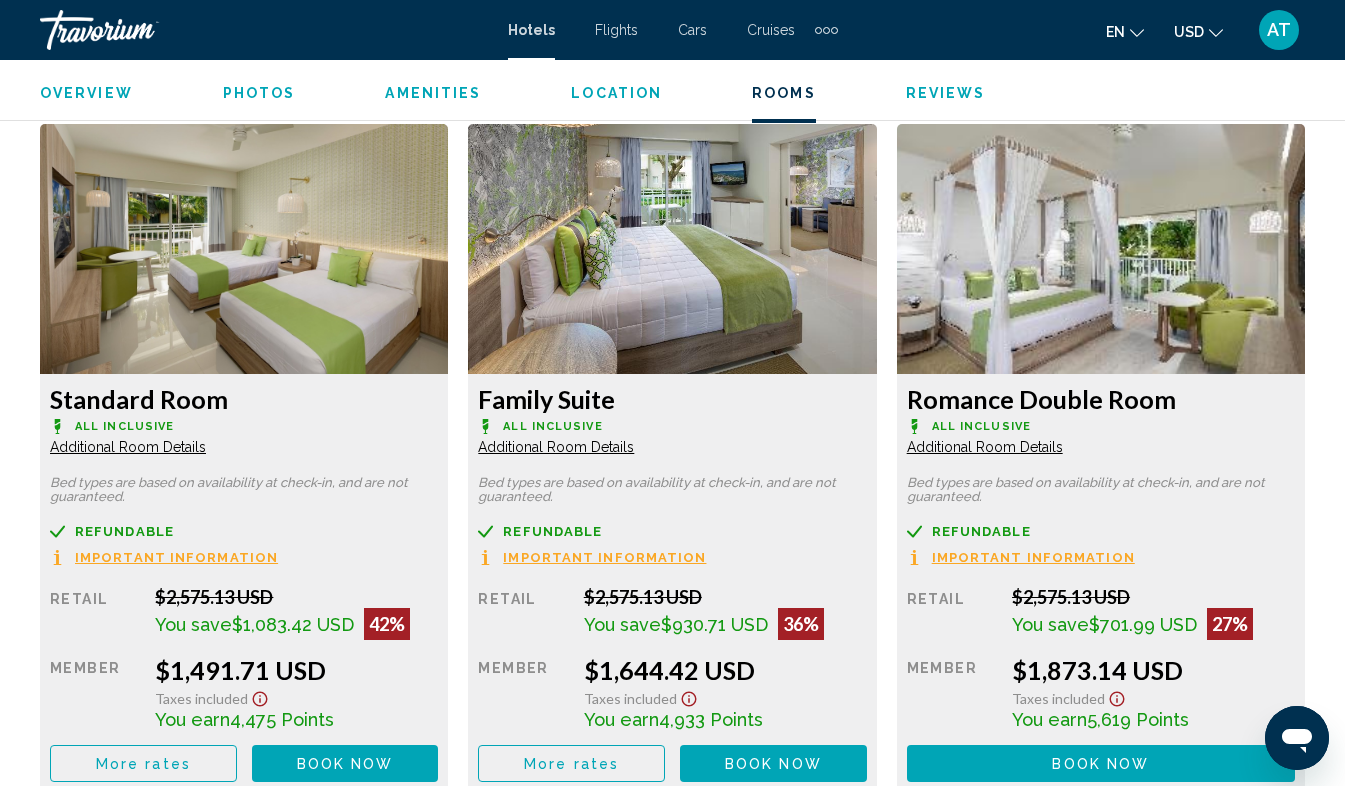 click on "Additional Room Details" at bounding box center [128, 447] 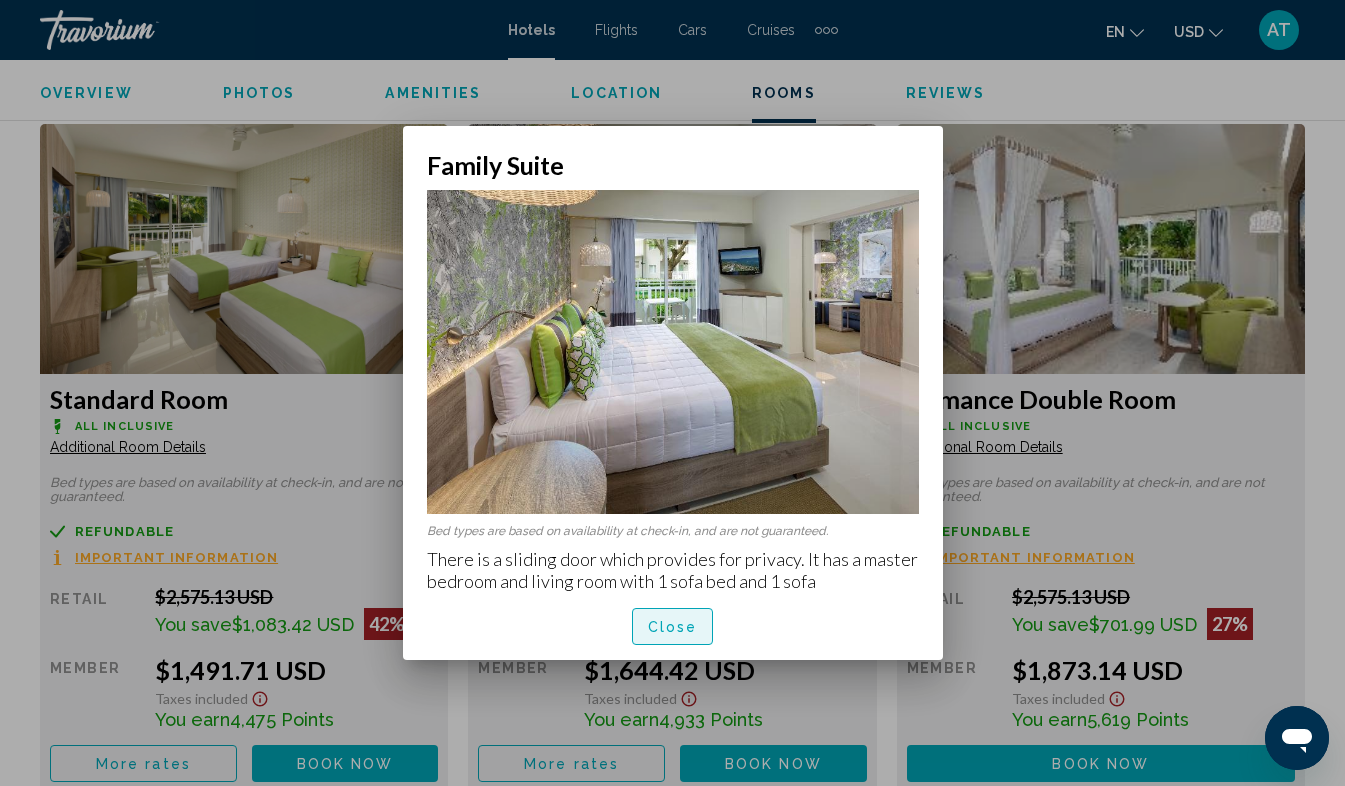 click on "Close" at bounding box center (673, 627) 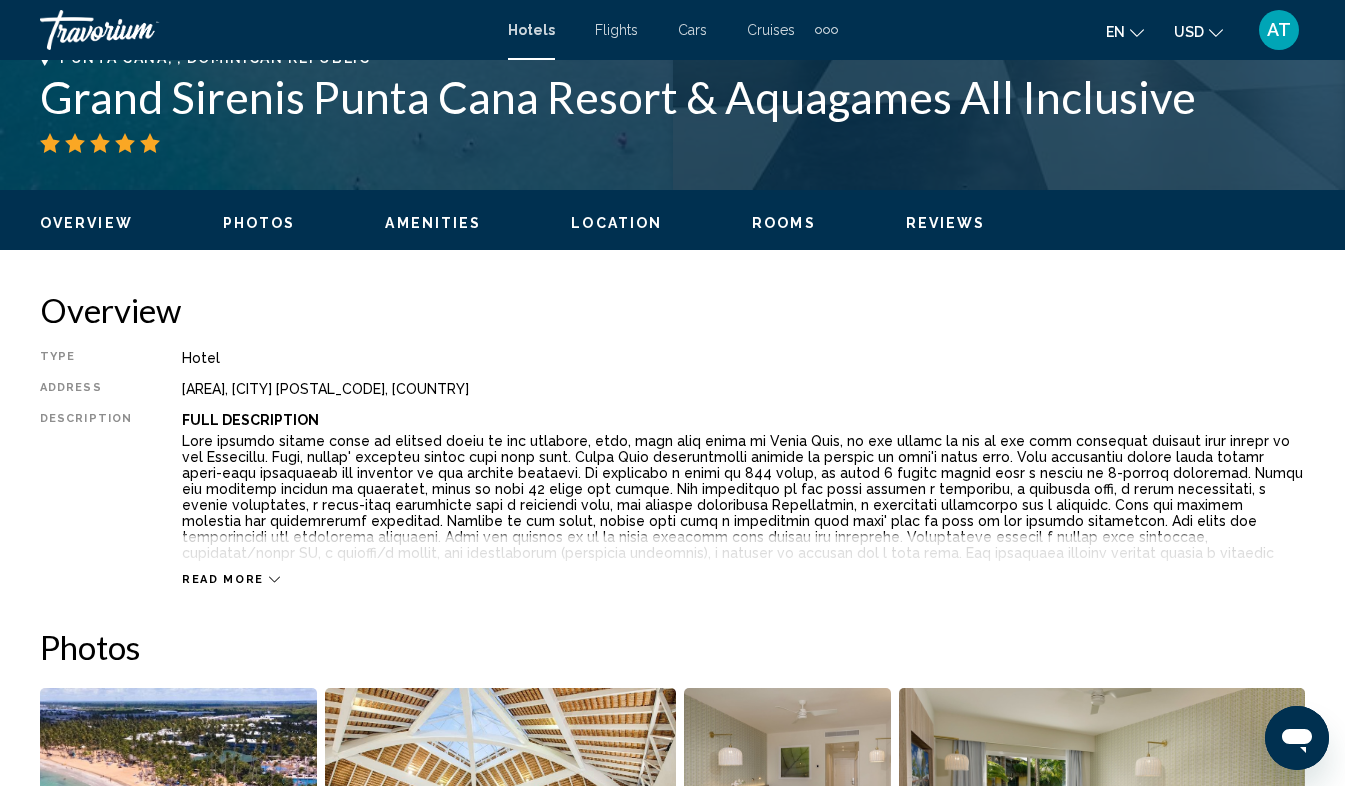 scroll, scrollTop: 819, scrollLeft: 0, axis: vertical 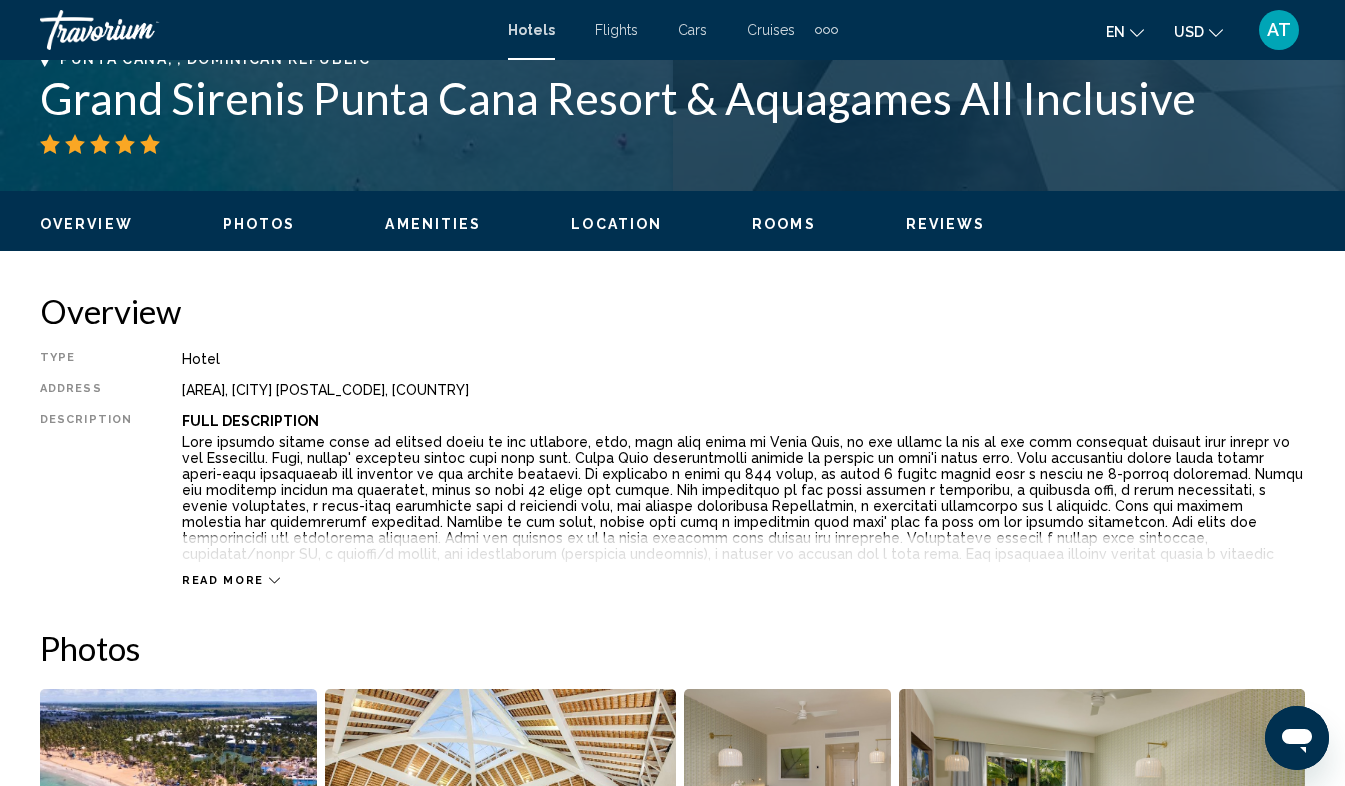 click on "Overview Type Hotel Address Playa De Uvero Alto, Punta Cana  23000, Dominican Republic Description  Full Description  Short Description The Sirenis Tropical Suites Casino & Spa is a hotel complex situated on the eastern side of the Dominican Republic, bordering a totally virgin beach extending some 400 metres. The hotel facilities include swimming pools for adults and children, restaurants and bars, tennis courts, a gym, a mini-market, a playground and some water sports, among others. It is an ideal destination for families and couples looking for an unforgettable holiday. The hotel complex is within a very short distance from the beach and approximately 60 km from the airport.  Important Note Presented hotel star rating might differ depending on a supplier content source. Read more
Photos Amenities
Fitness Center
Free WiFi
← →" at bounding box center (672, 2433) 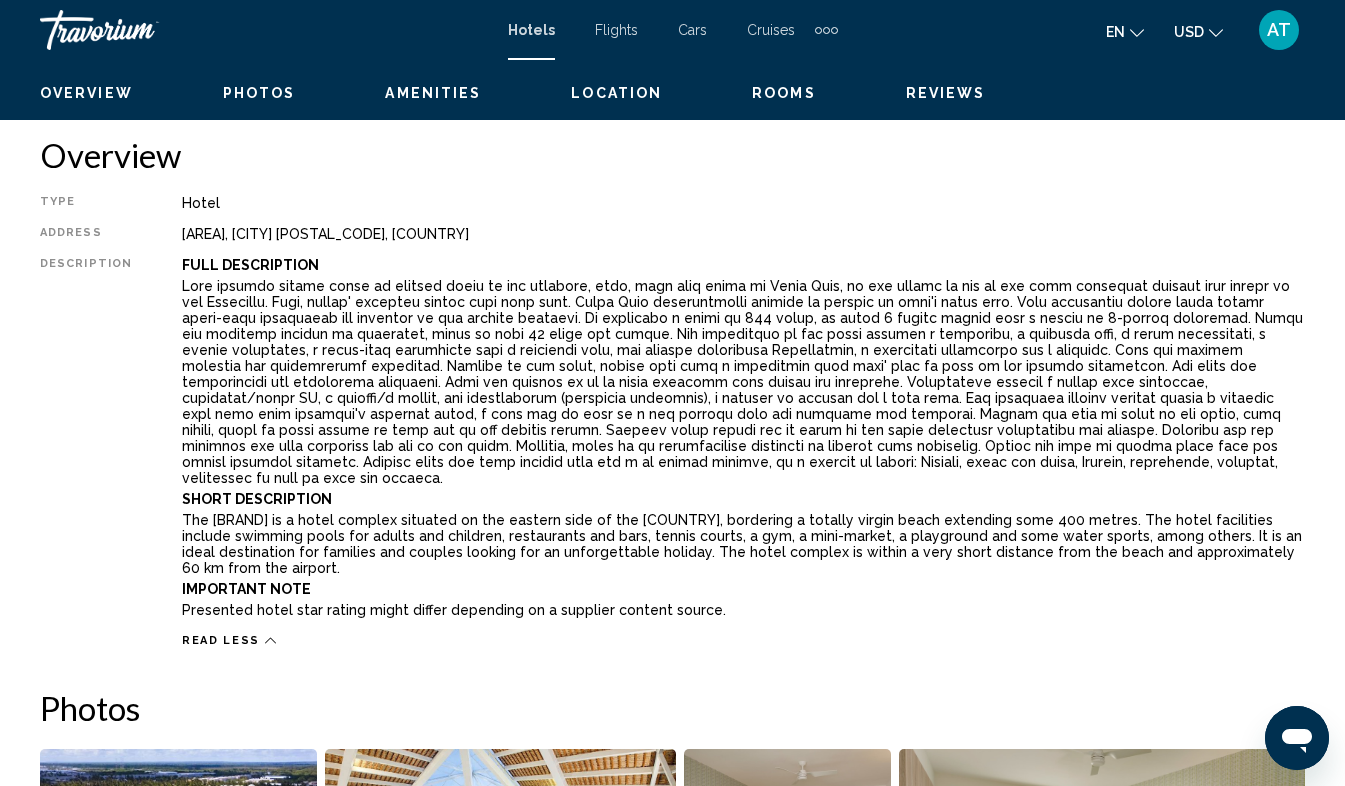 scroll, scrollTop: 998, scrollLeft: 0, axis: vertical 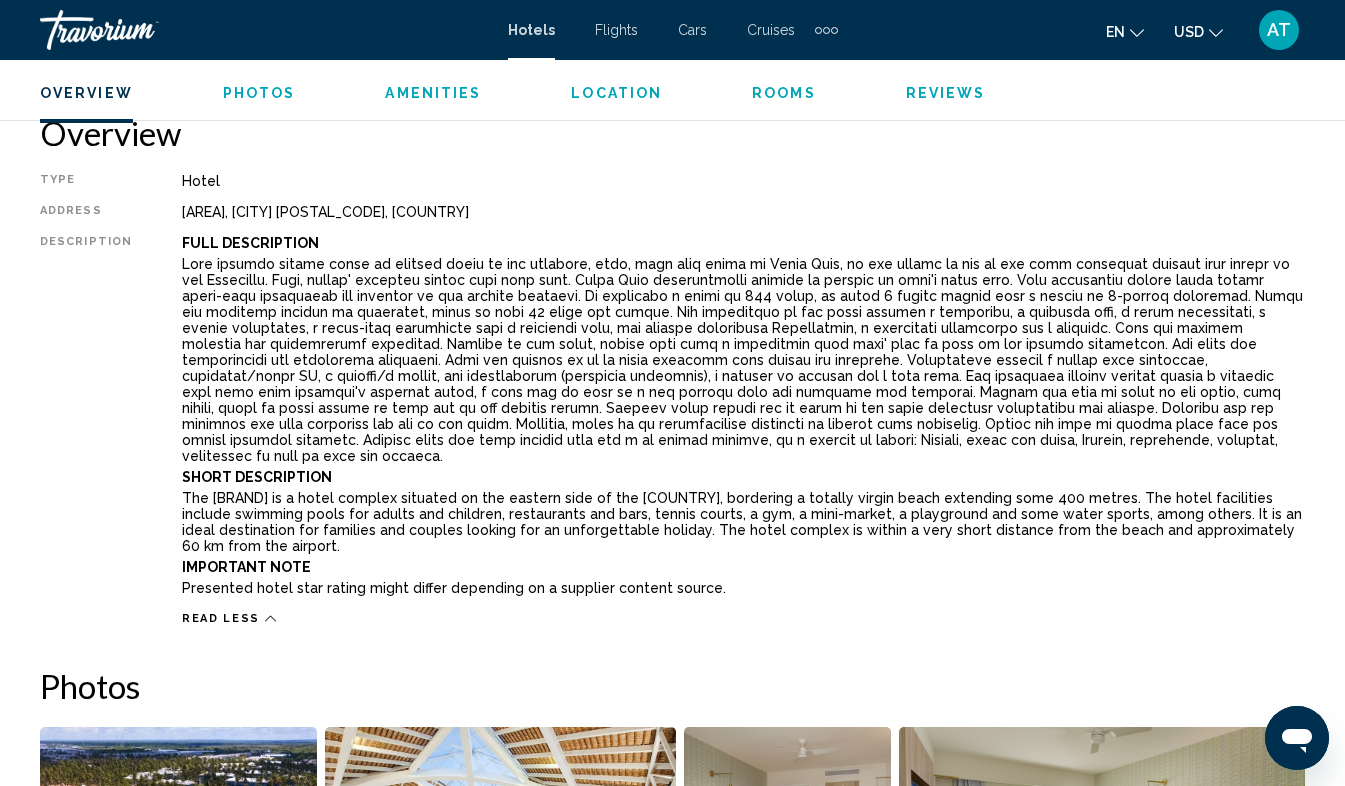 click on "Amenities" at bounding box center [433, 93] 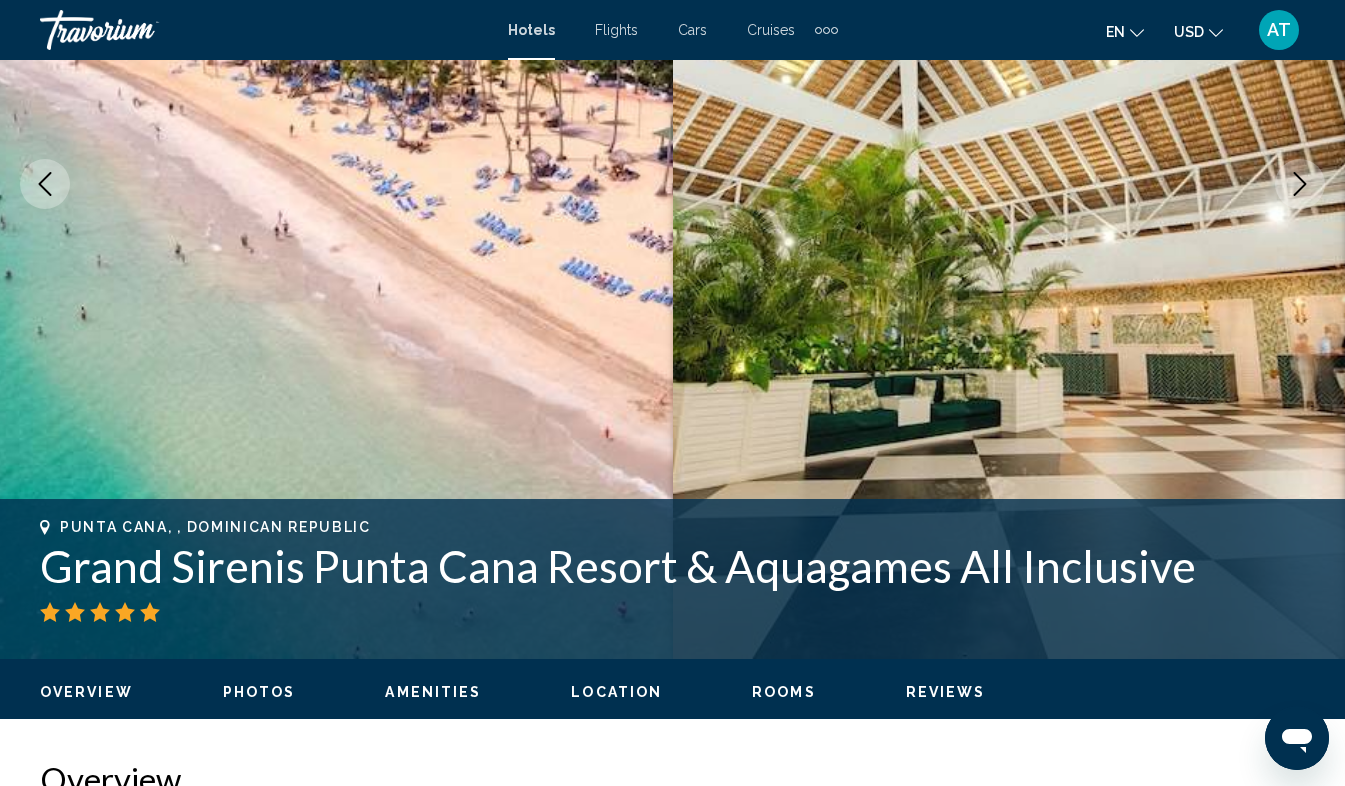 scroll, scrollTop: 319, scrollLeft: 0, axis: vertical 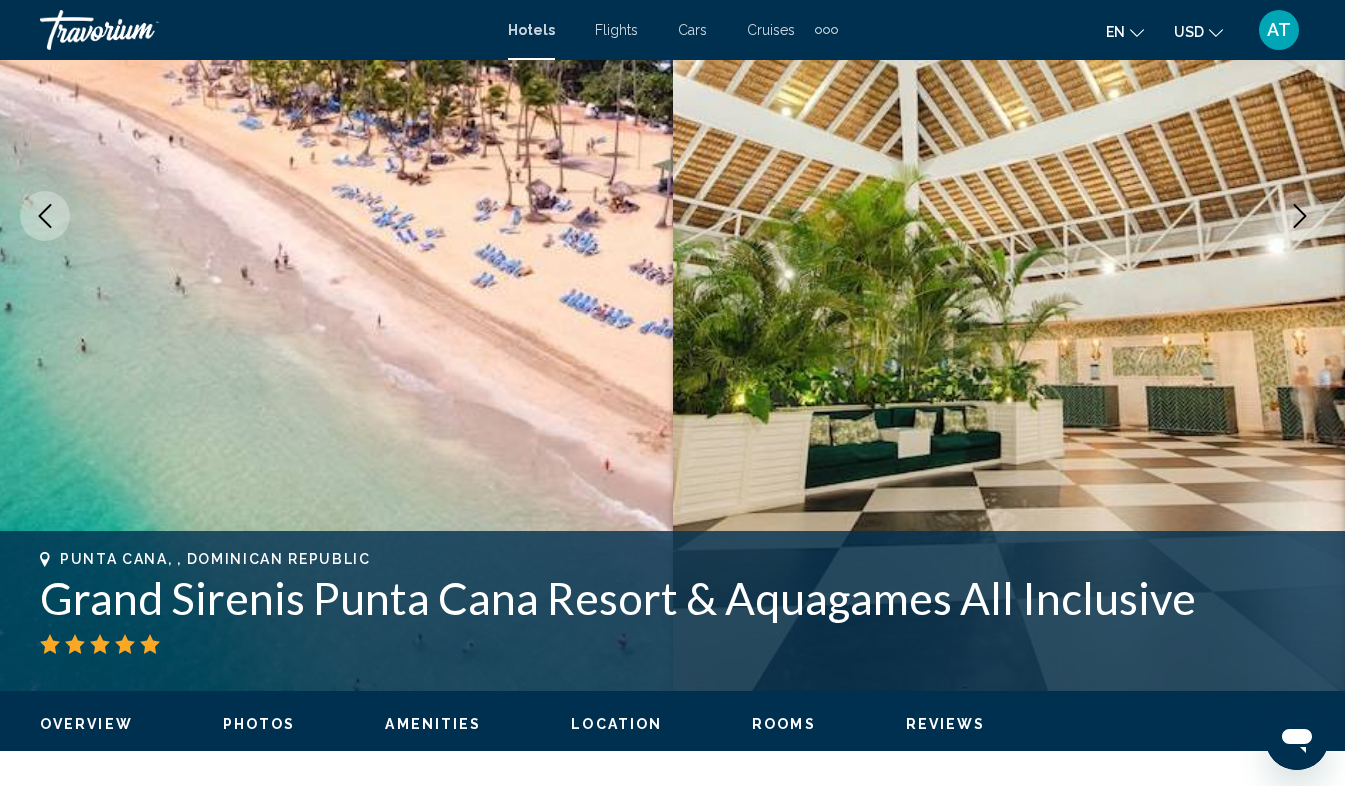 drag, startPoint x: 34, startPoint y: 606, endPoint x: 292, endPoint y: 595, distance: 258.23438 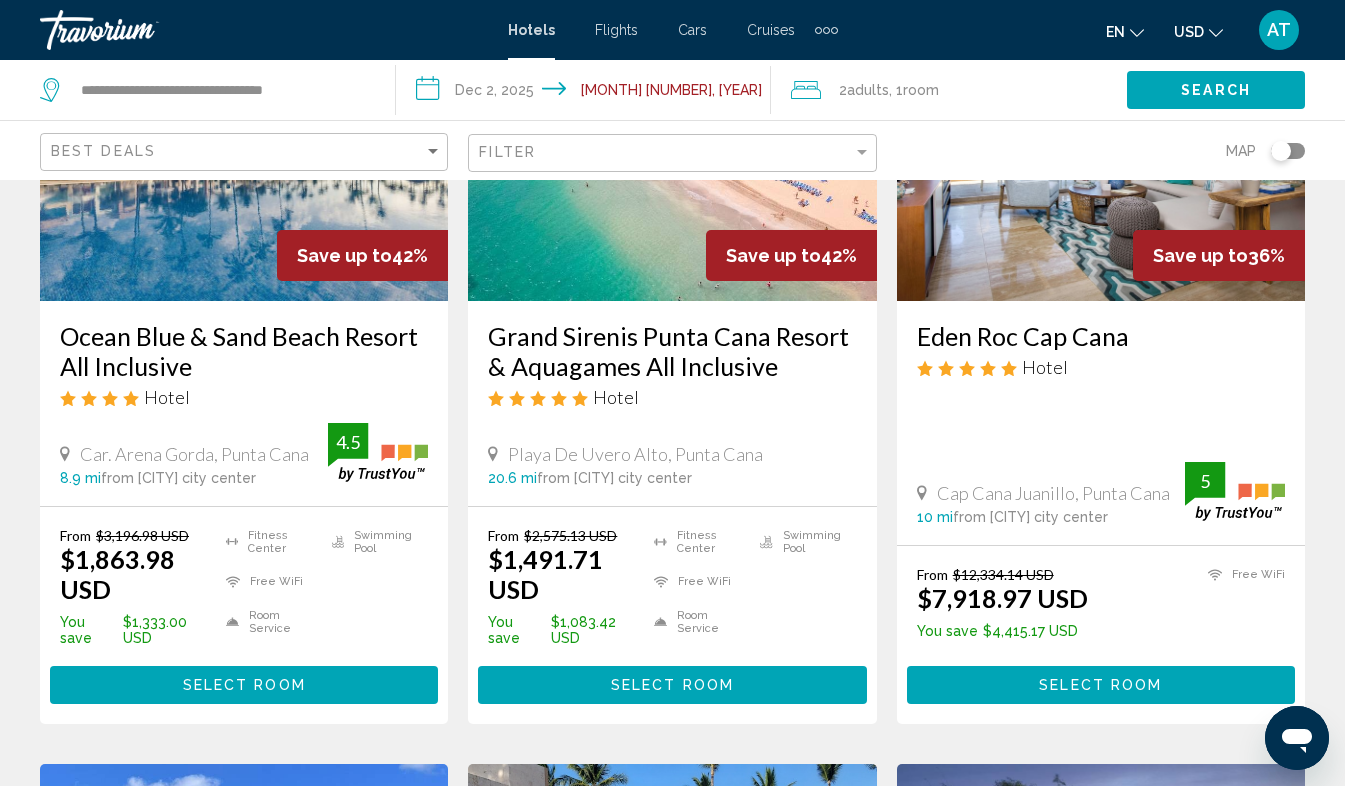 scroll, scrollTop: 0, scrollLeft: 0, axis: both 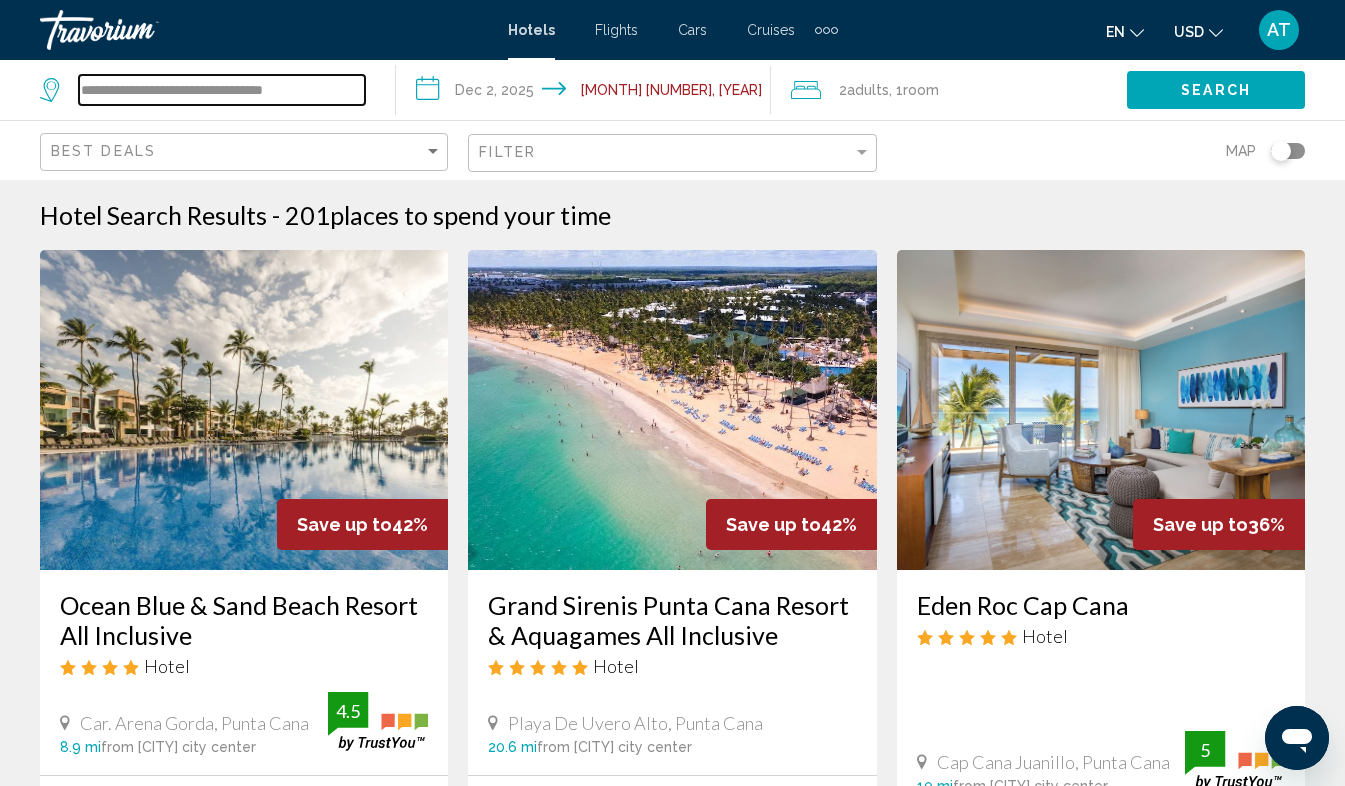 click on "**********" at bounding box center (222, 90) 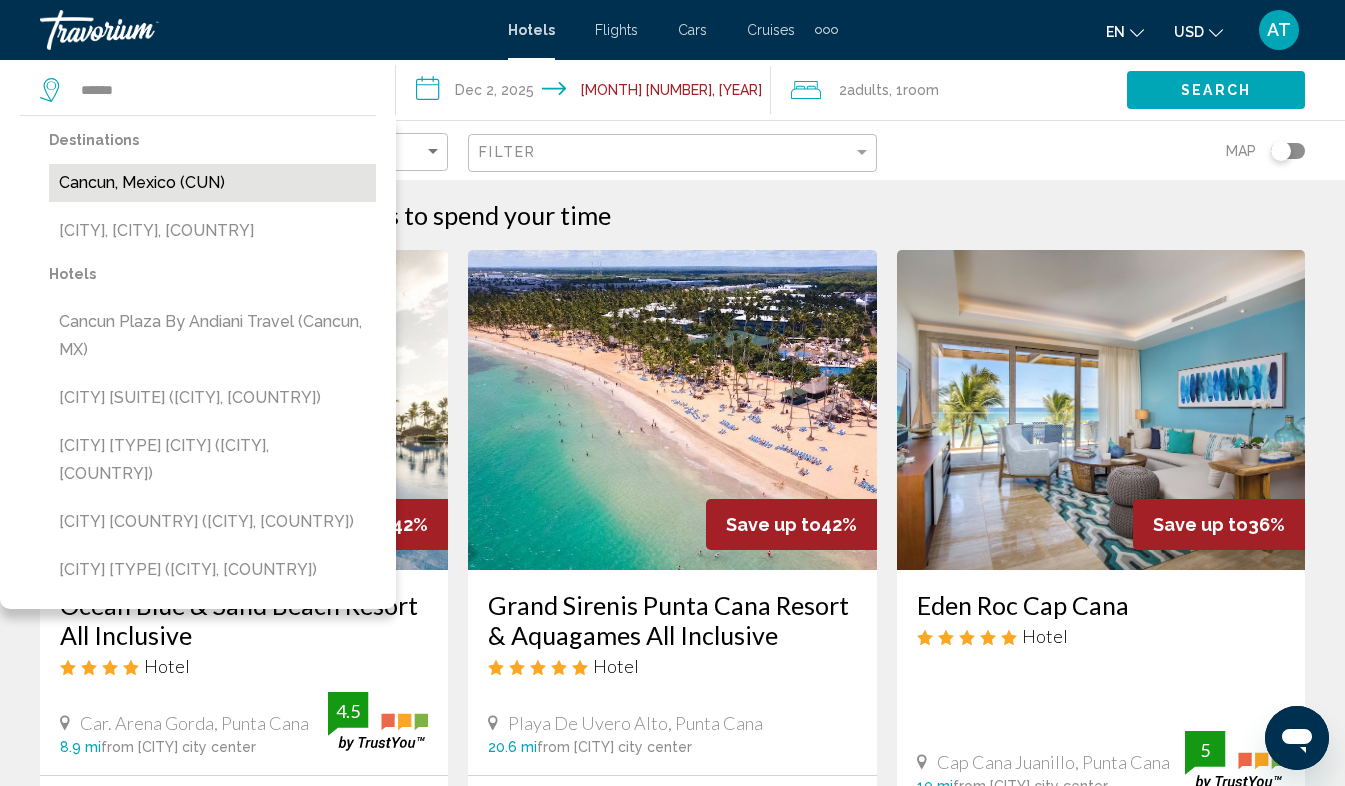 click on "Cancun, Mexico (CUN)" at bounding box center [212, 183] 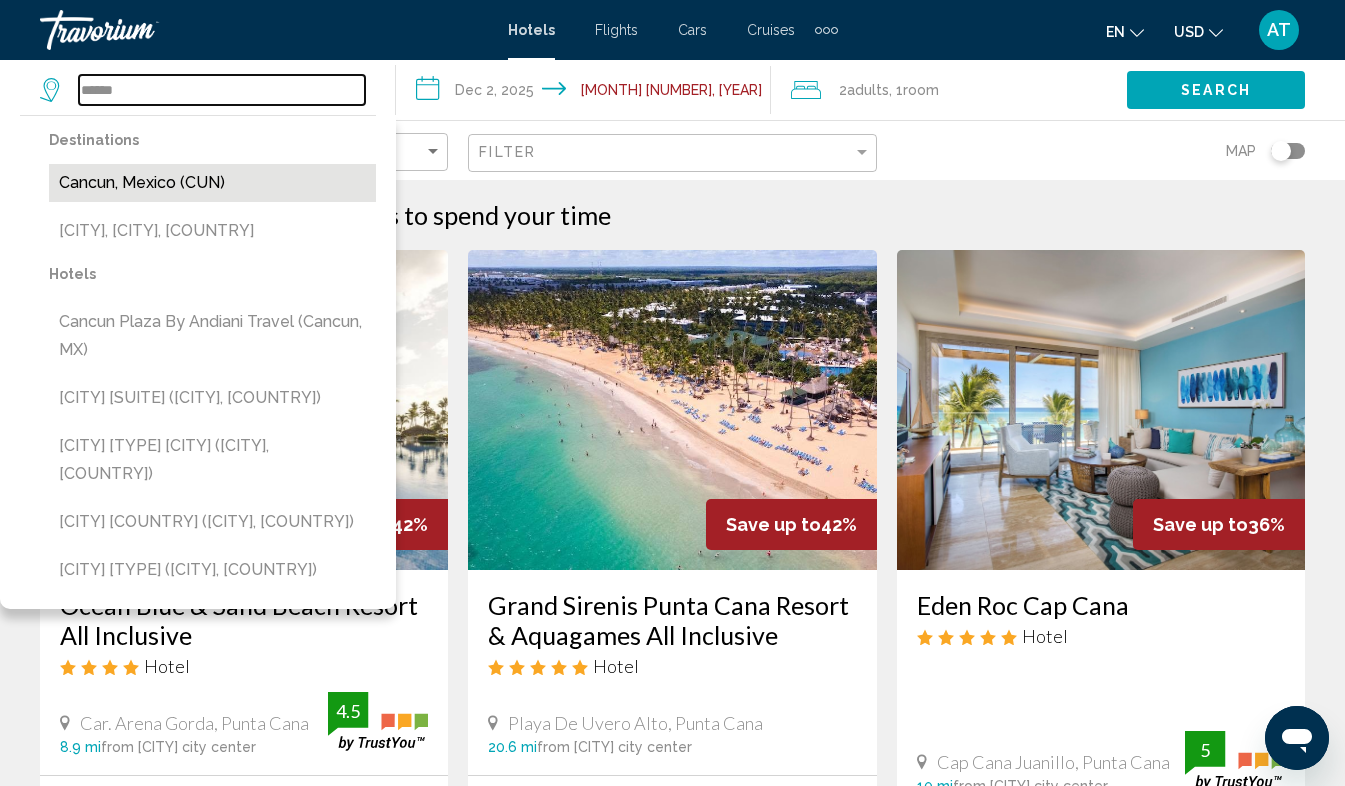 type on "**********" 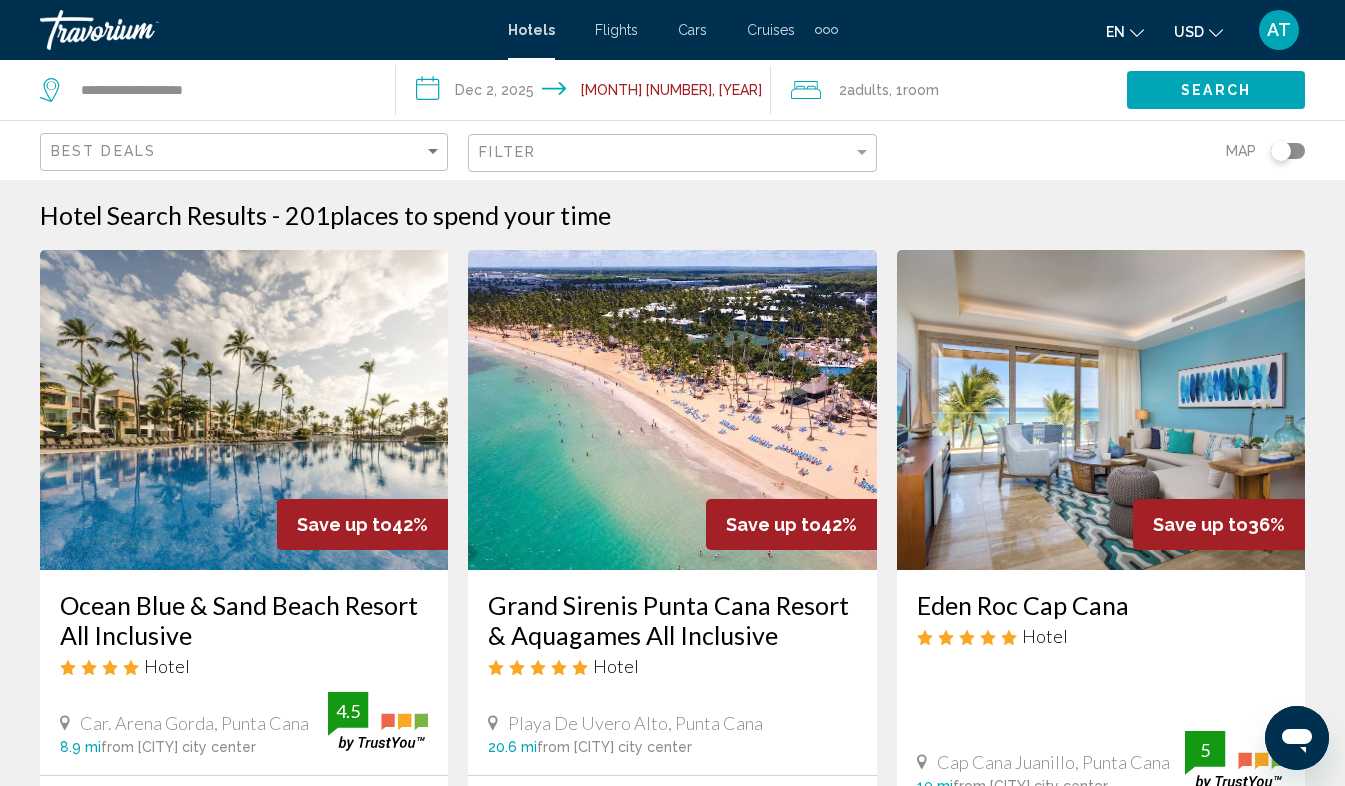 click on "Search" 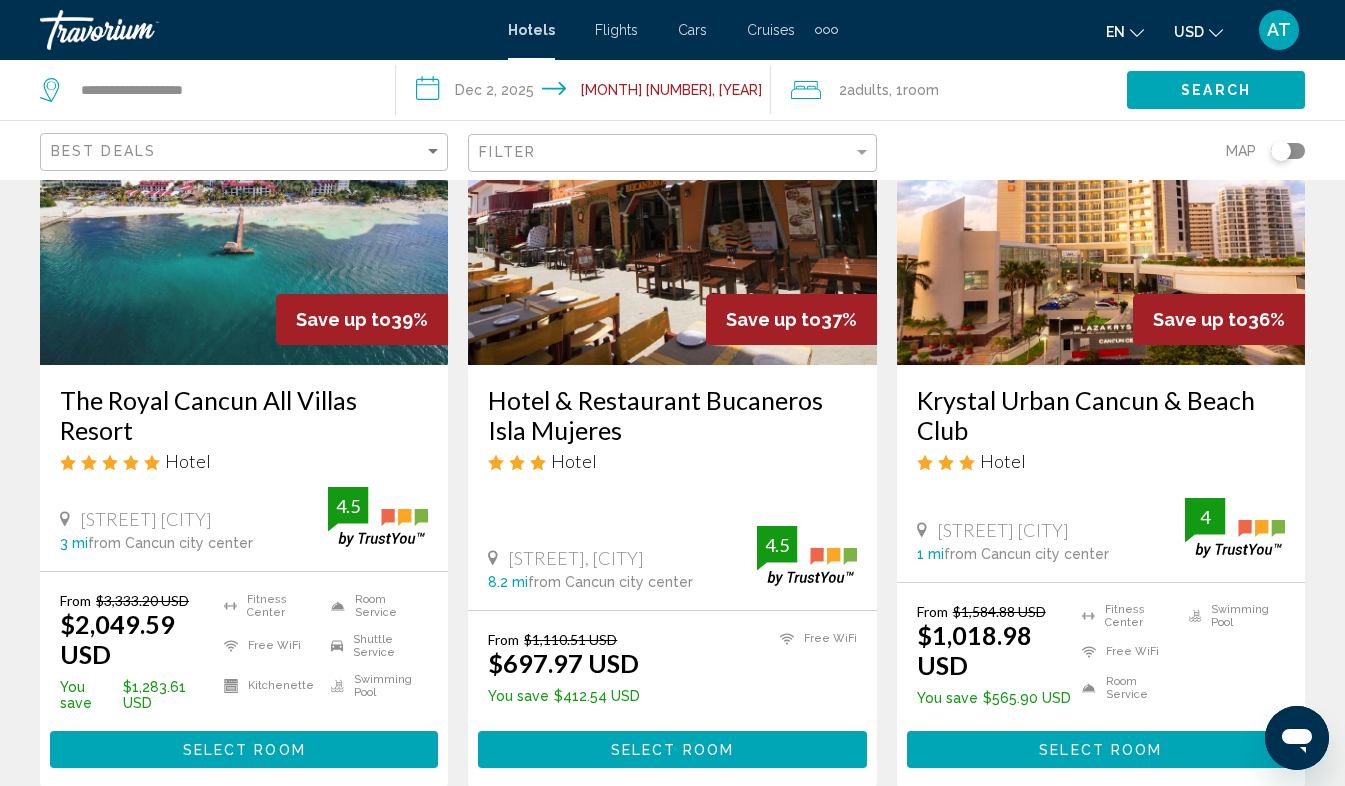 scroll, scrollTop: 2488, scrollLeft: 0, axis: vertical 